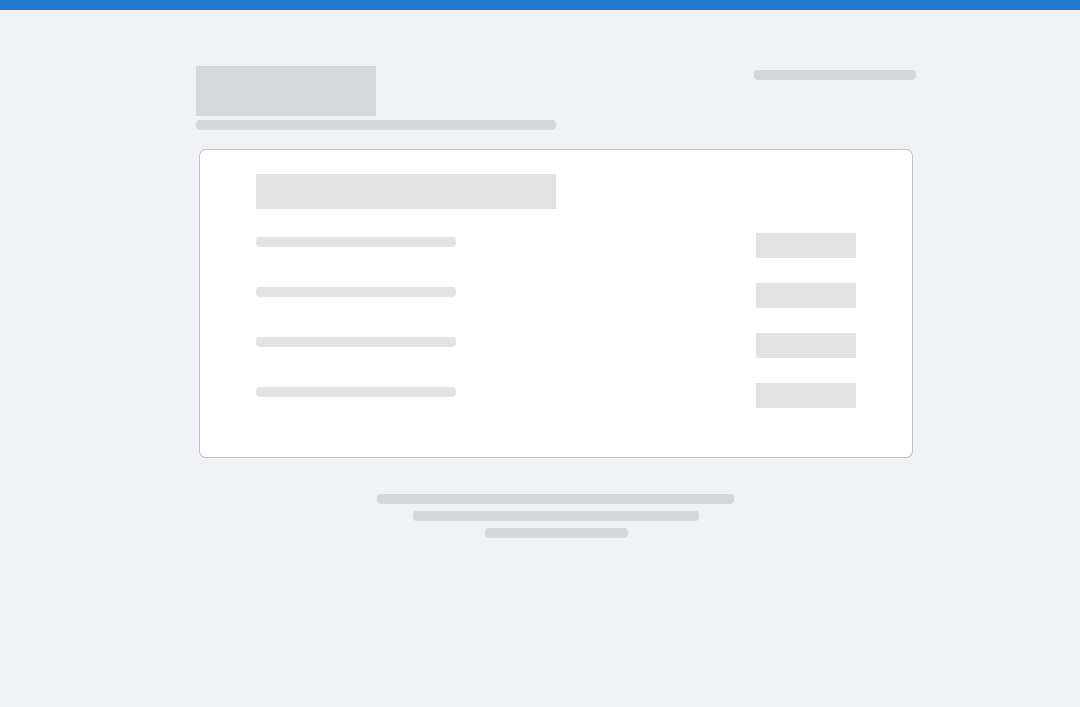 scroll, scrollTop: 0, scrollLeft: 0, axis: both 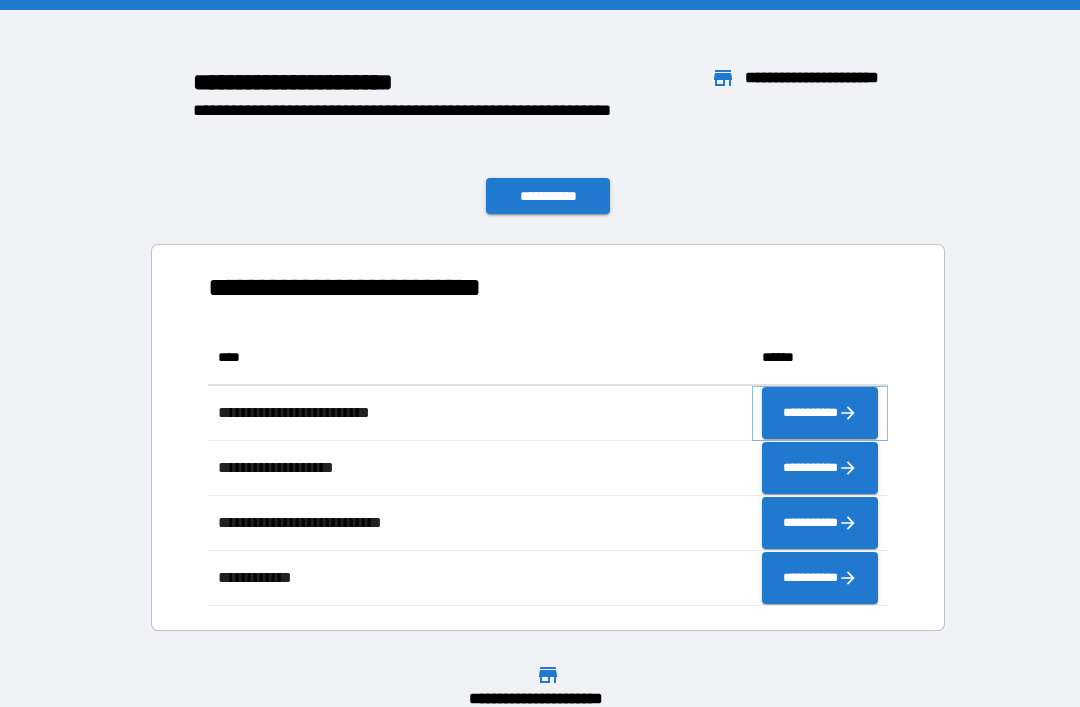 click on "**********" at bounding box center (820, 413) 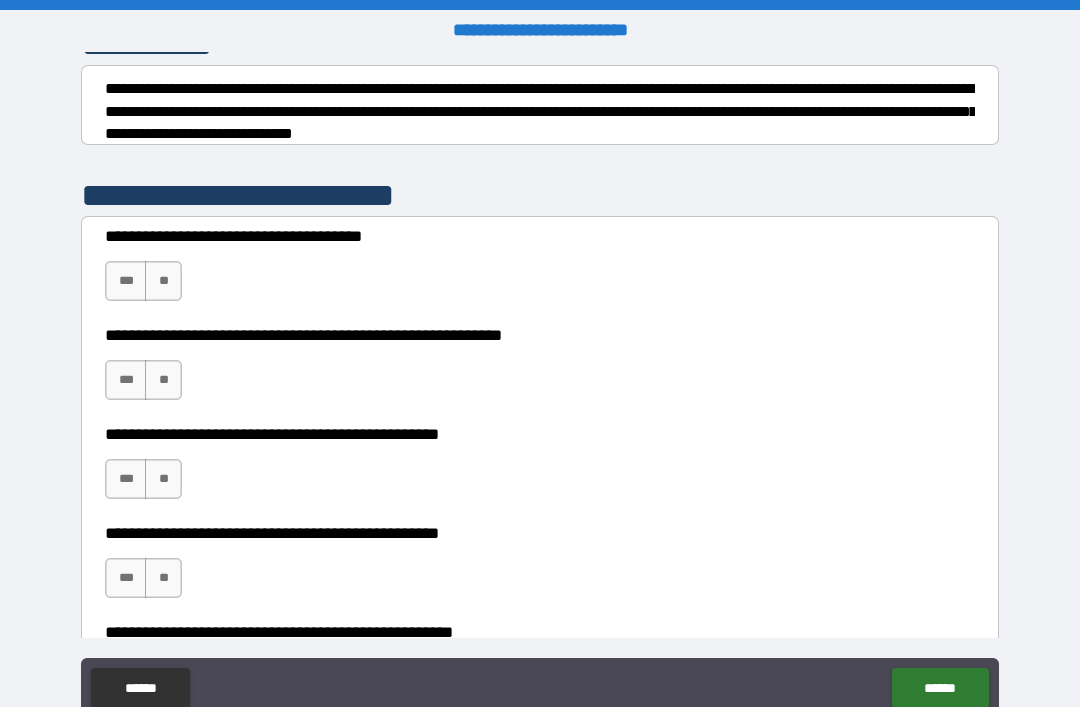 scroll, scrollTop: 305, scrollLeft: 0, axis: vertical 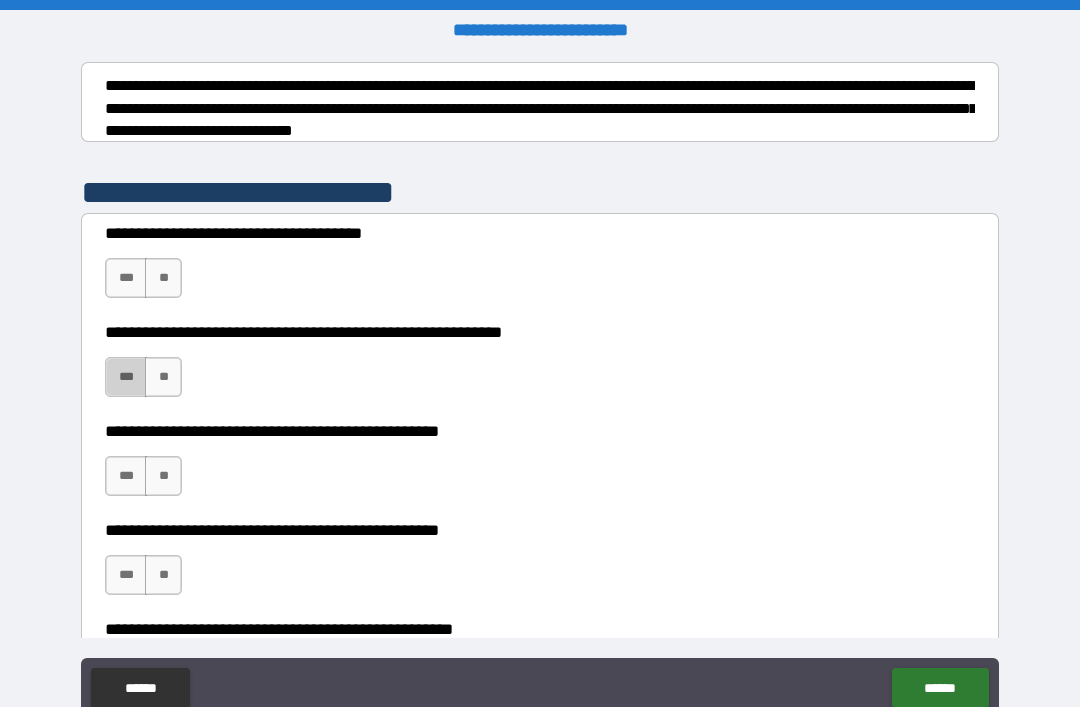 click on "***" at bounding box center [126, 377] 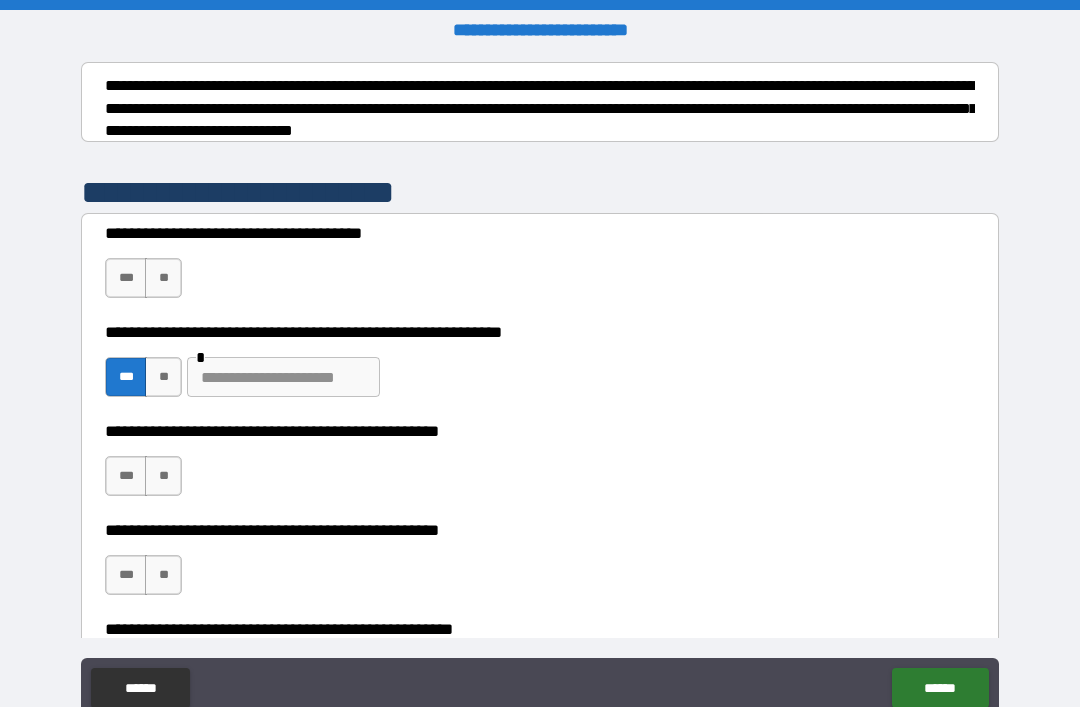 click on "***" at bounding box center (126, 278) 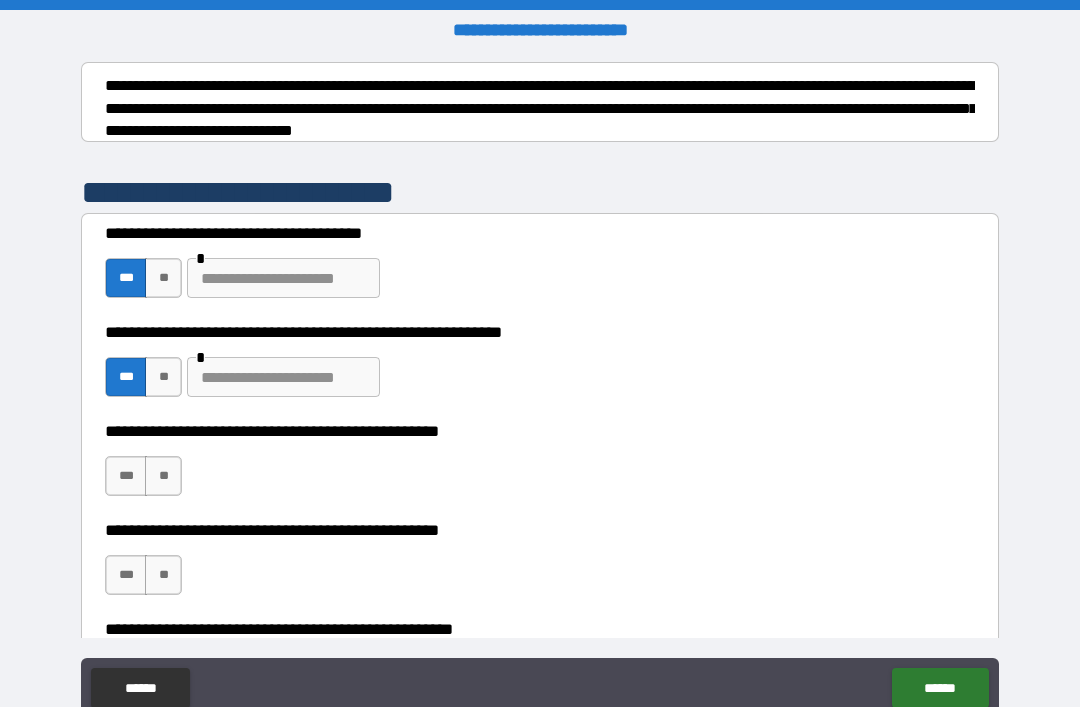 click on "**" at bounding box center (163, 476) 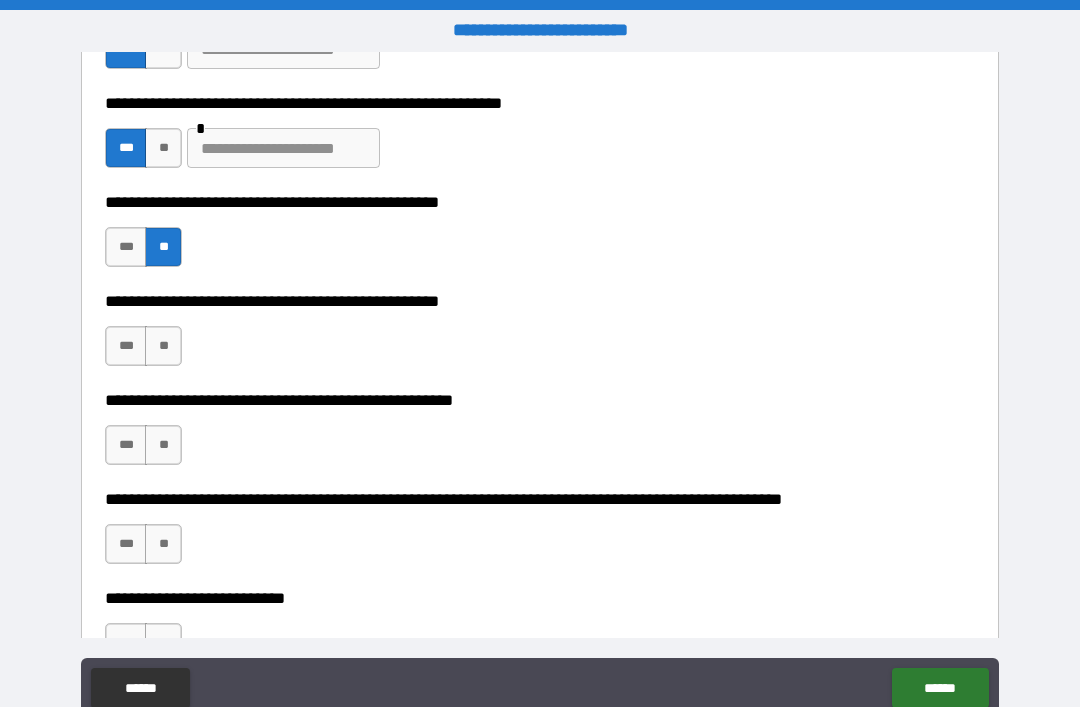 scroll, scrollTop: 585, scrollLeft: 0, axis: vertical 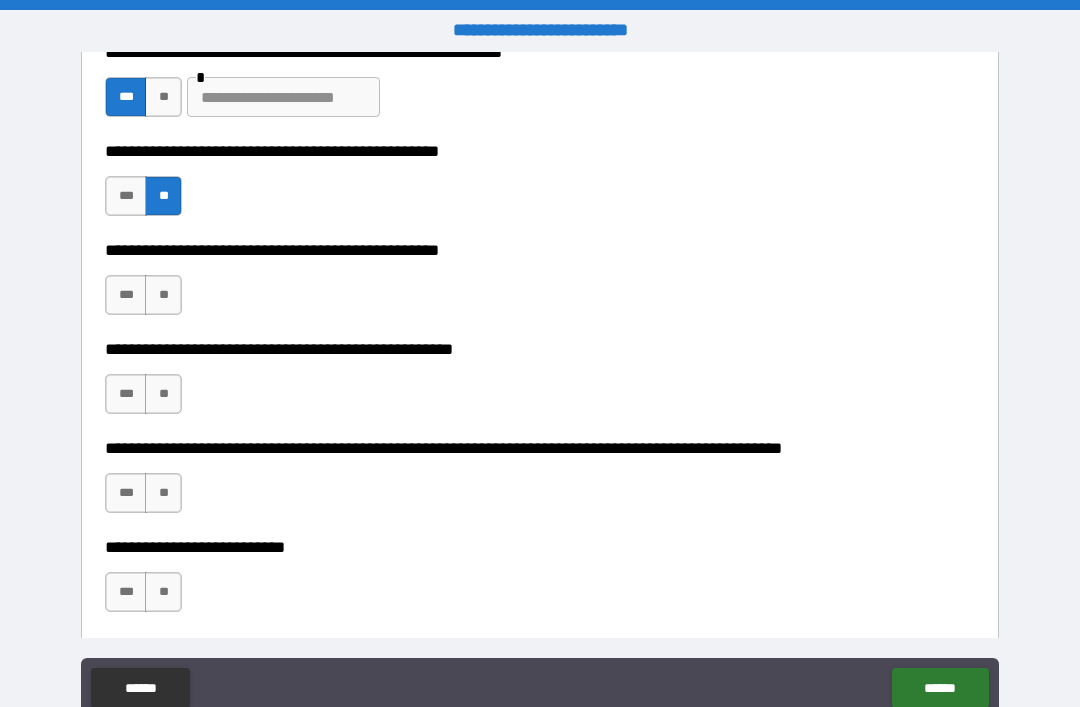 click on "***" at bounding box center [126, 295] 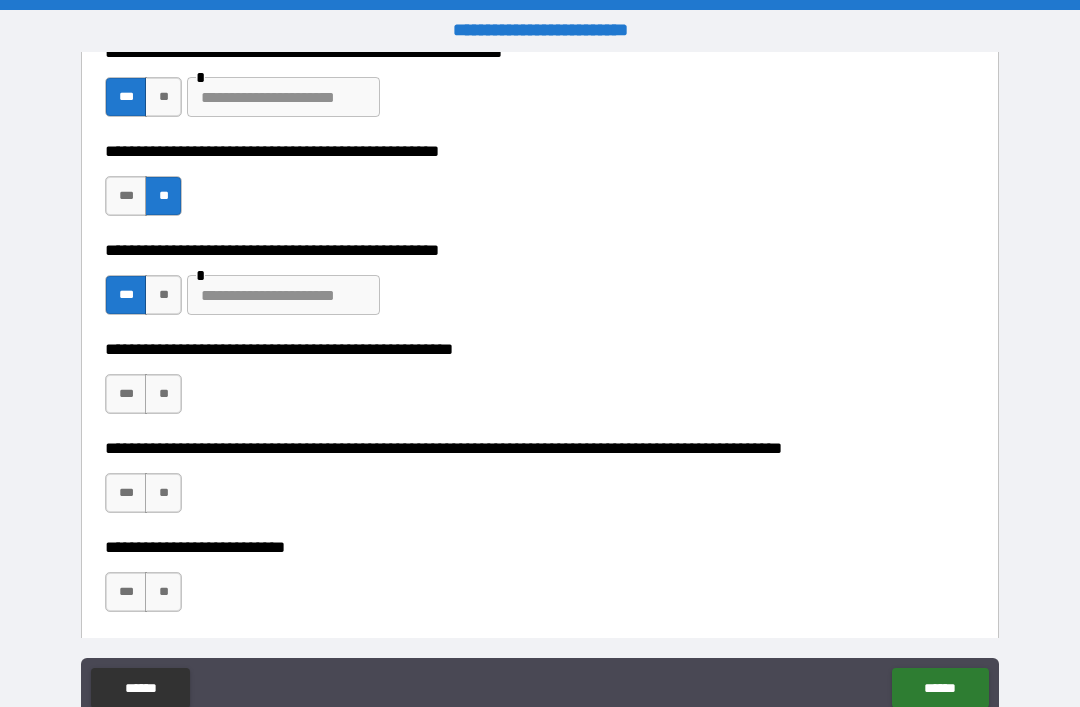 click on "**" at bounding box center [163, 394] 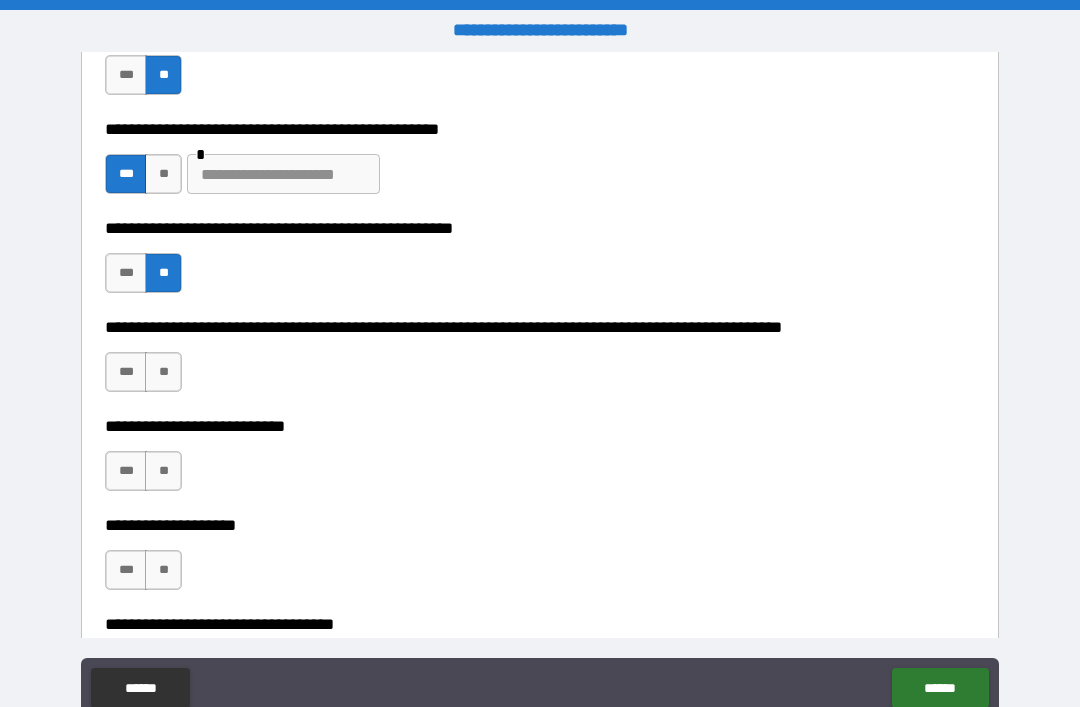 scroll, scrollTop: 707, scrollLeft: 0, axis: vertical 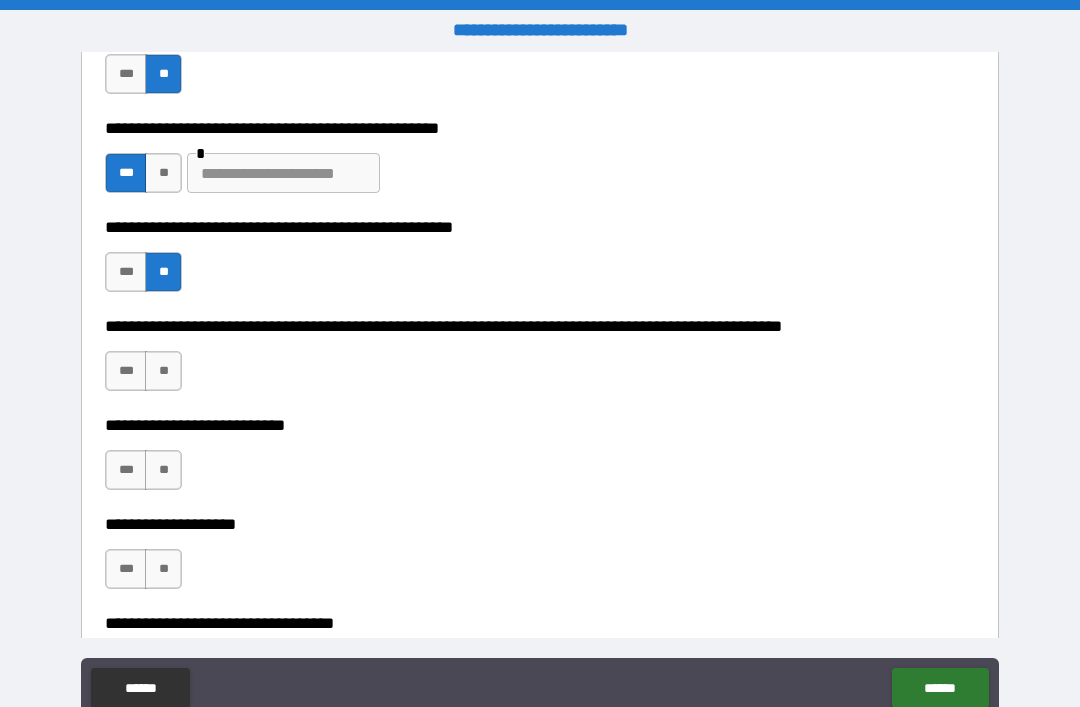 click on "**" at bounding box center [163, 371] 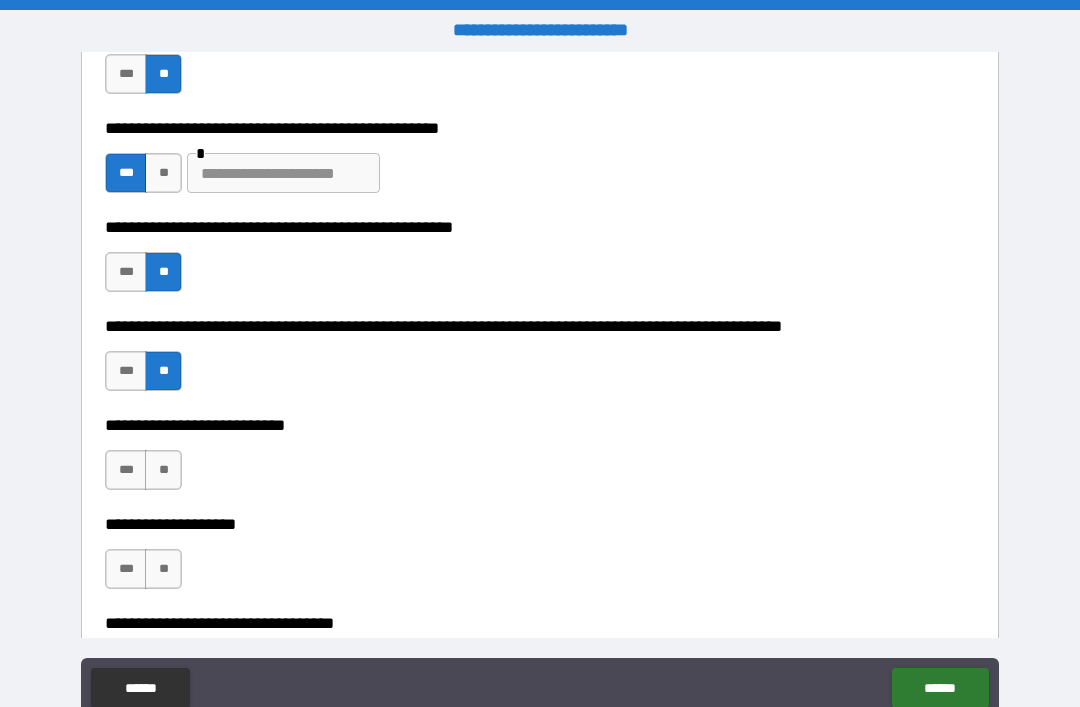 click on "**" at bounding box center [163, 470] 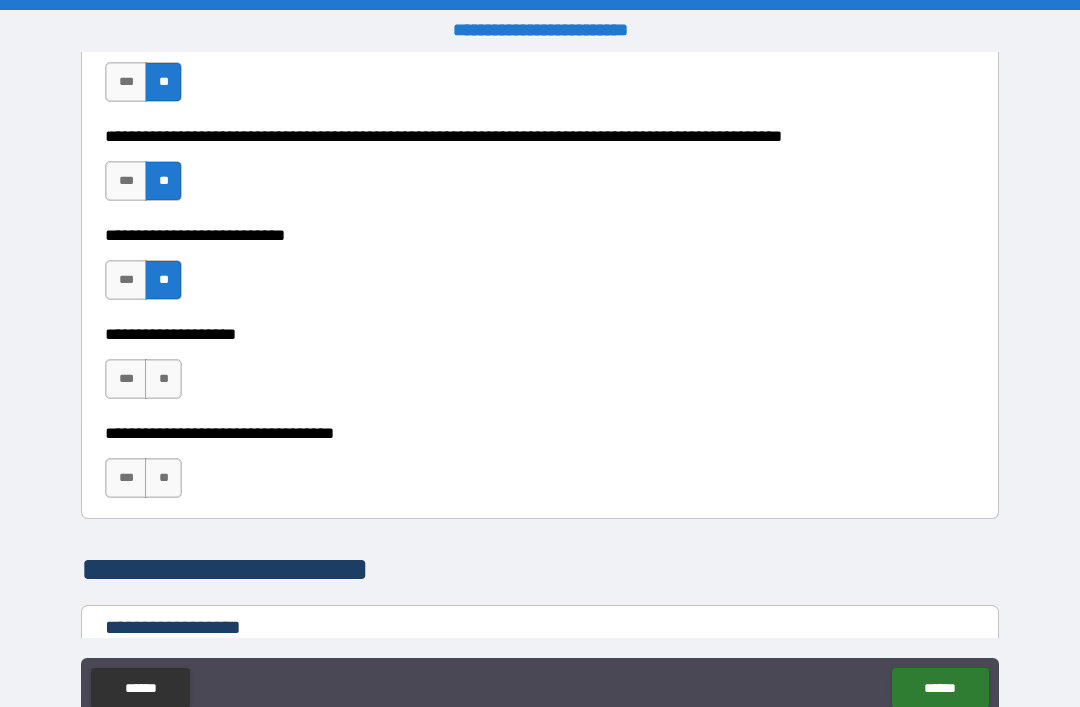 scroll, scrollTop: 904, scrollLeft: 0, axis: vertical 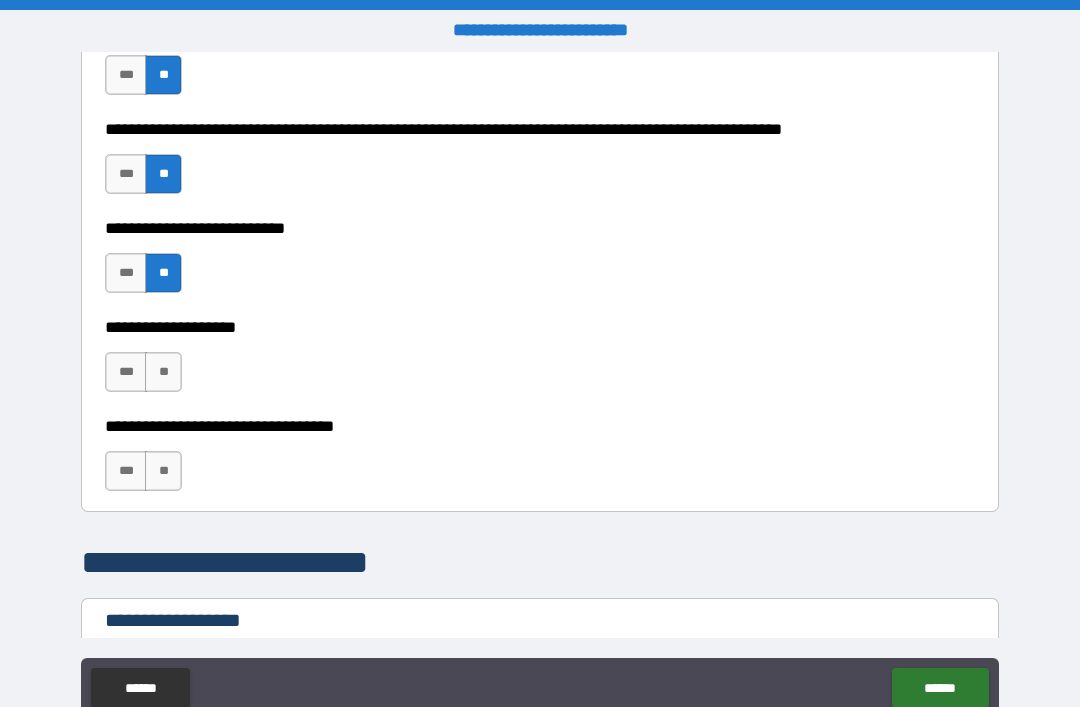 click on "**" at bounding box center [163, 372] 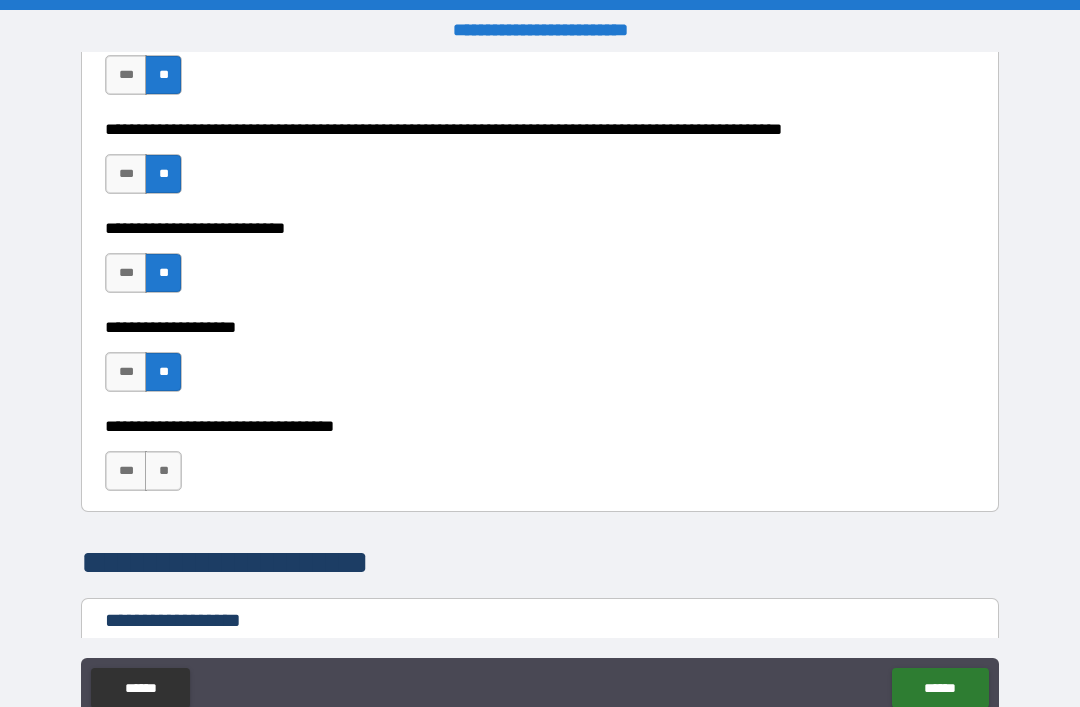 click on "**" at bounding box center [163, 471] 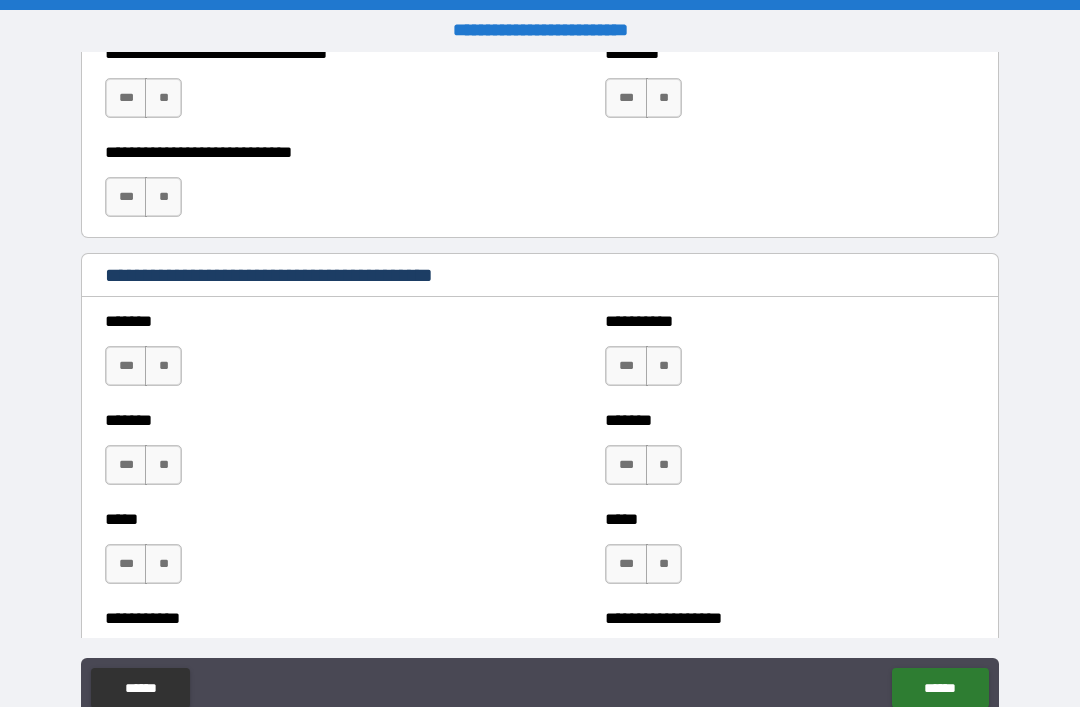 scroll, scrollTop: 1524, scrollLeft: 0, axis: vertical 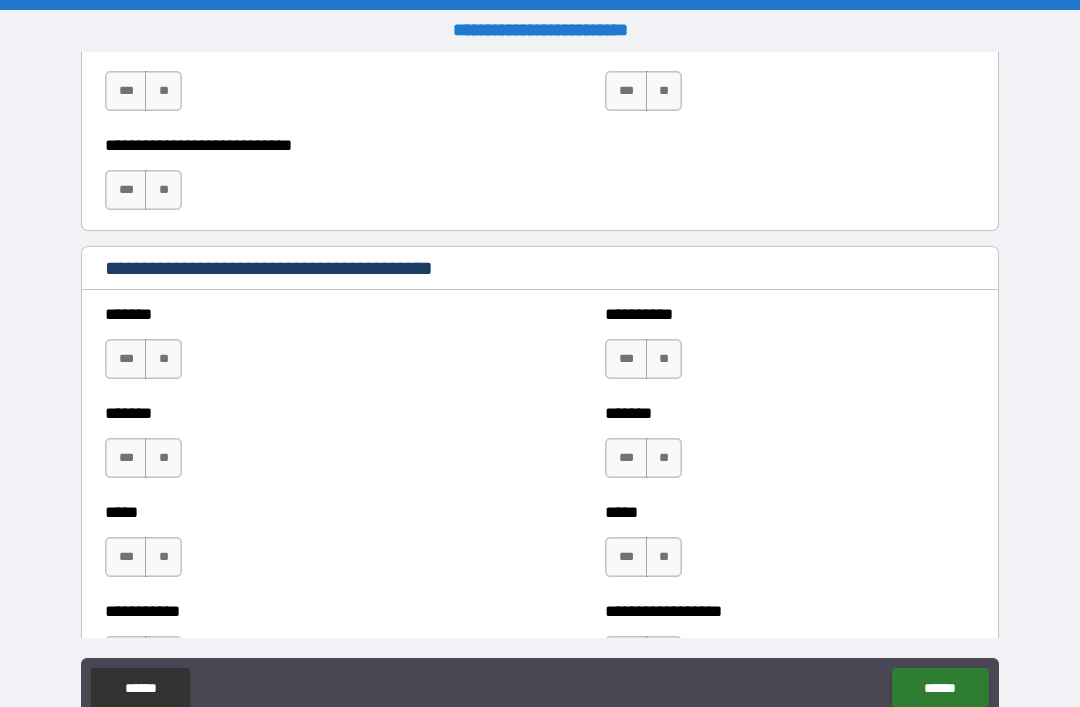 click on "**" at bounding box center [163, 359] 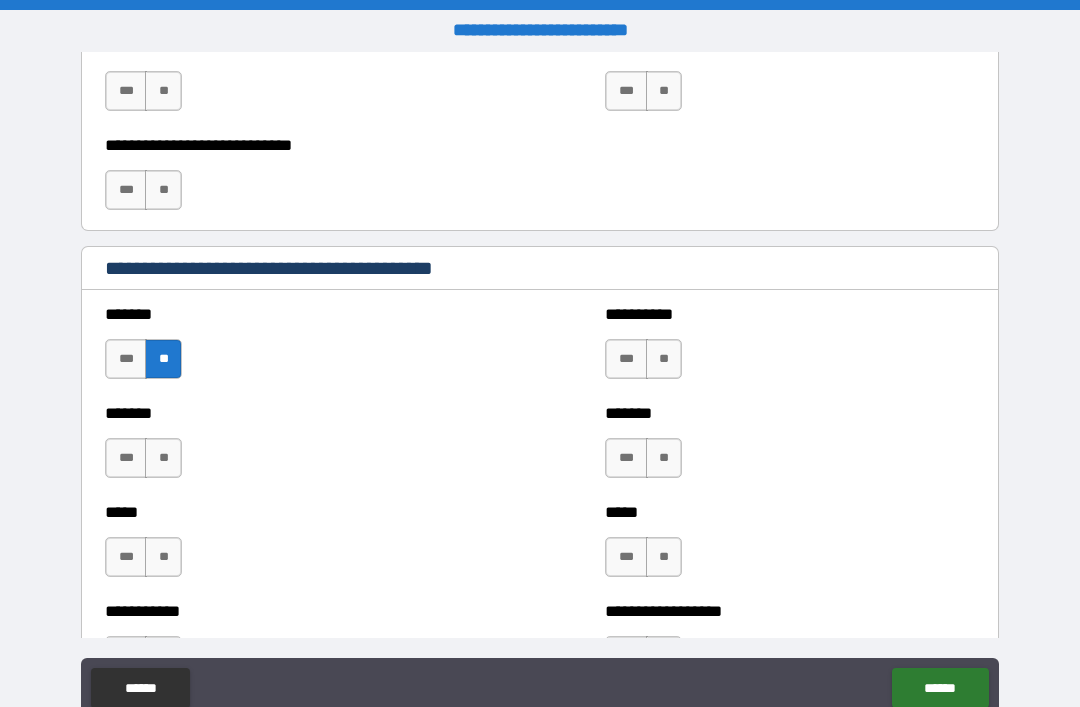 click on "**" at bounding box center (163, 458) 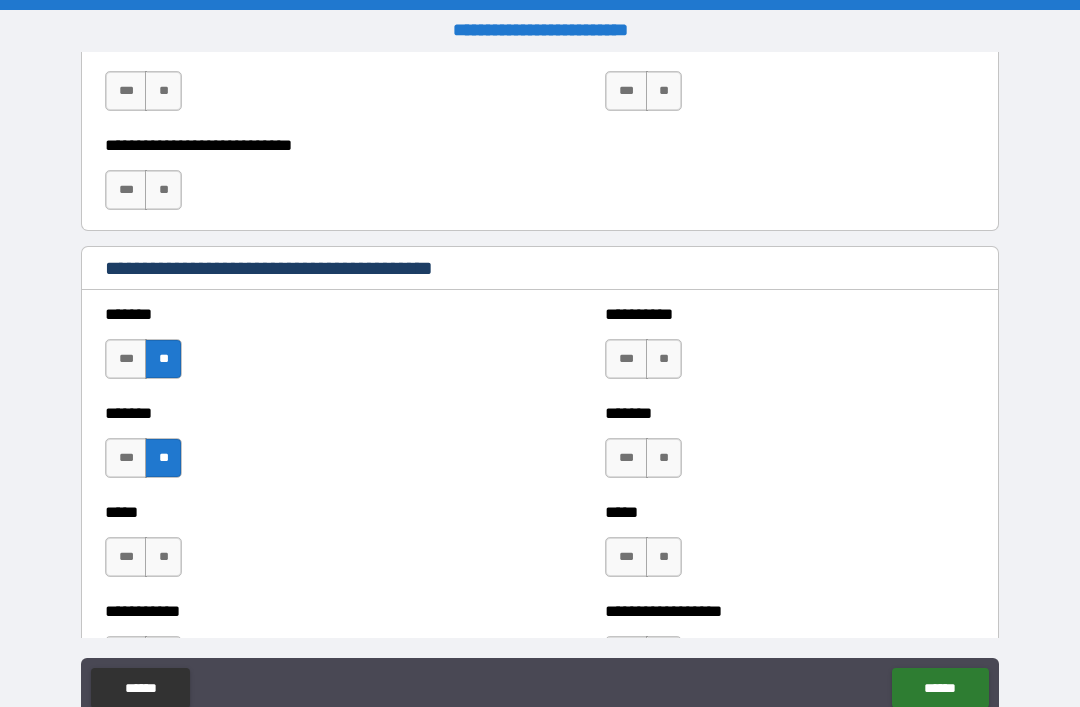 click on "**" at bounding box center (163, 557) 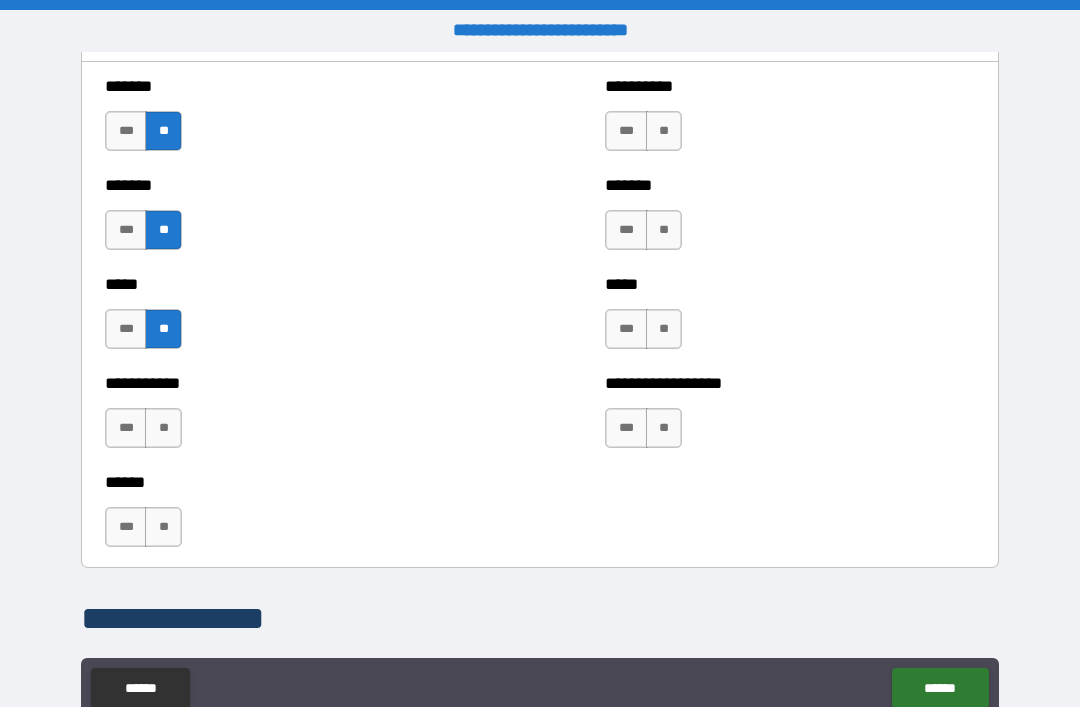 scroll, scrollTop: 1755, scrollLeft: 0, axis: vertical 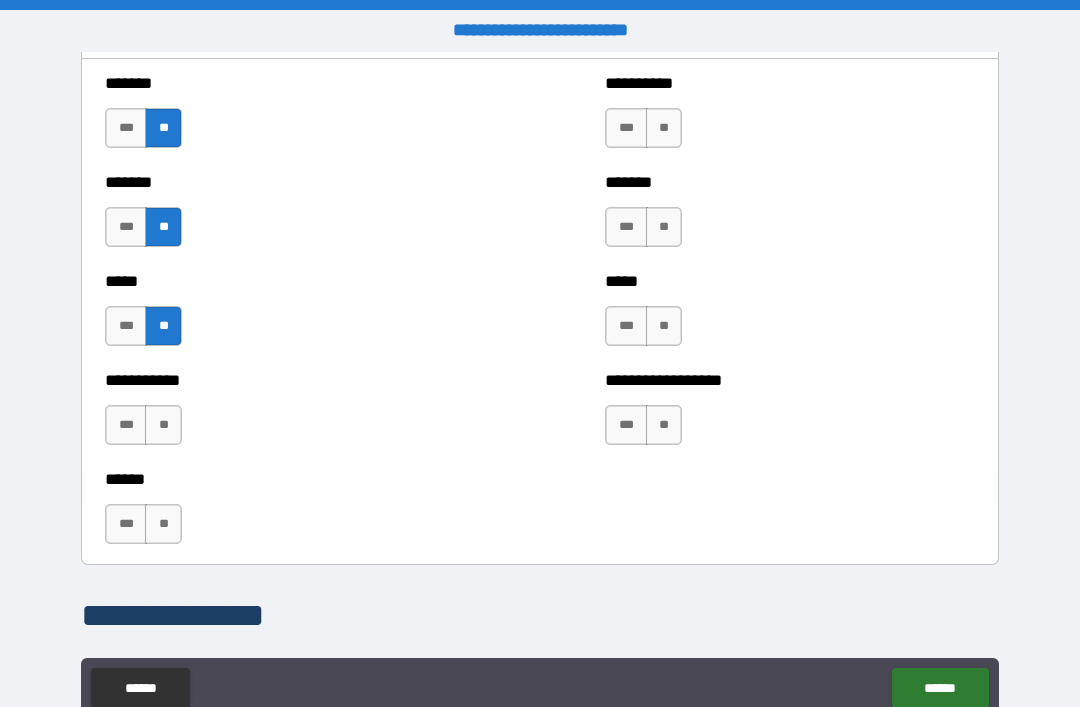 click on "**" at bounding box center [163, 425] 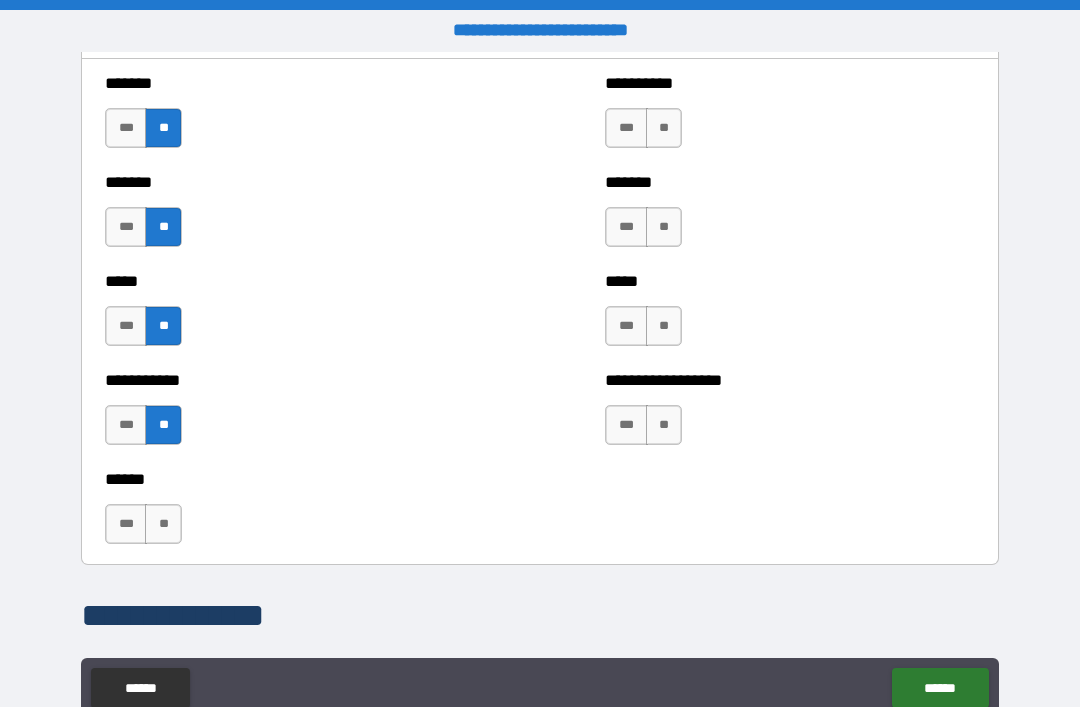 click on "**" at bounding box center [163, 524] 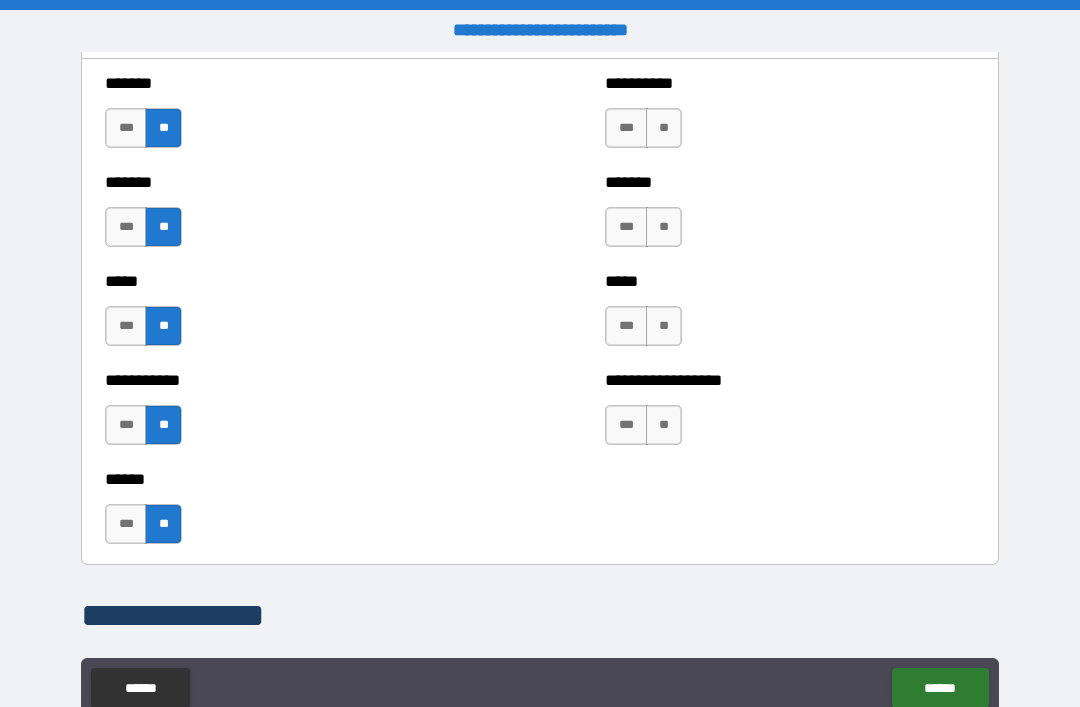 click on "**" at bounding box center [664, 128] 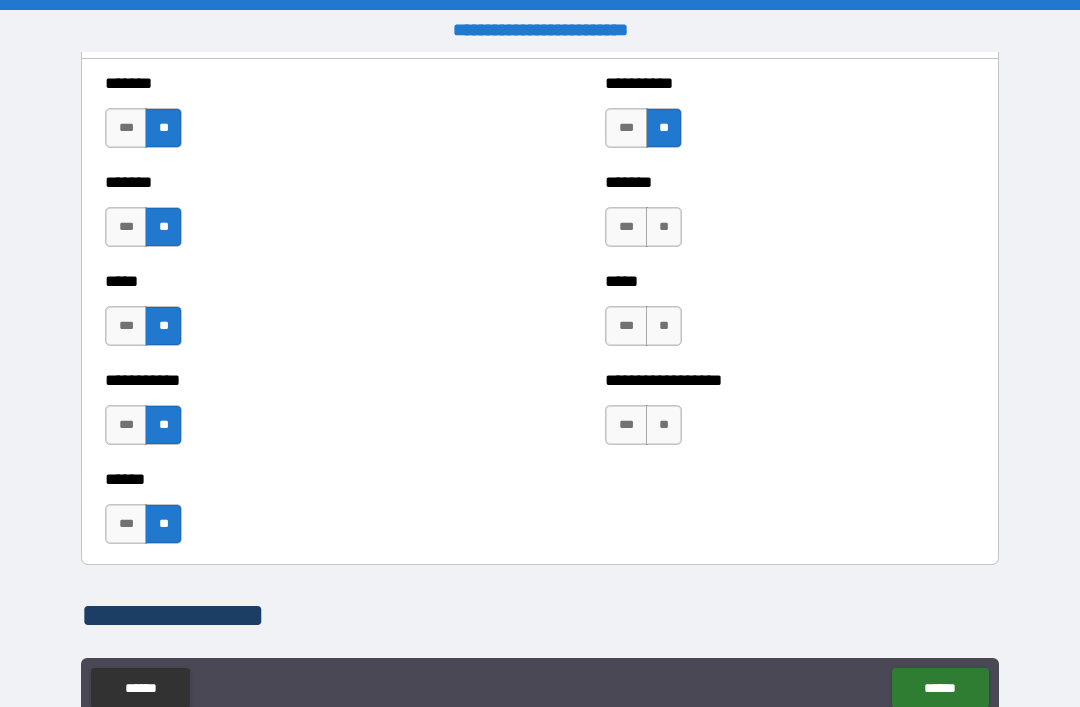 click on "**" at bounding box center [664, 227] 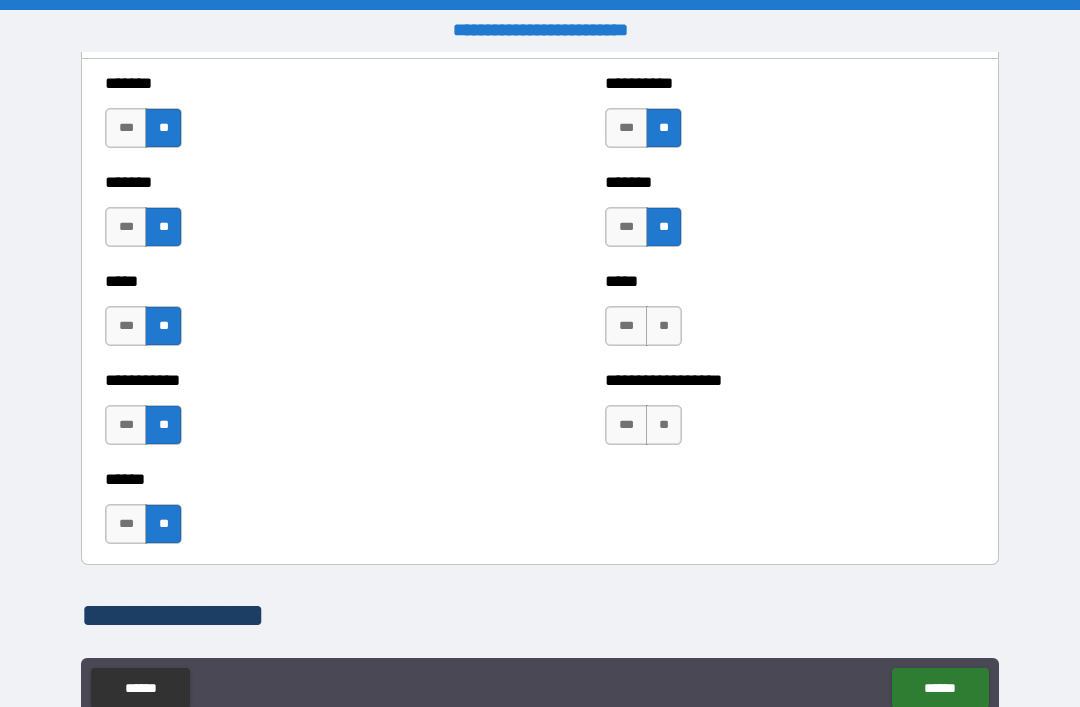 click on "**" at bounding box center (664, 326) 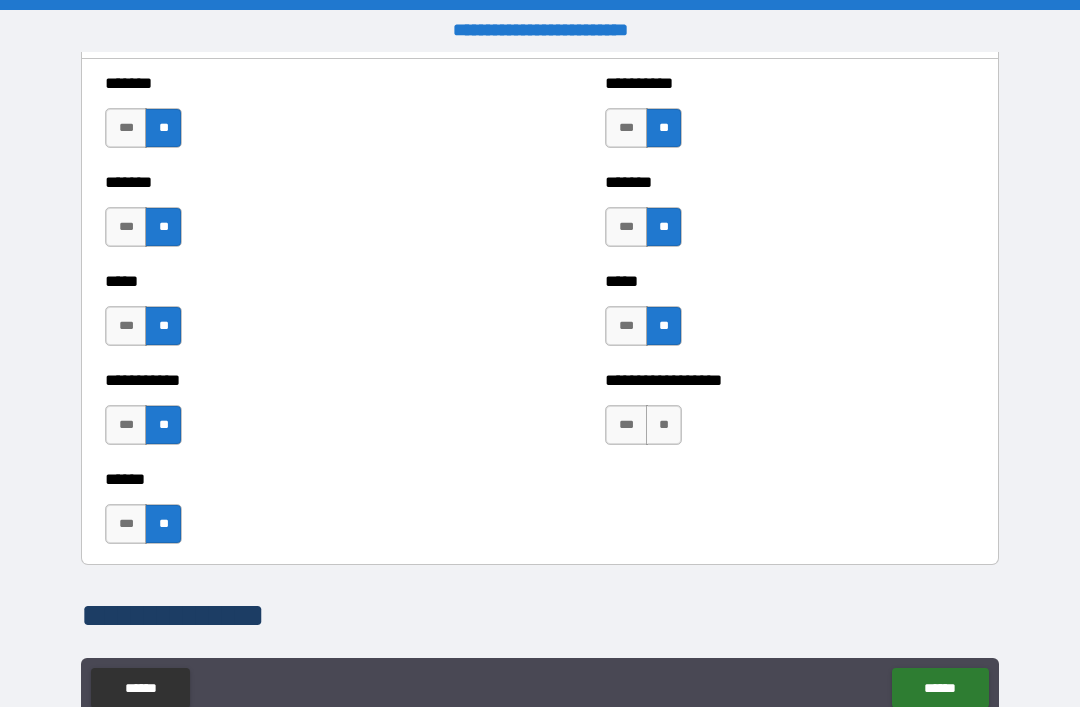 click on "**" at bounding box center [664, 425] 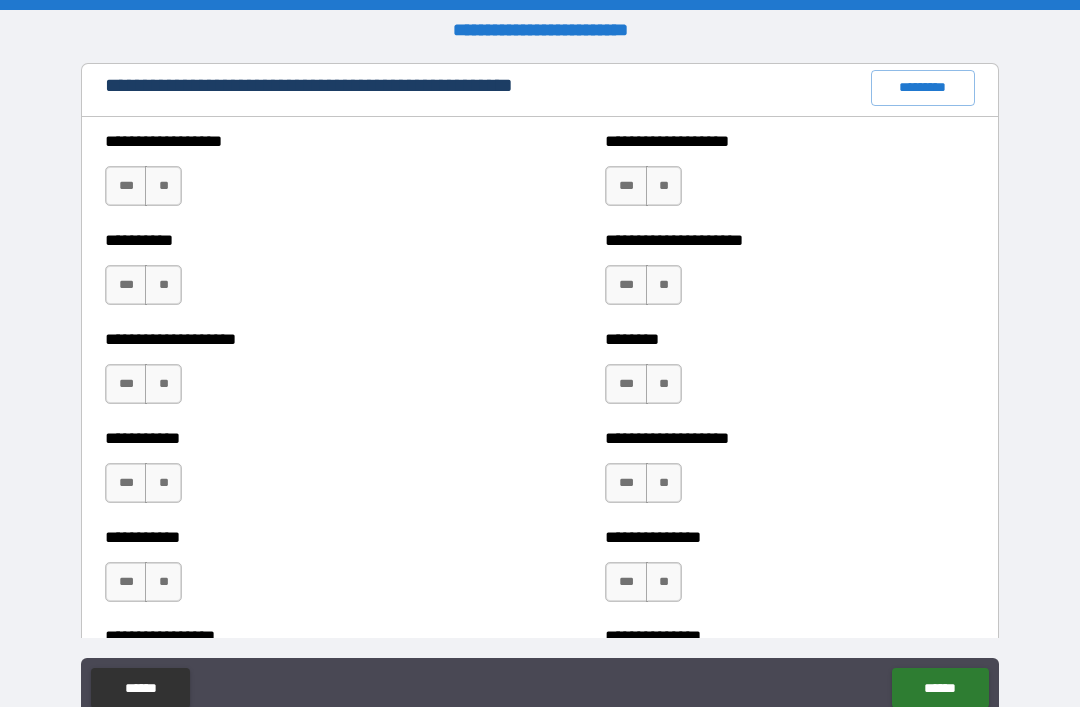 scroll, scrollTop: 2349, scrollLeft: 0, axis: vertical 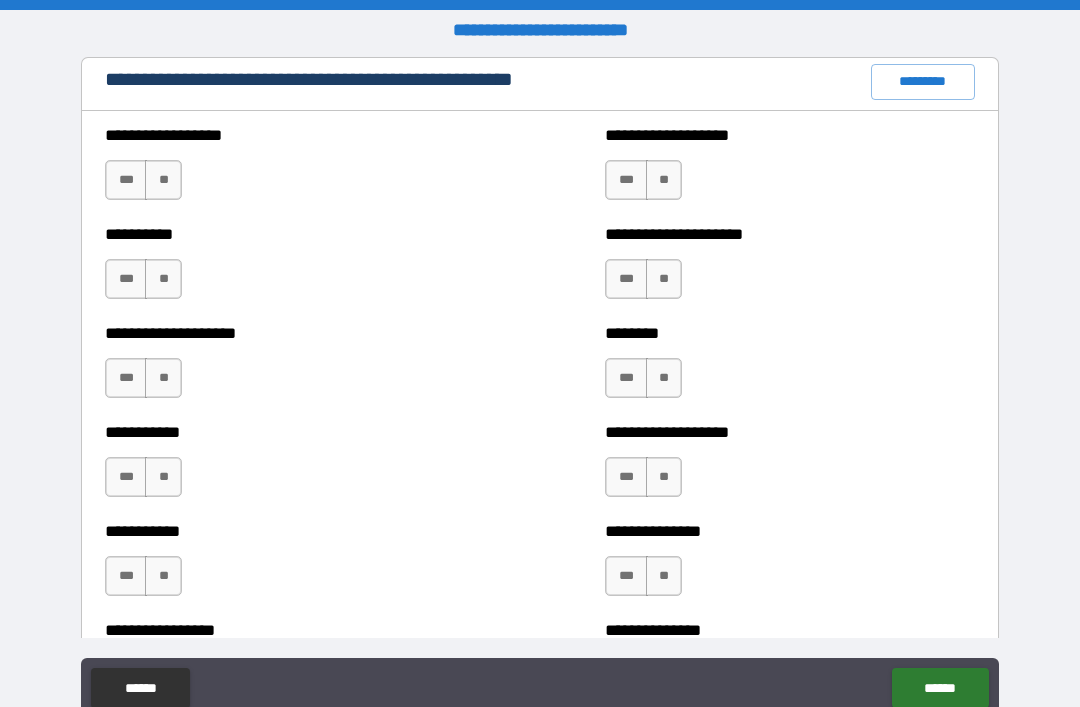click on "**" at bounding box center (163, 180) 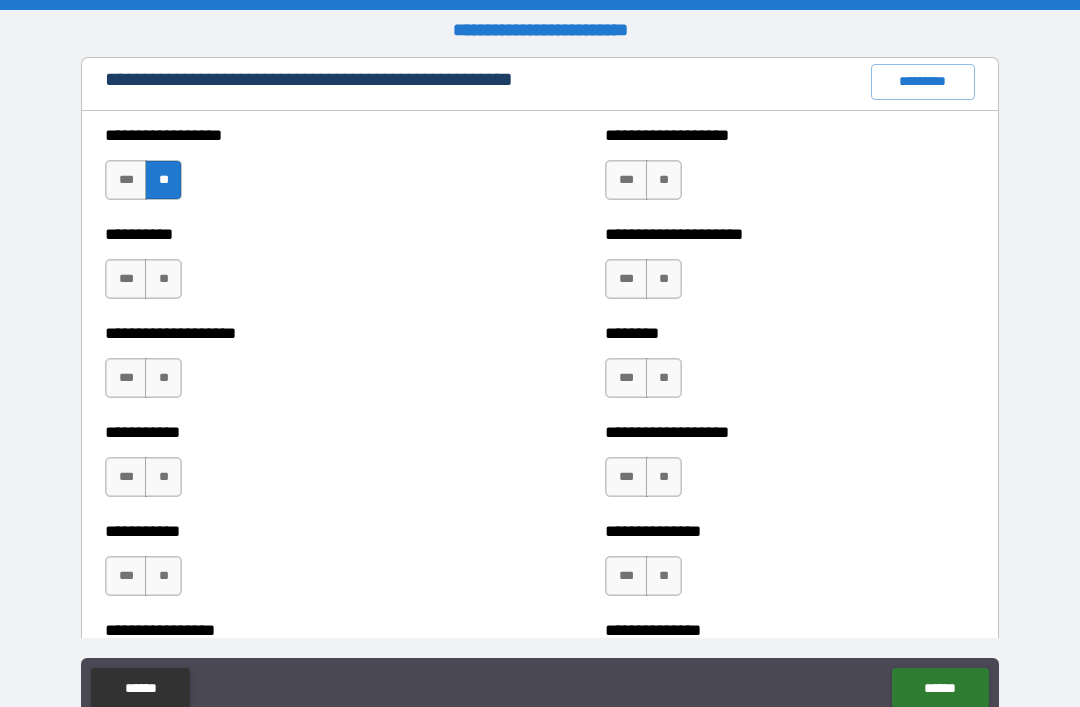click on "**" at bounding box center (163, 279) 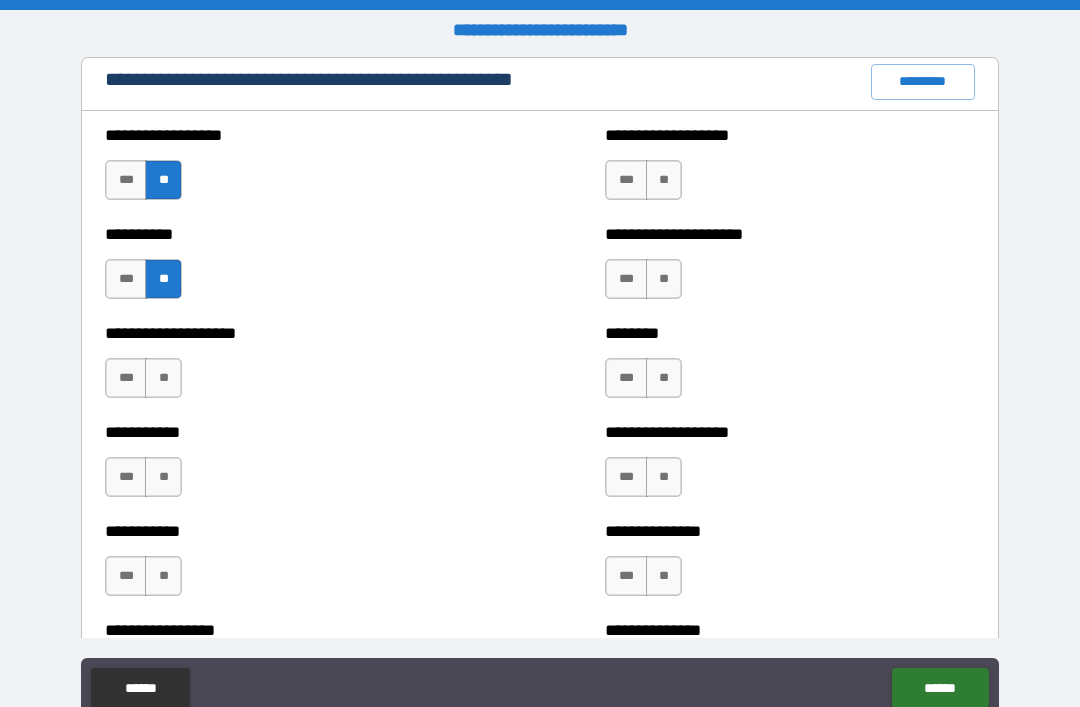 click on "**" at bounding box center [163, 378] 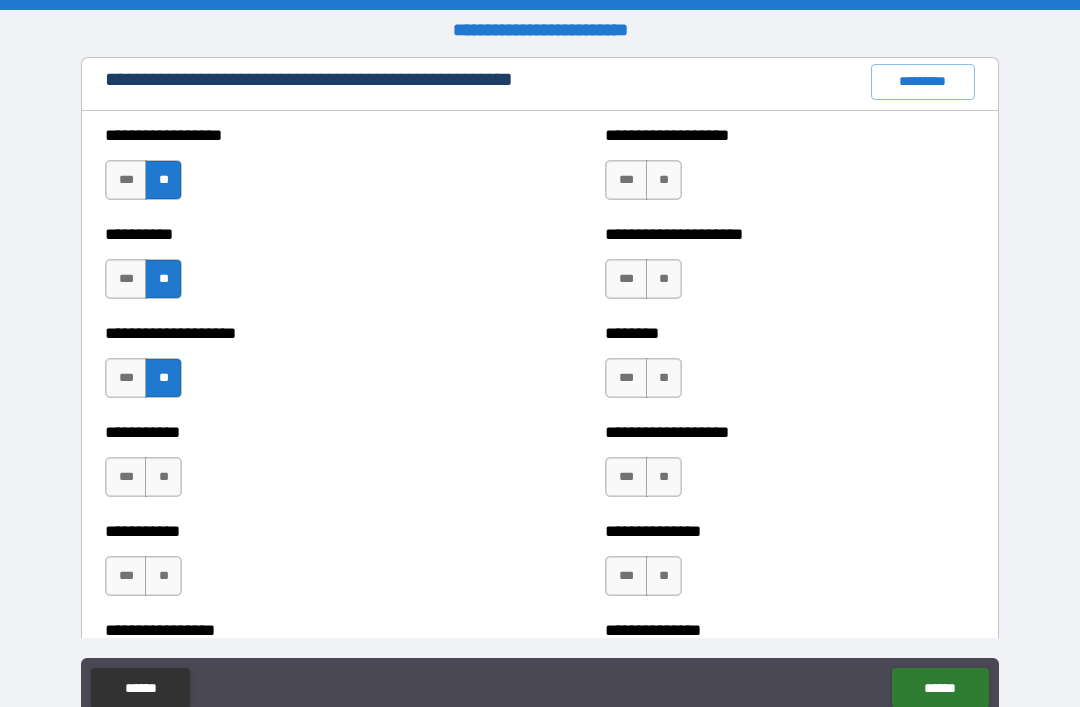 click on "**" at bounding box center [163, 477] 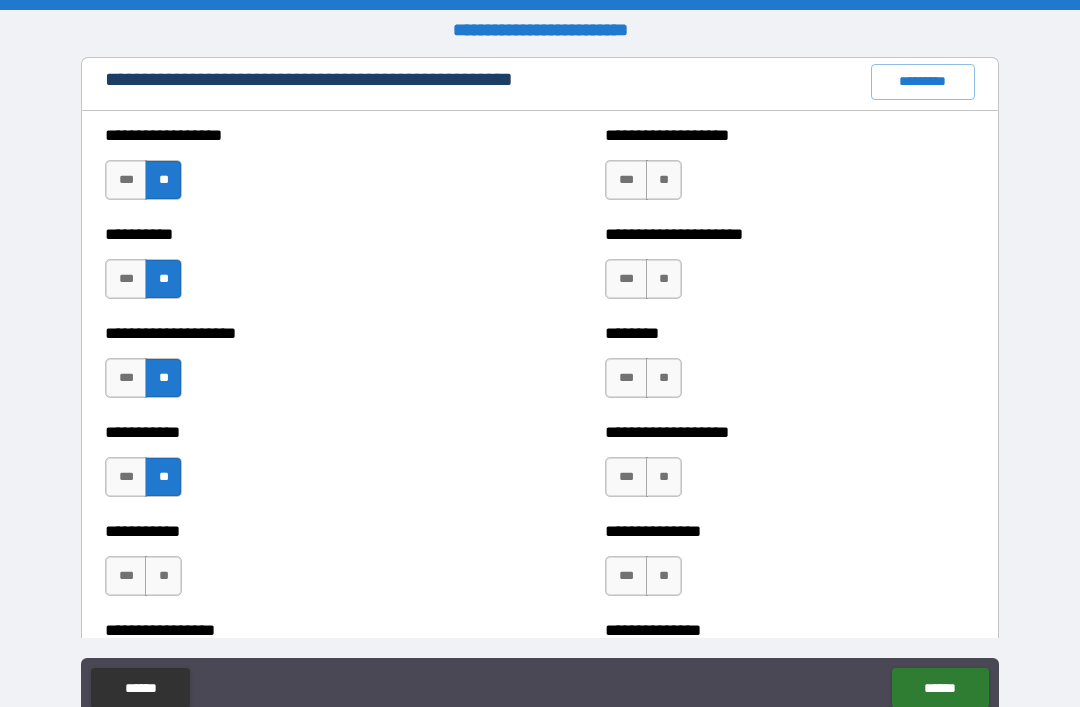 click on "**" at bounding box center [163, 576] 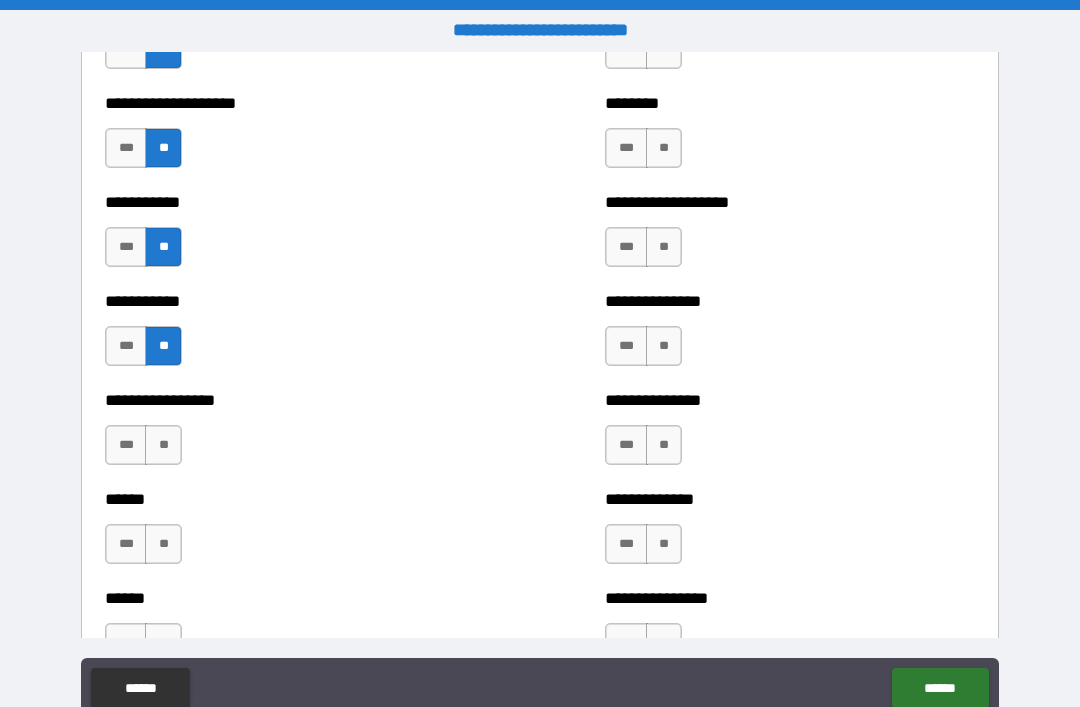 scroll, scrollTop: 2580, scrollLeft: 0, axis: vertical 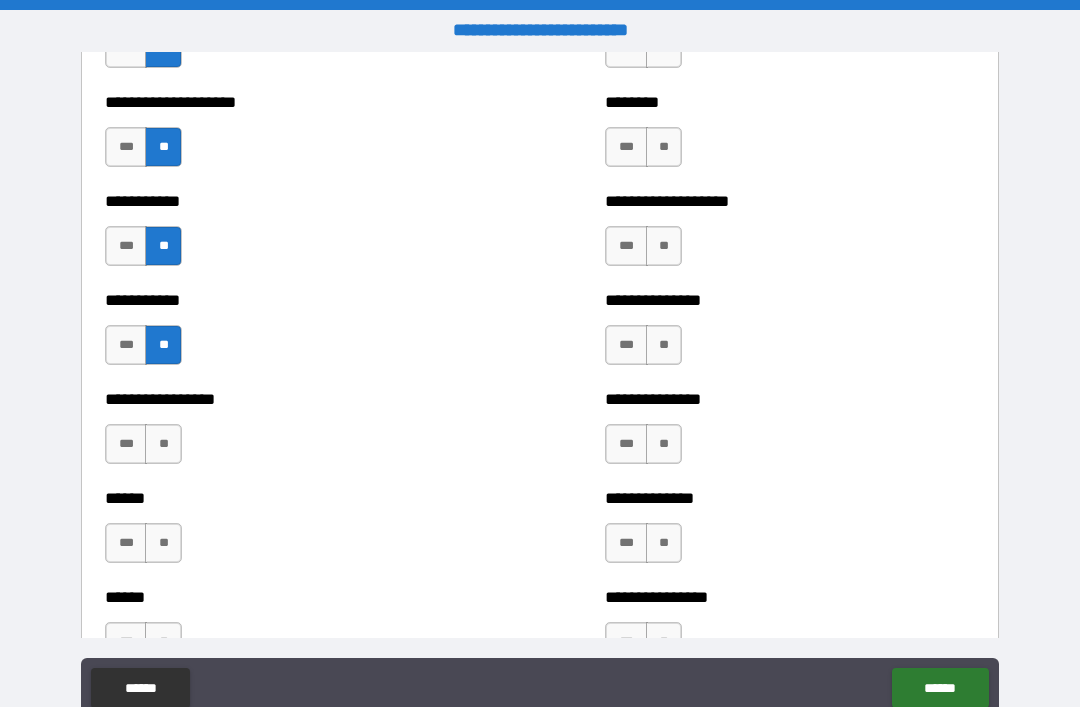 click on "**" at bounding box center (163, 444) 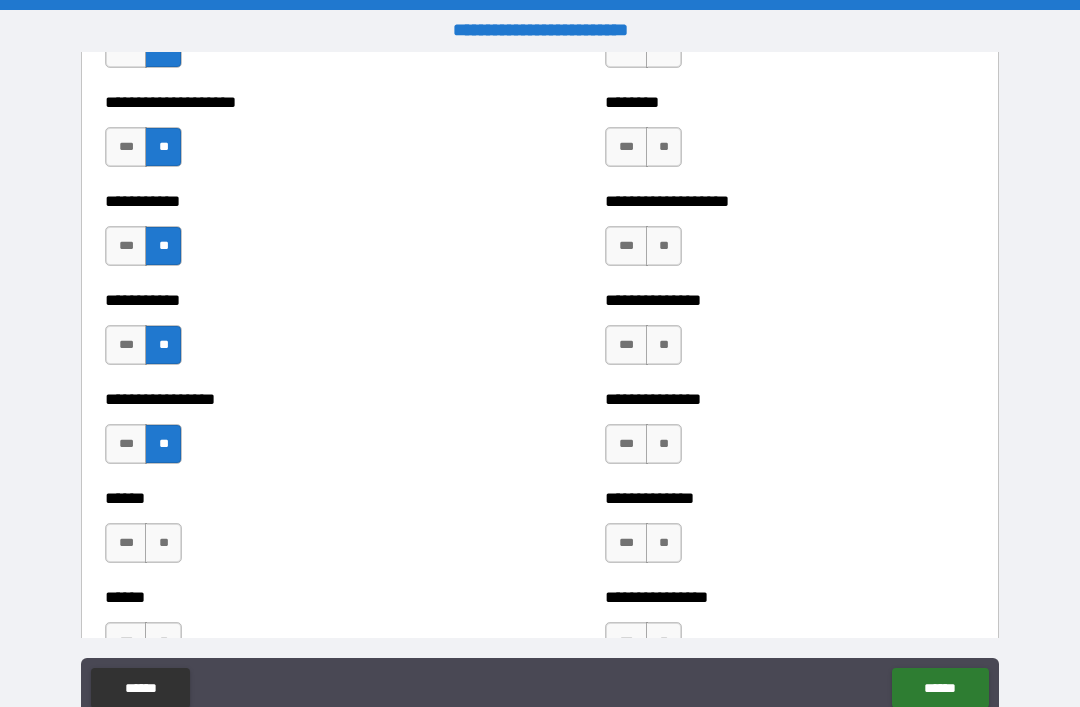 click on "**" at bounding box center [163, 543] 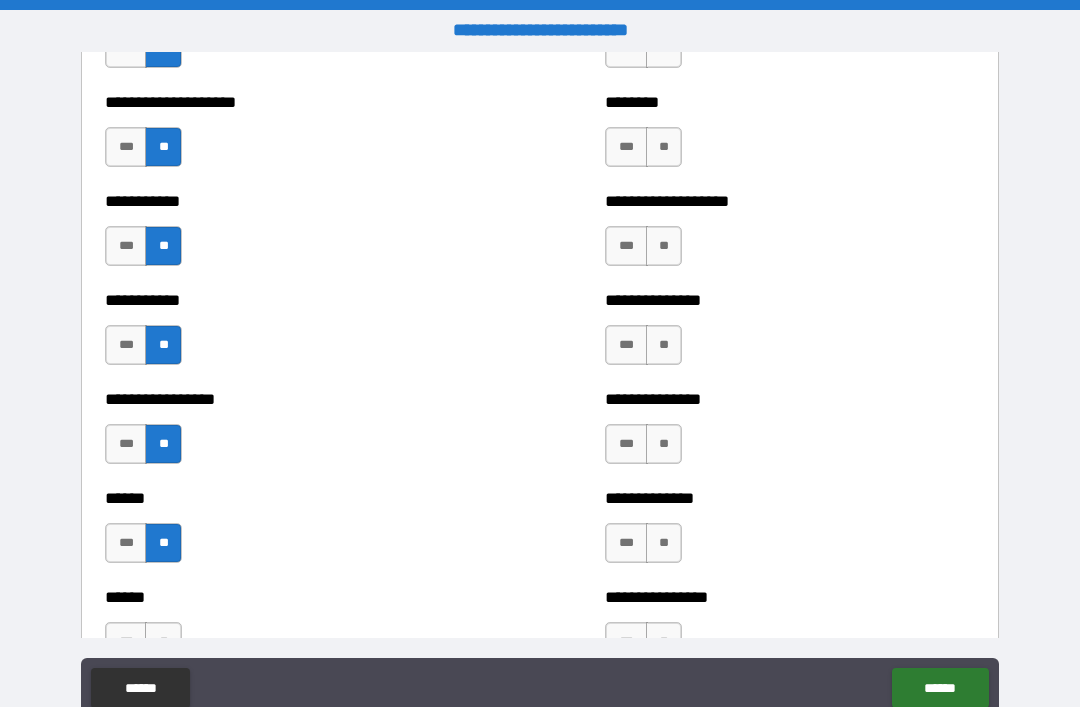 click on "**" at bounding box center (163, 642) 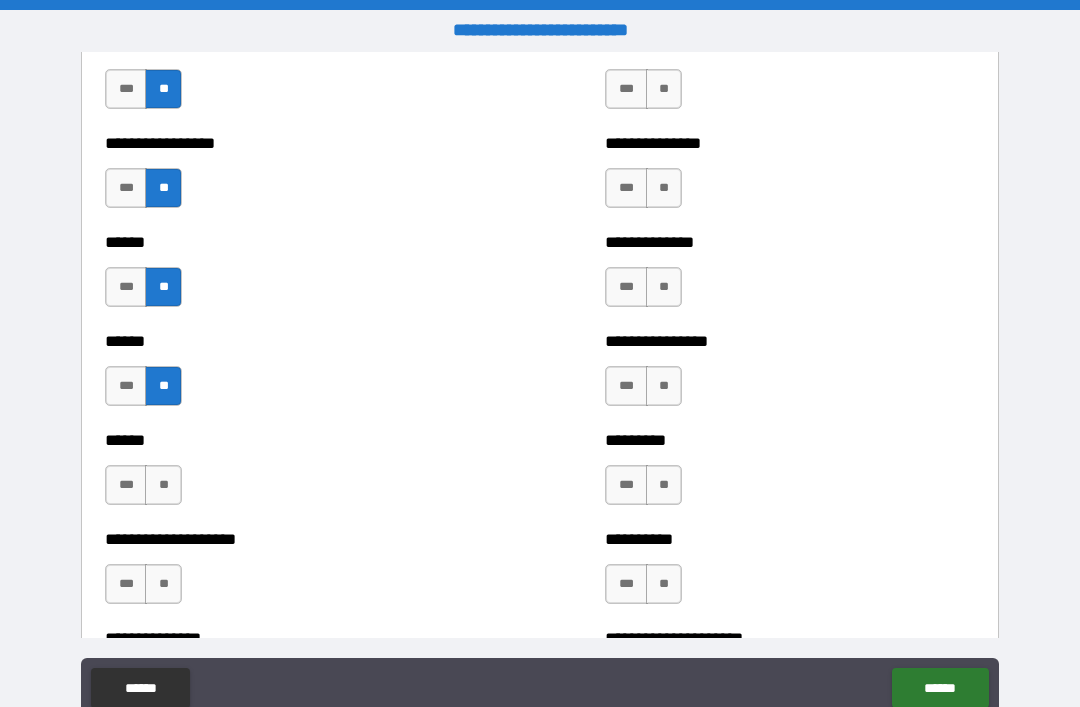 scroll, scrollTop: 2835, scrollLeft: 0, axis: vertical 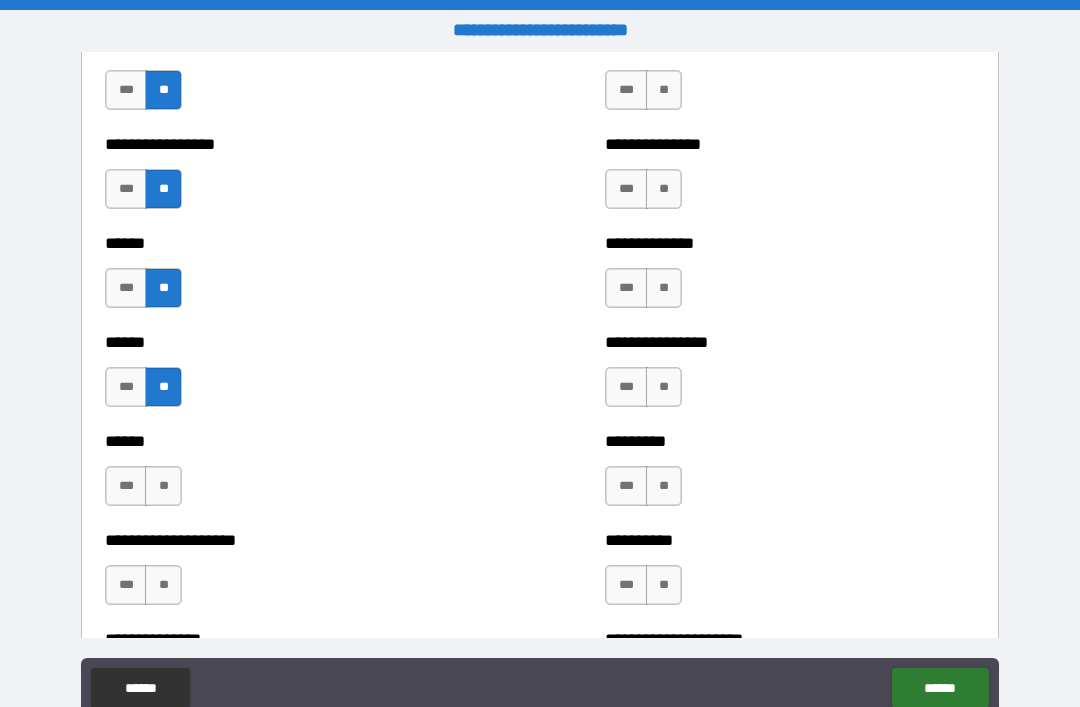 click on "**" at bounding box center [163, 486] 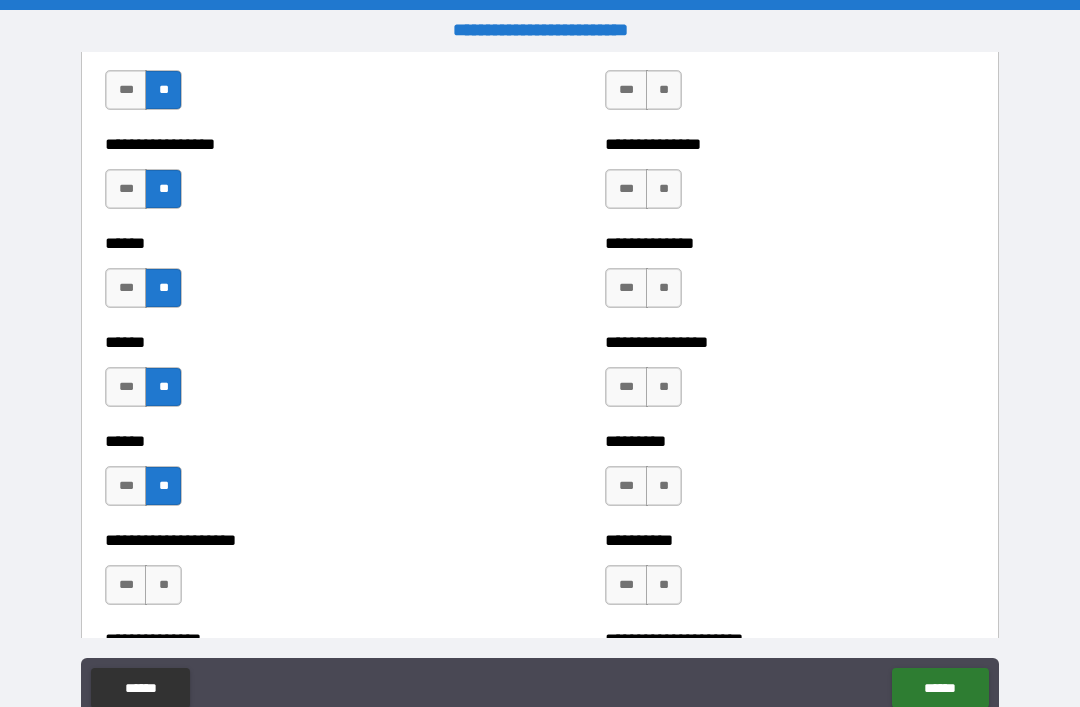 click on "**" at bounding box center (163, 585) 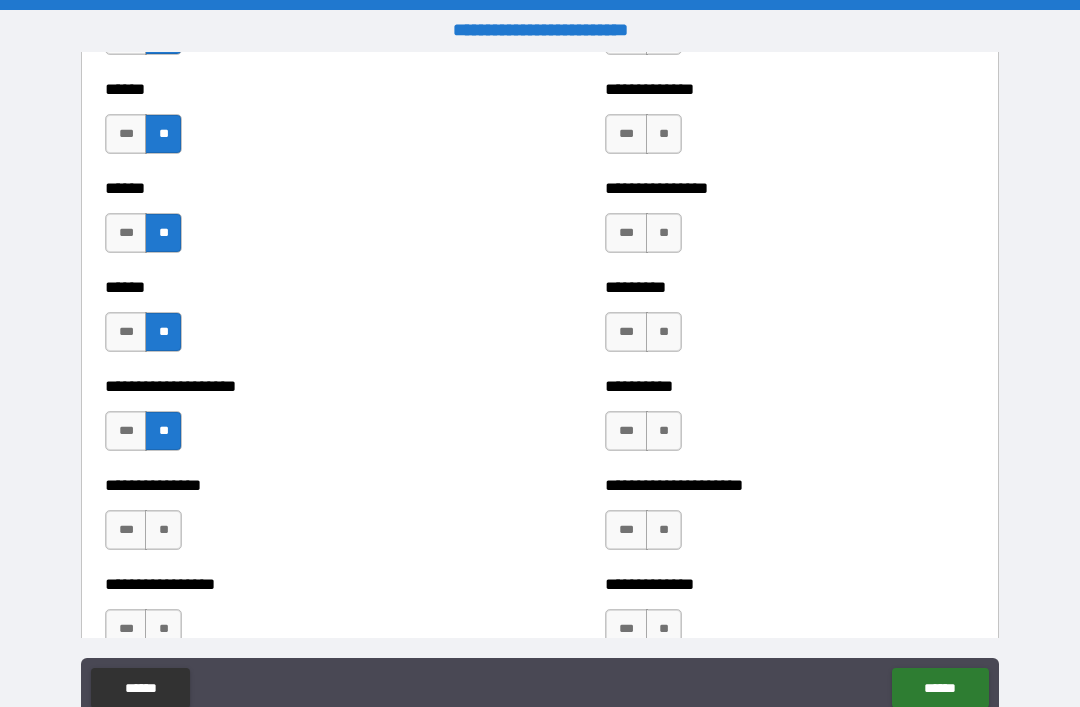 scroll, scrollTop: 2991, scrollLeft: 0, axis: vertical 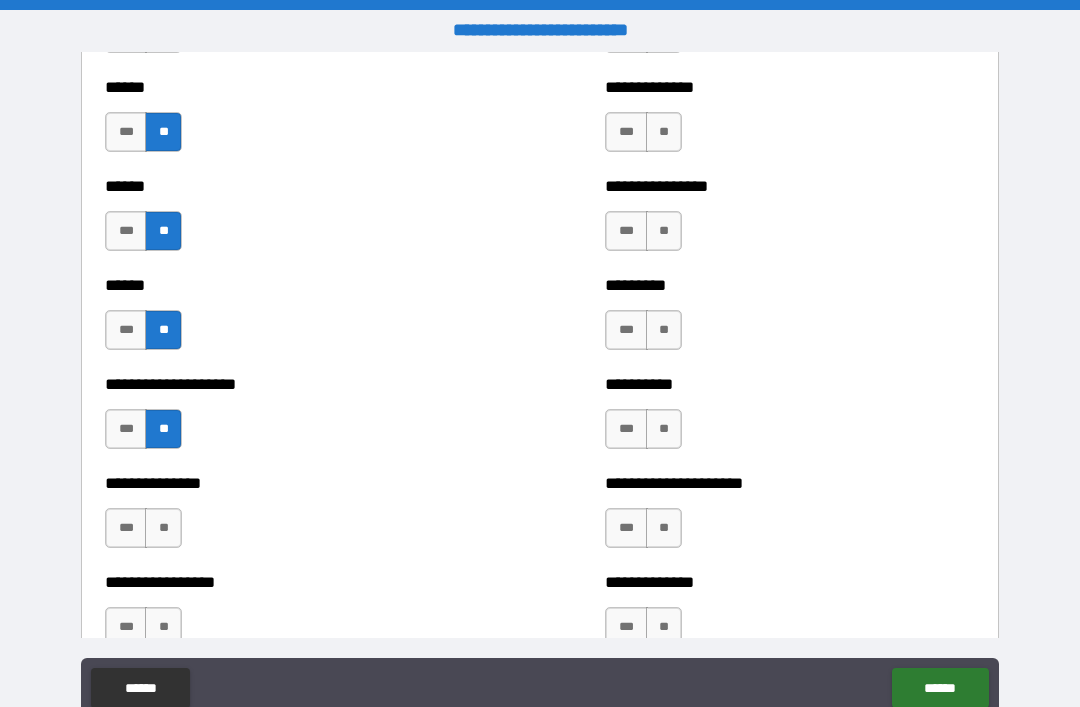 click on "***" at bounding box center (126, 528) 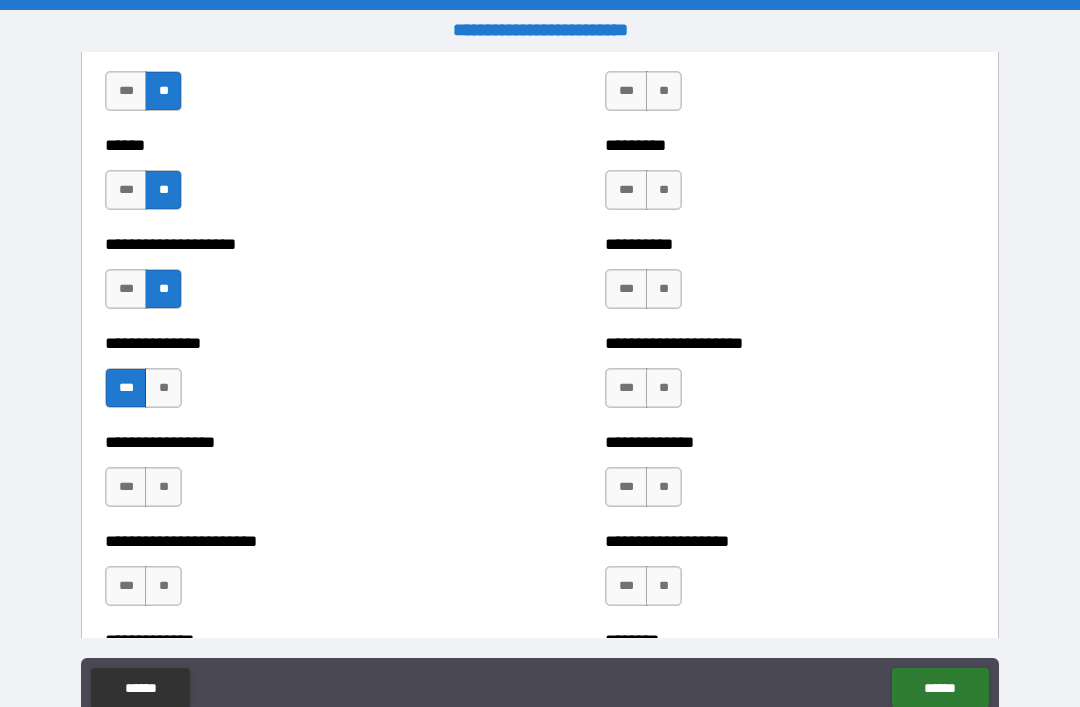 scroll, scrollTop: 3186, scrollLeft: 0, axis: vertical 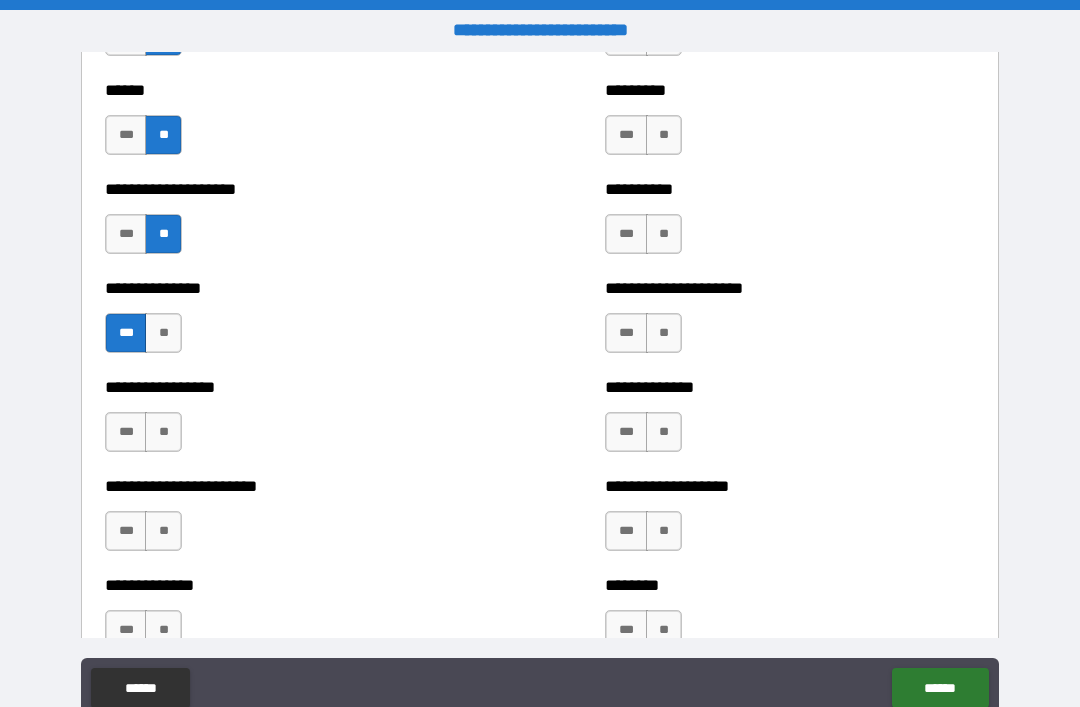 click on "***" at bounding box center [126, 432] 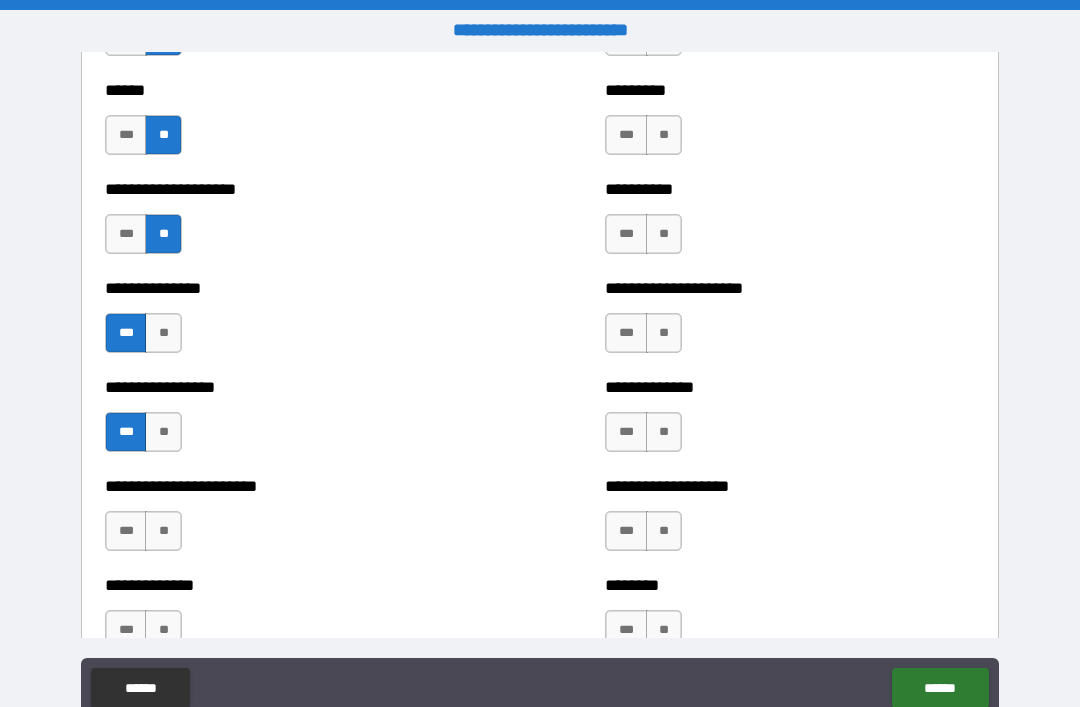 click on "**" at bounding box center [163, 531] 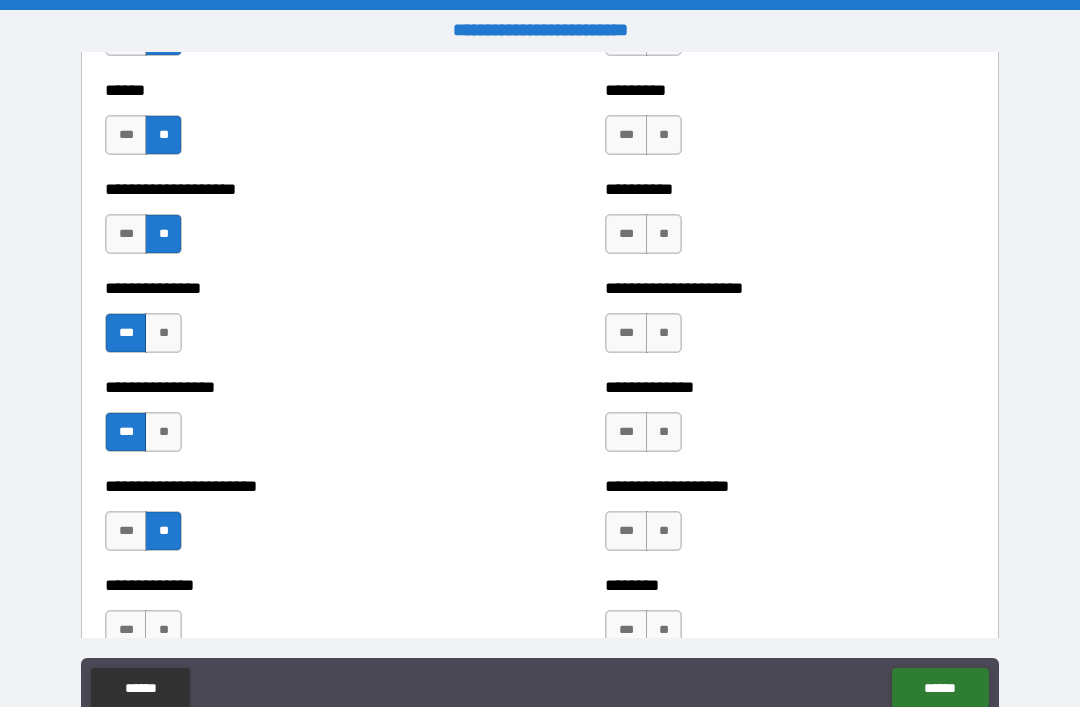 click on "**" at bounding box center (163, 630) 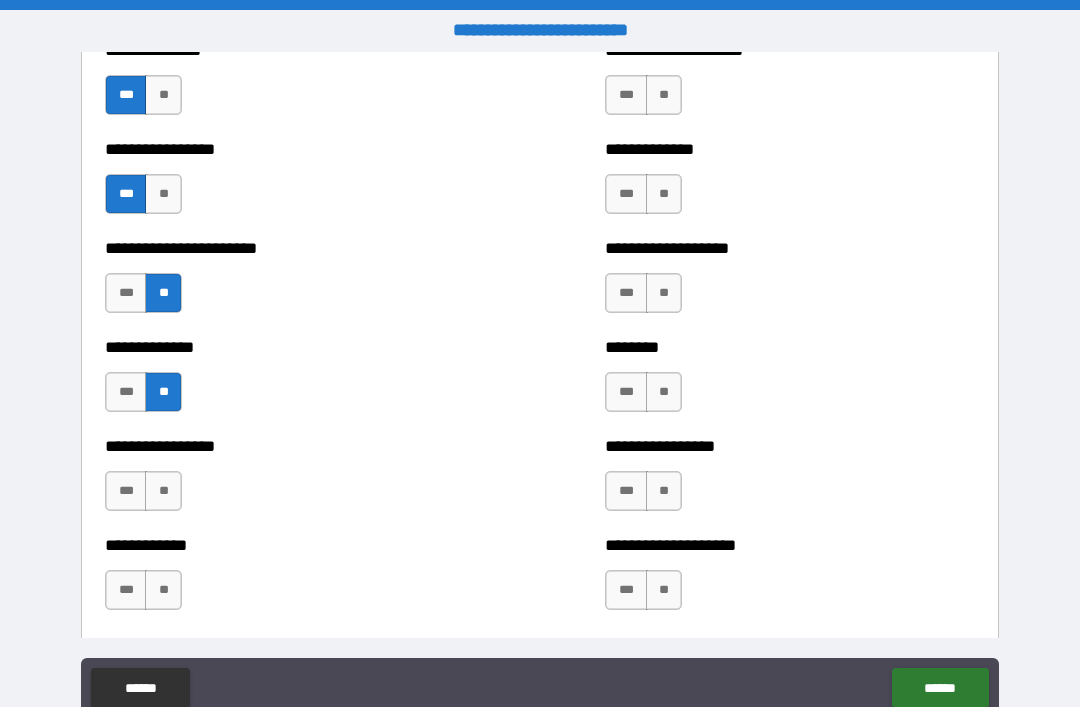 scroll, scrollTop: 3425, scrollLeft: 0, axis: vertical 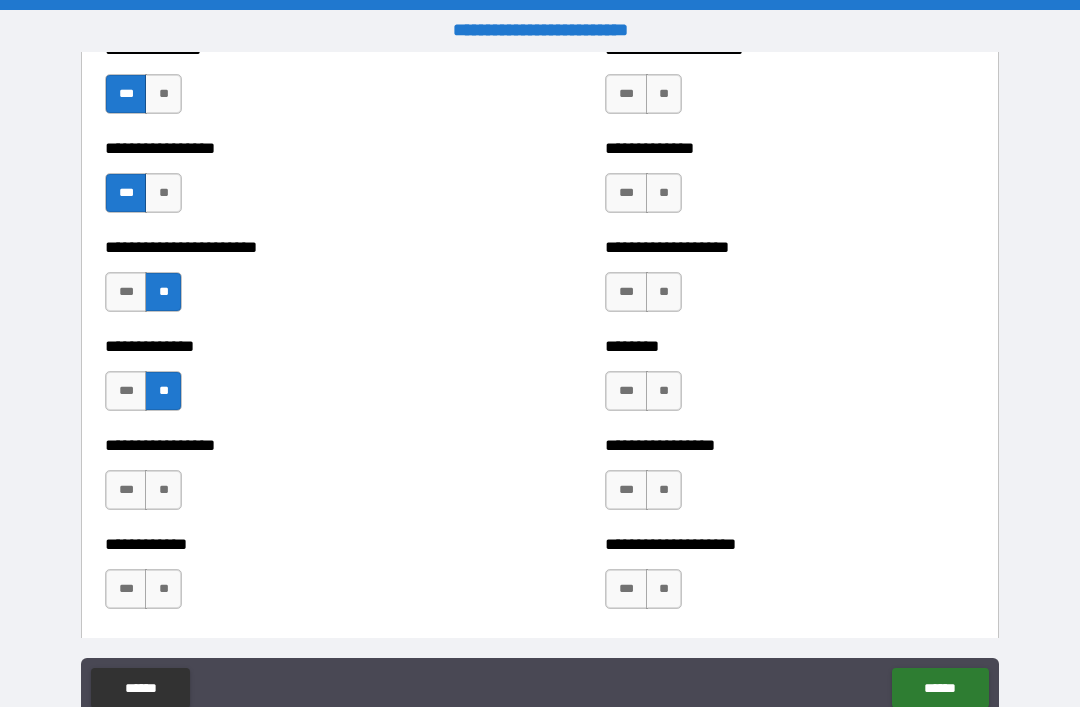 click on "***" at bounding box center [126, 490] 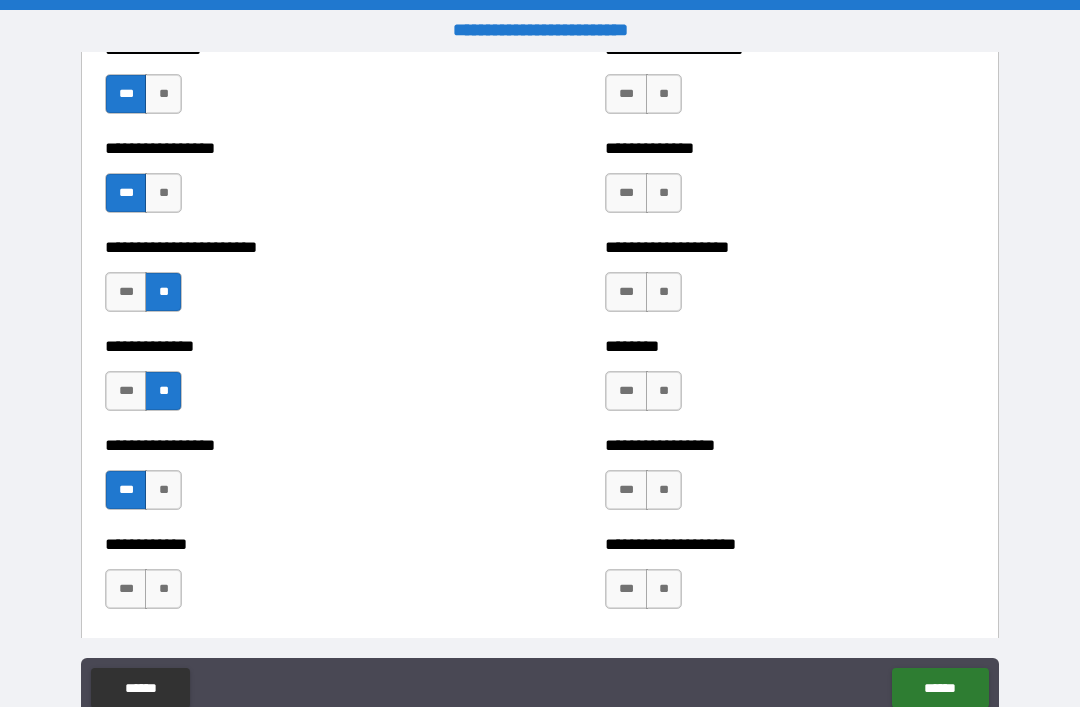 click on "**" at bounding box center [163, 589] 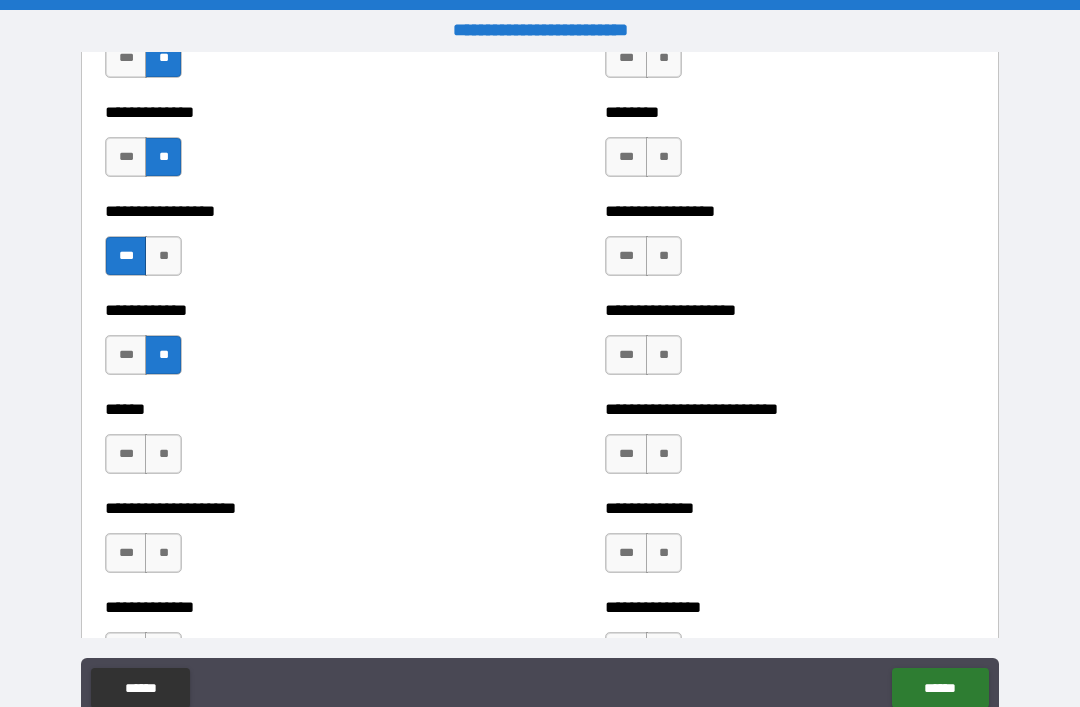 scroll, scrollTop: 3658, scrollLeft: 0, axis: vertical 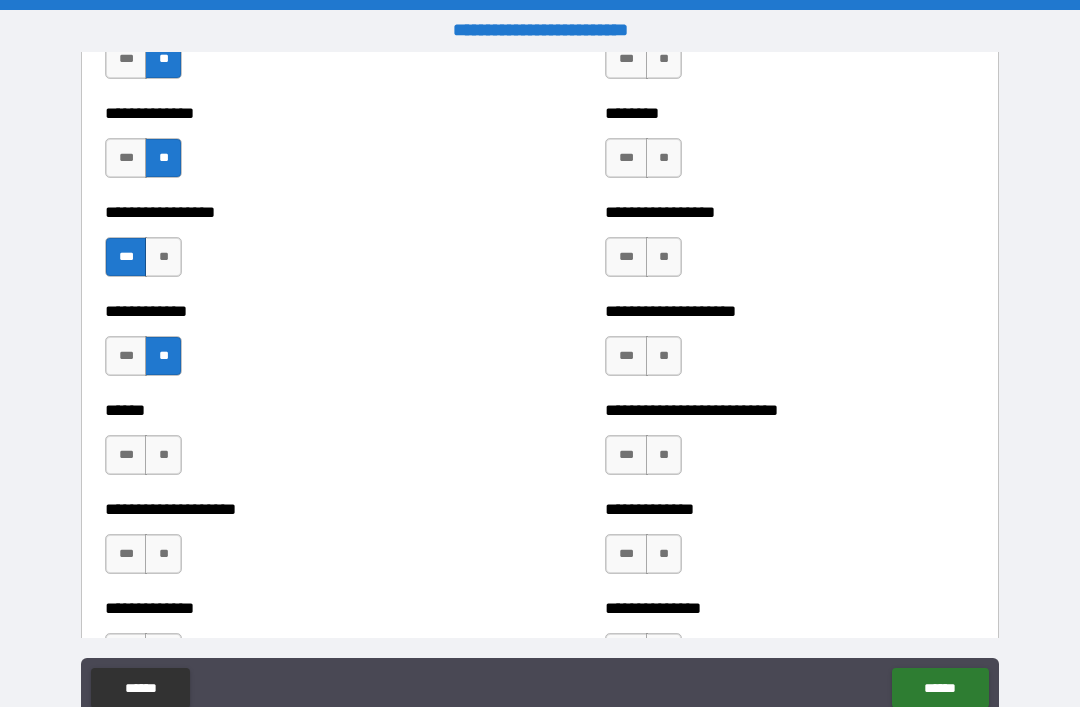 click on "**" at bounding box center (163, 455) 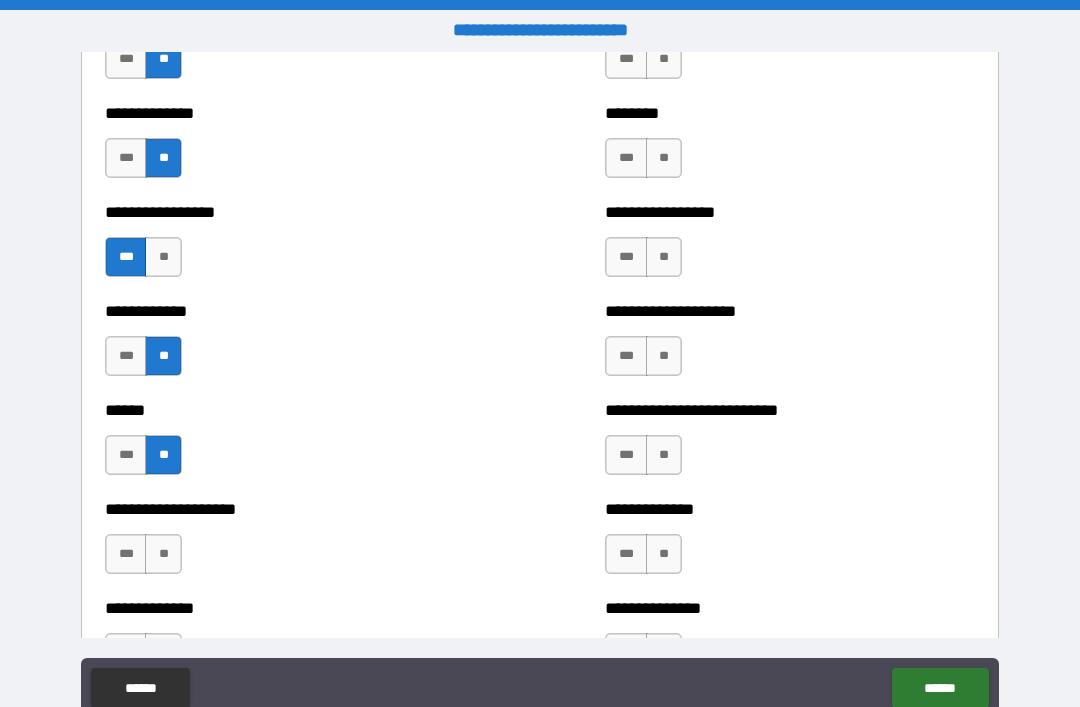 click on "**" at bounding box center (163, 554) 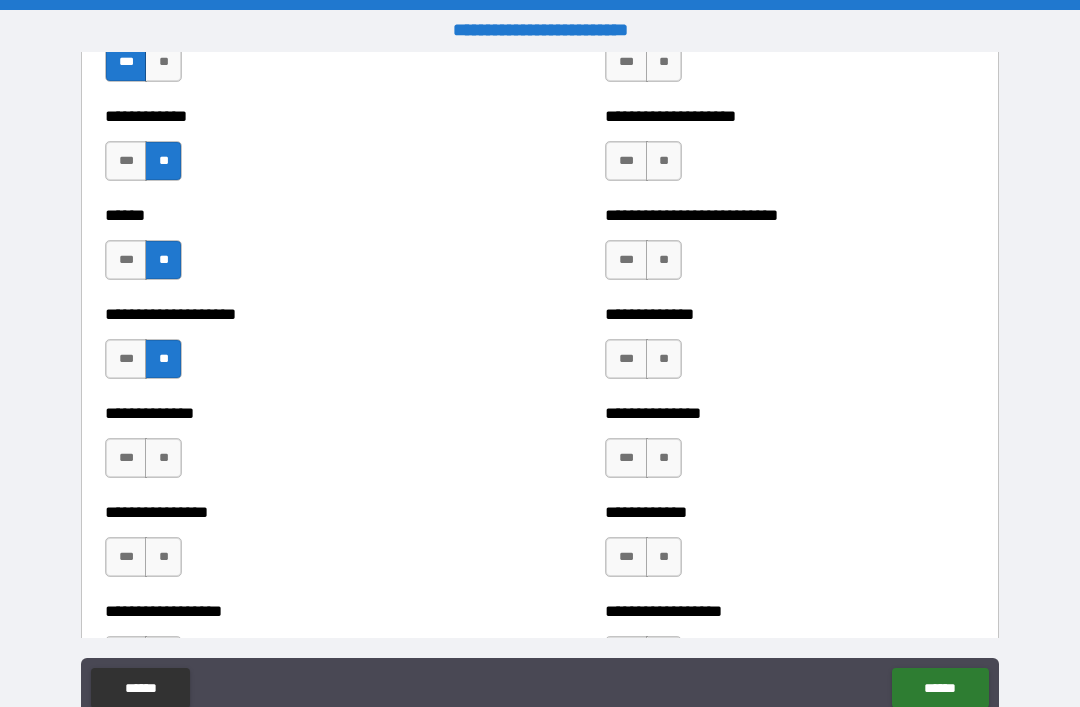 scroll, scrollTop: 3892, scrollLeft: 0, axis: vertical 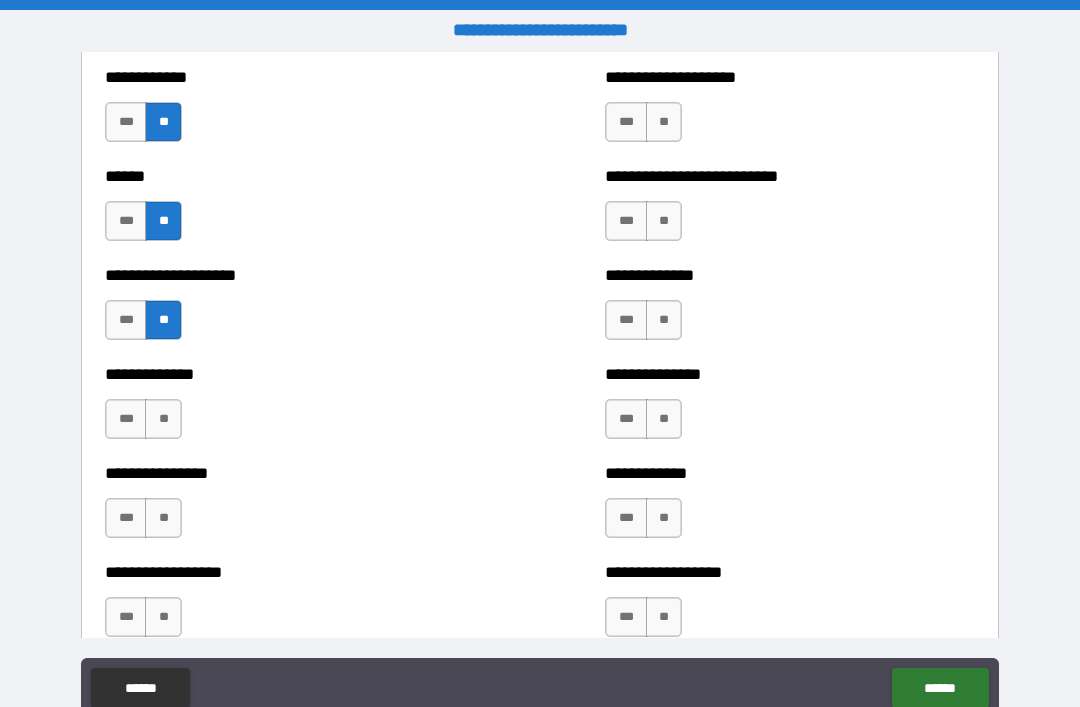 click on "**" at bounding box center (163, 419) 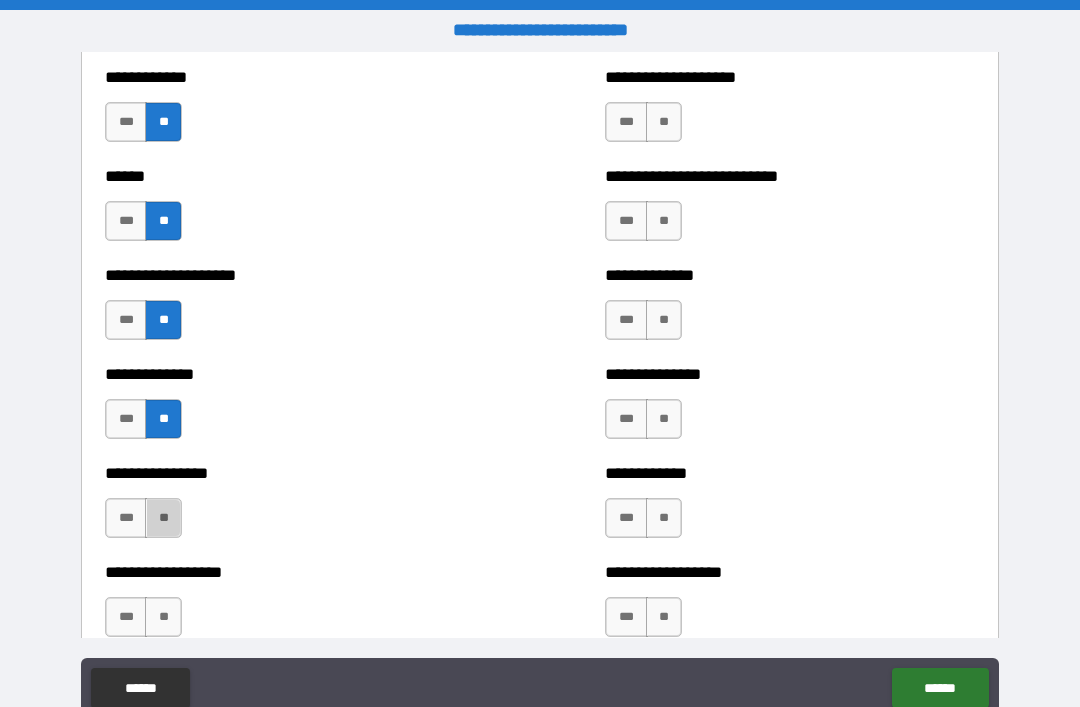click on "**" at bounding box center [163, 518] 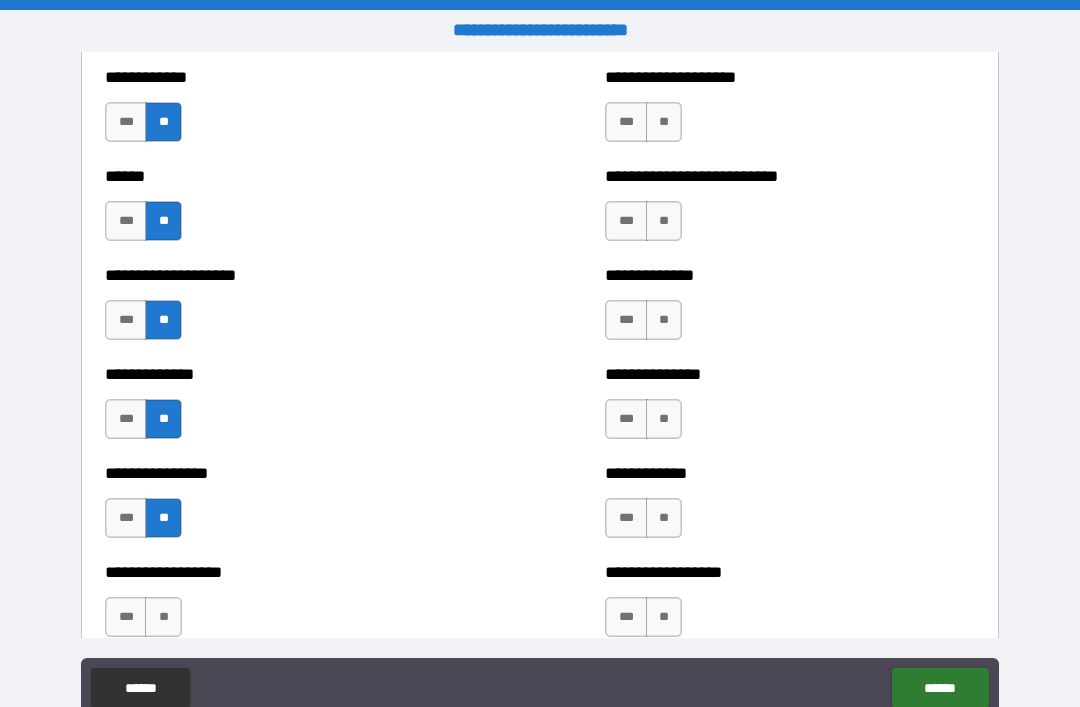 click on "**" at bounding box center [163, 617] 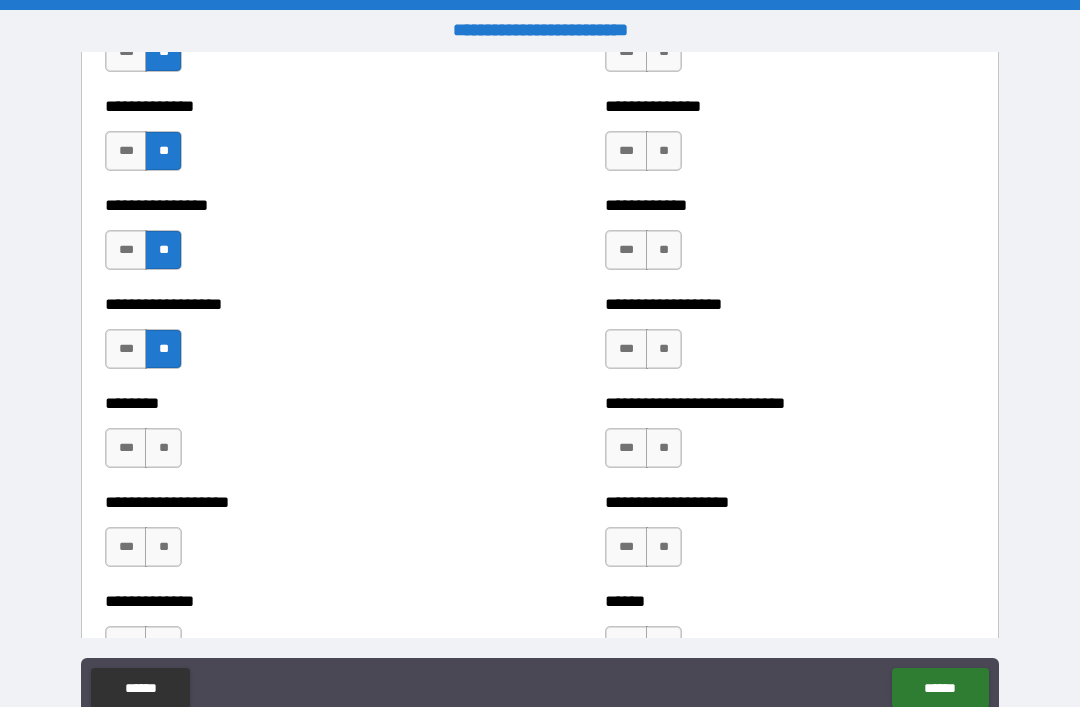 scroll, scrollTop: 4164, scrollLeft: 0, axis: vertical 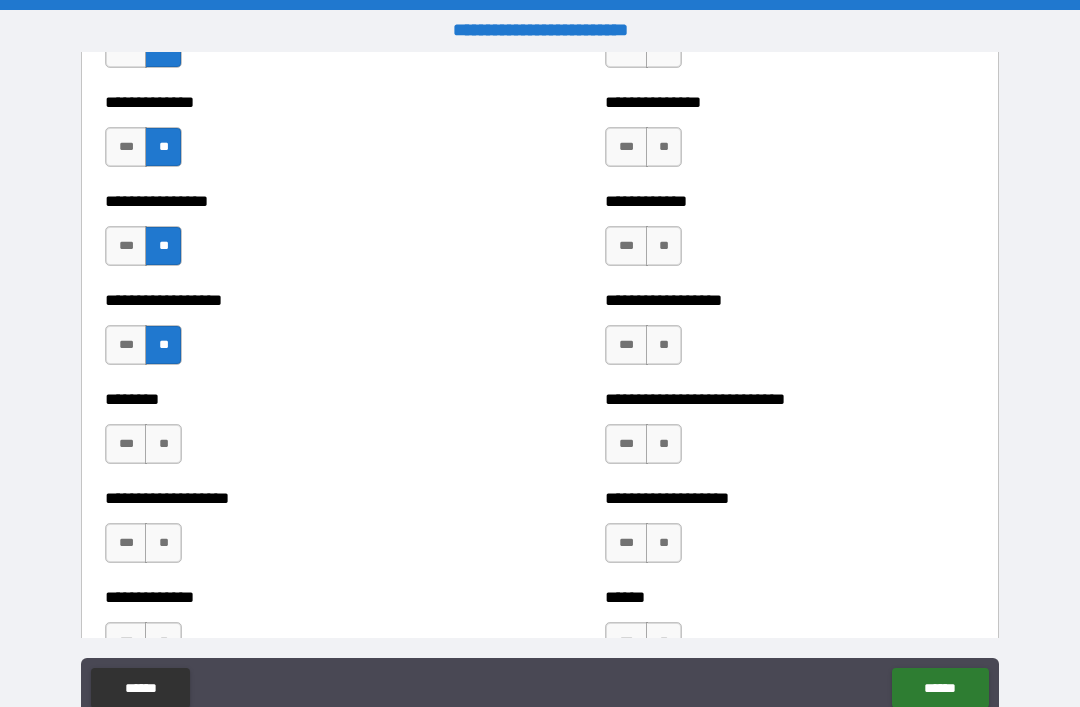 click on "**" at bounding box center [163, 444] 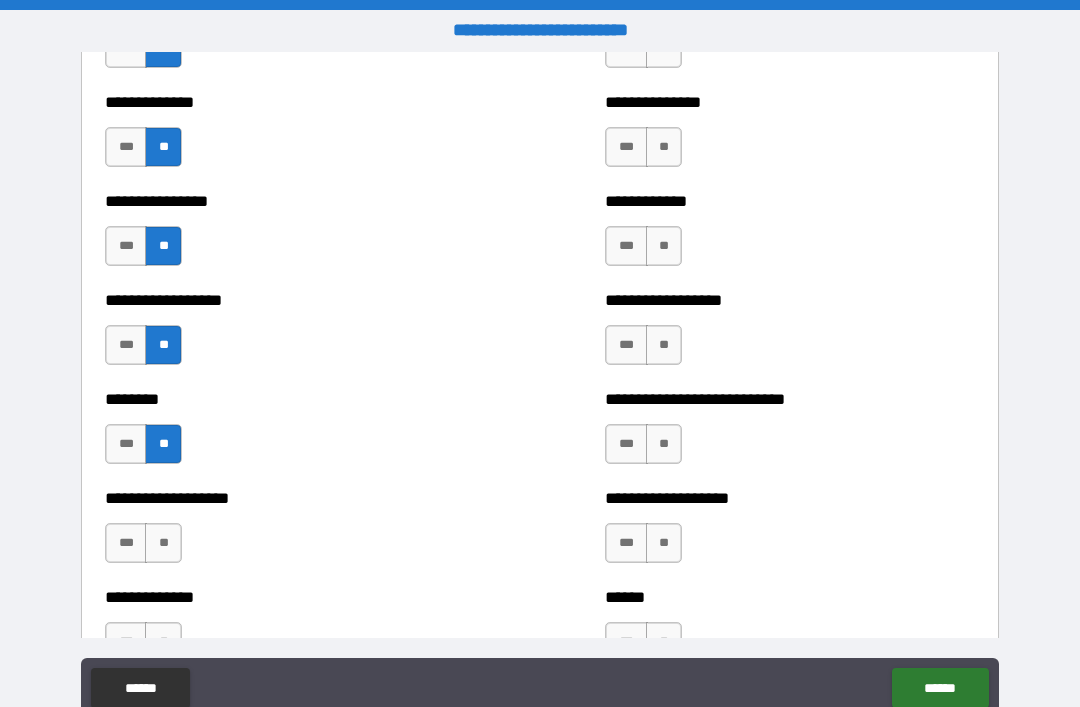 click on "**" at bounding box center [163, 543] 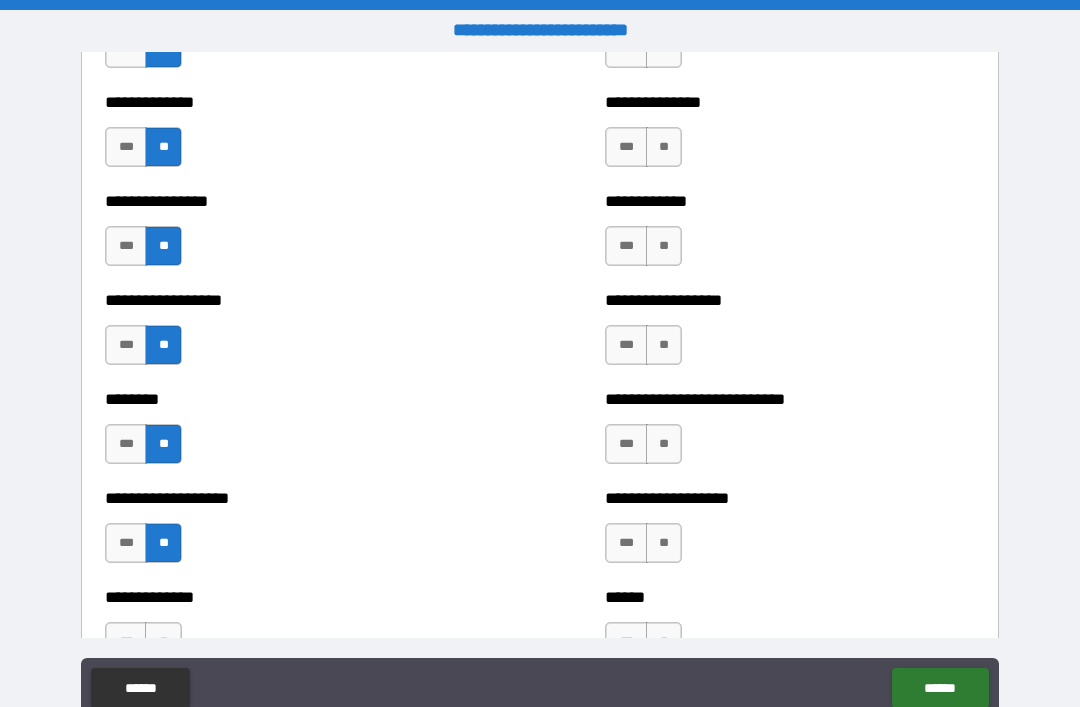 click on "**" at bounding box center (163, 642) 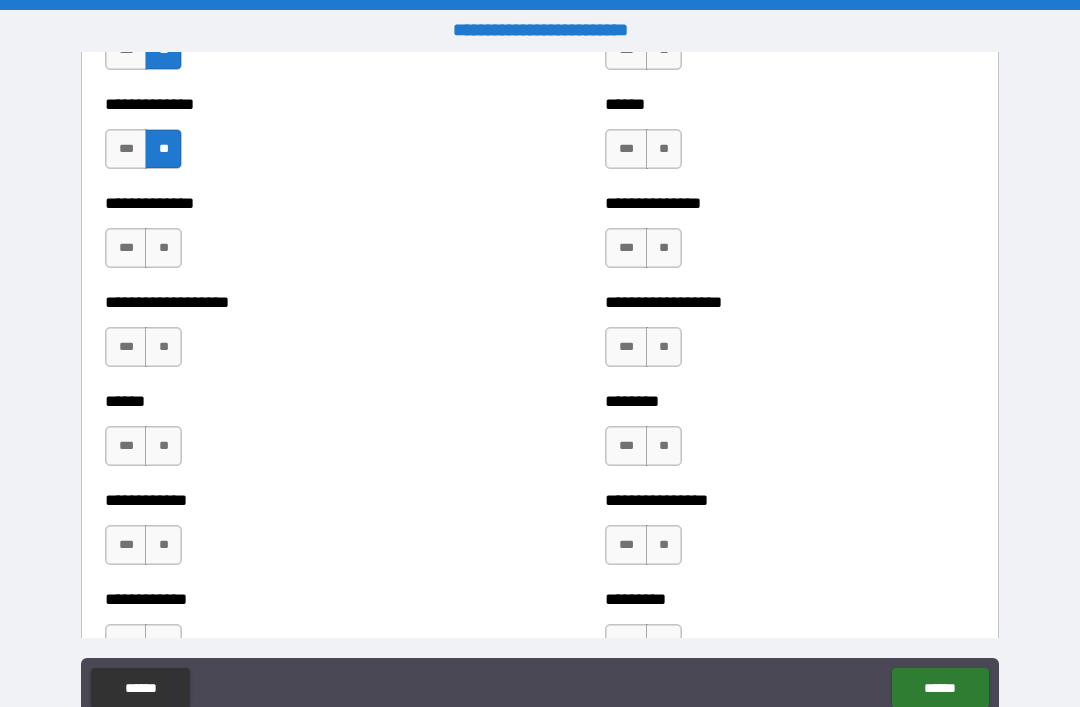scroll, scrollTop: 4658, scrollLeft: 0, axis: vertical 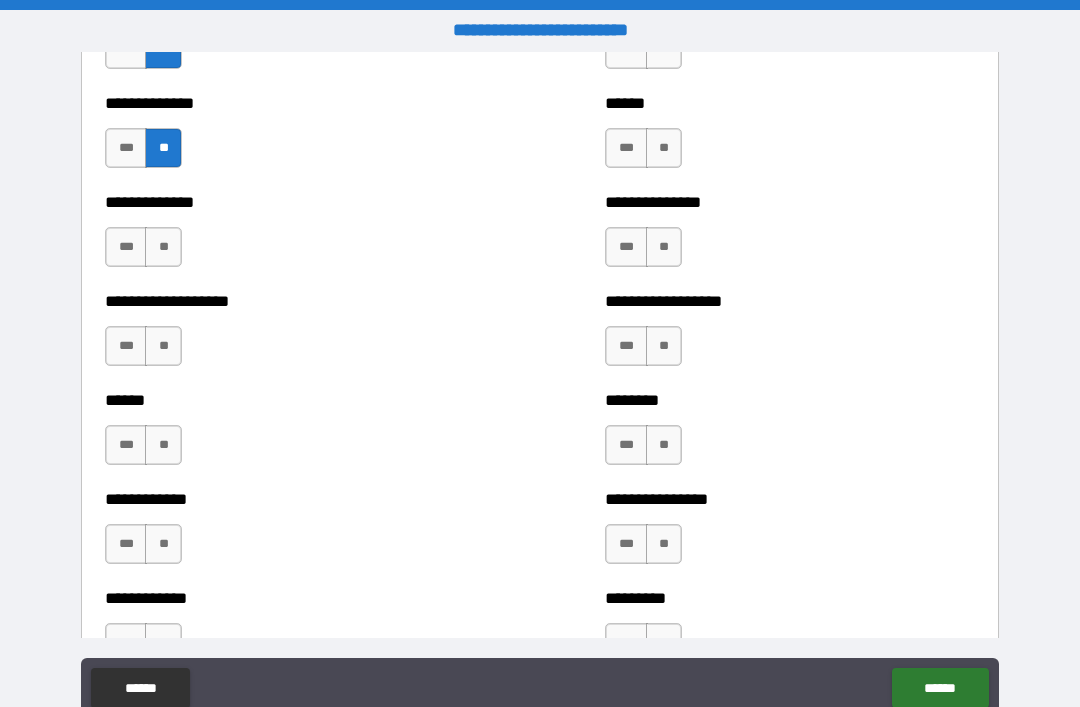 click on "**" at bounding box center [163, 247] 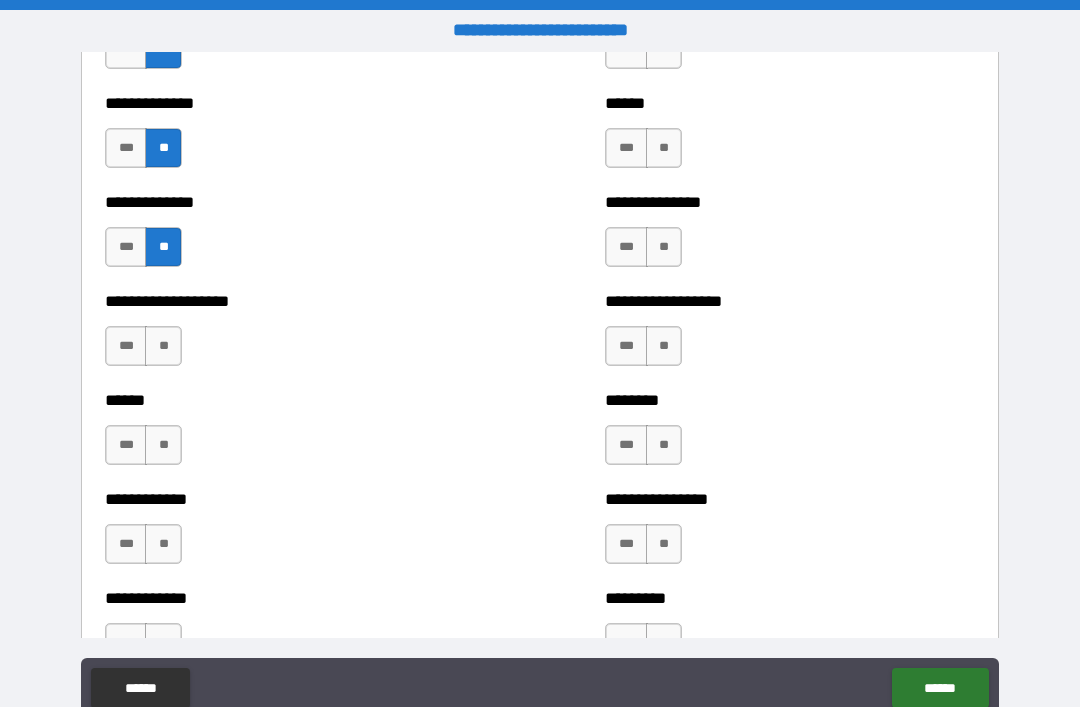 click on "**" at bounding box center (163, 346) 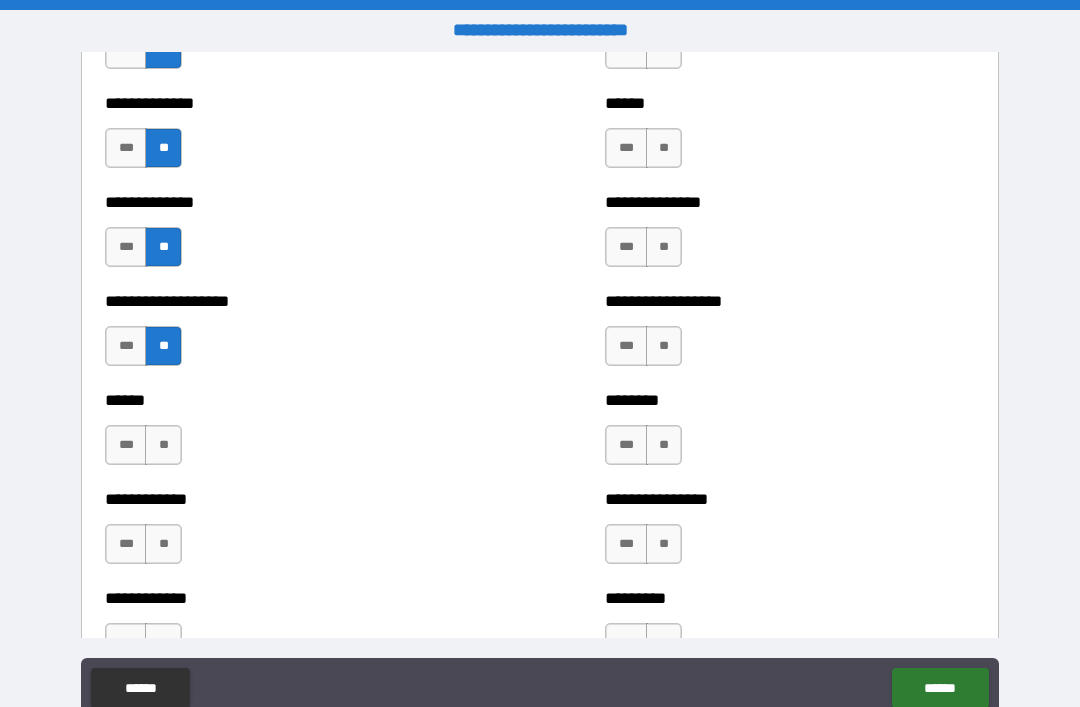 click on "**" at bounding box center [163, 445] 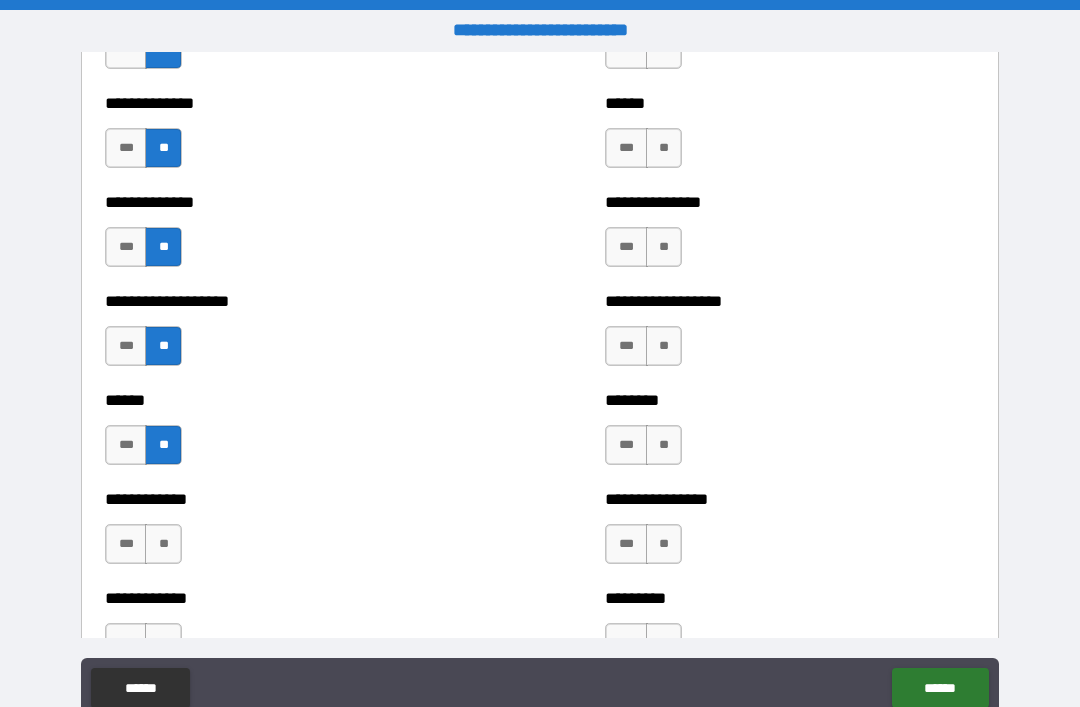 click on "***" at bounding box center [126, 445] 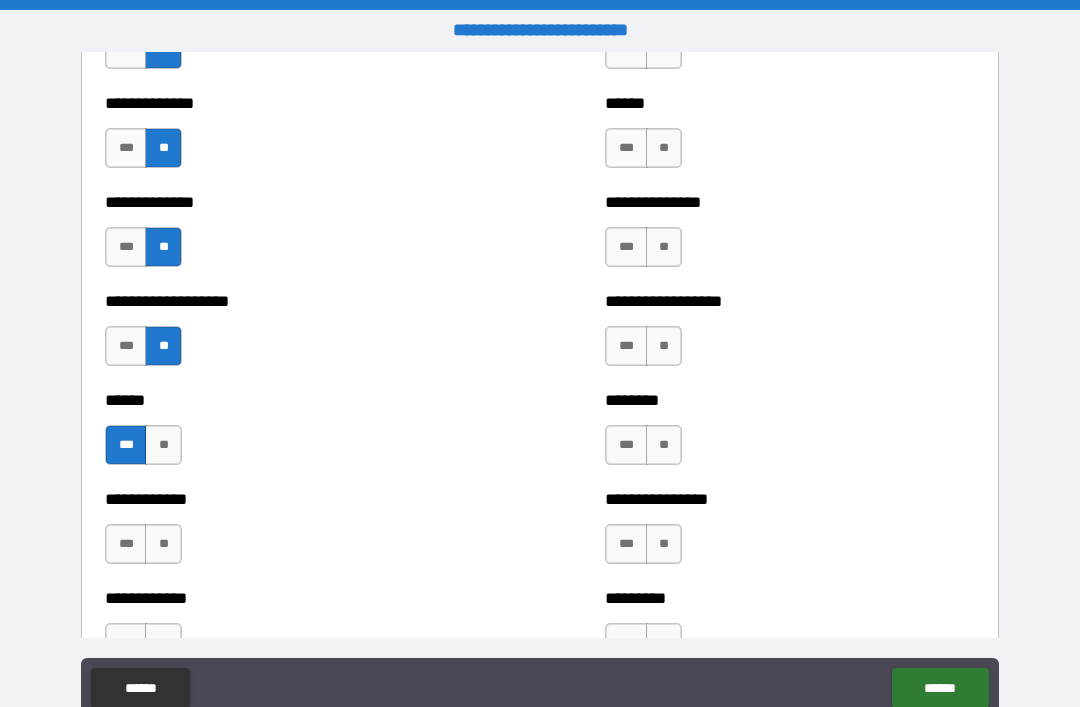 click on "**" at bounding box center [163, 544] 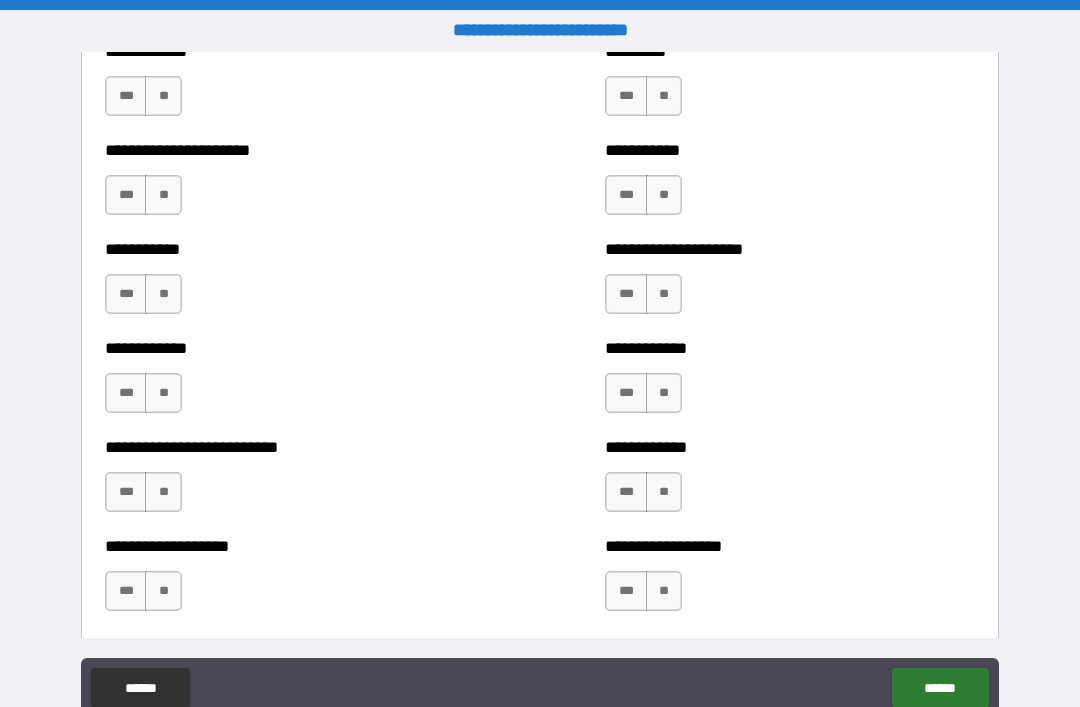 scroll, scrollTop: 5122, scrollLeft: 0, axis: vertical 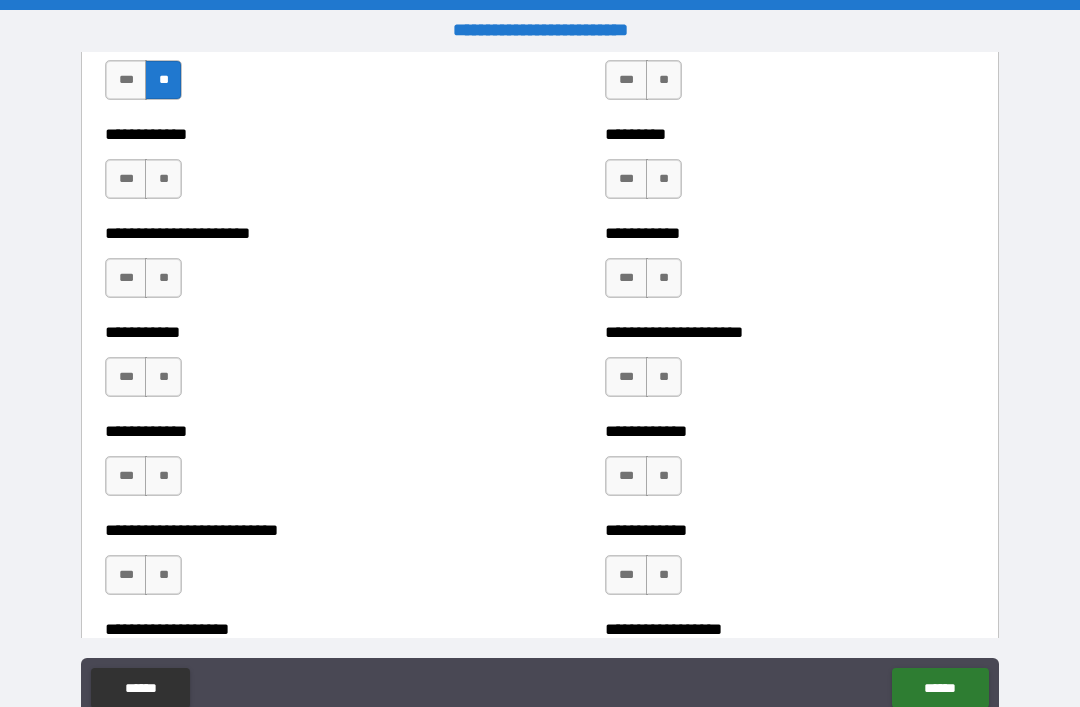 click on "**" at bounding box center (163, 179) 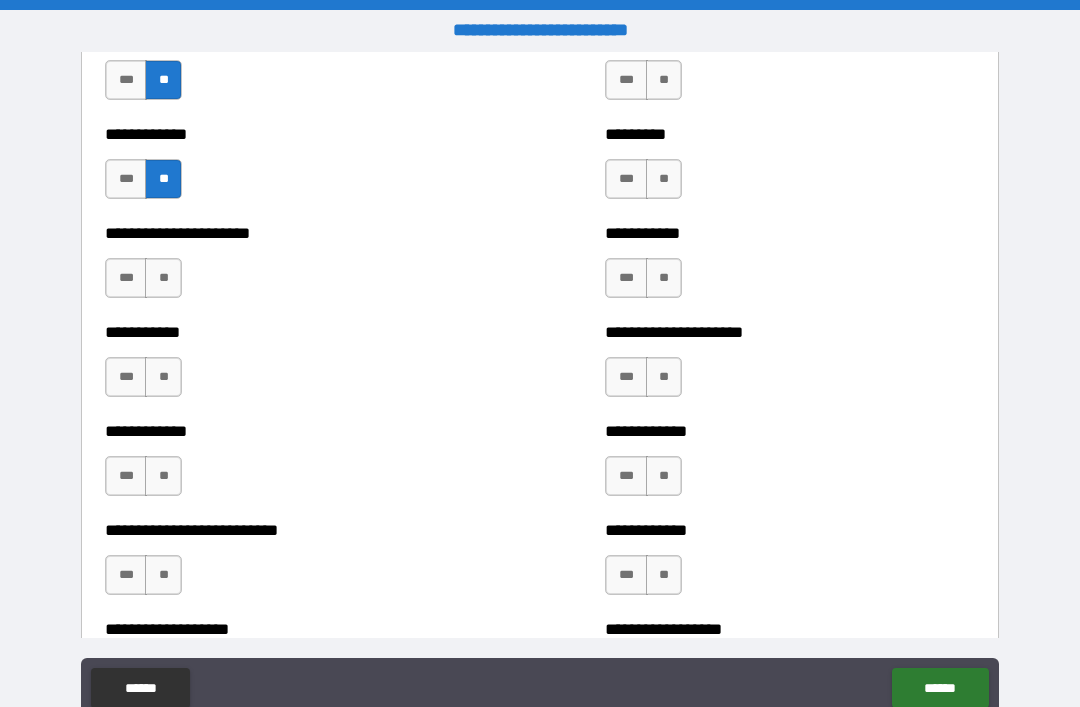 click on "**" at bounding box center [163, 278] 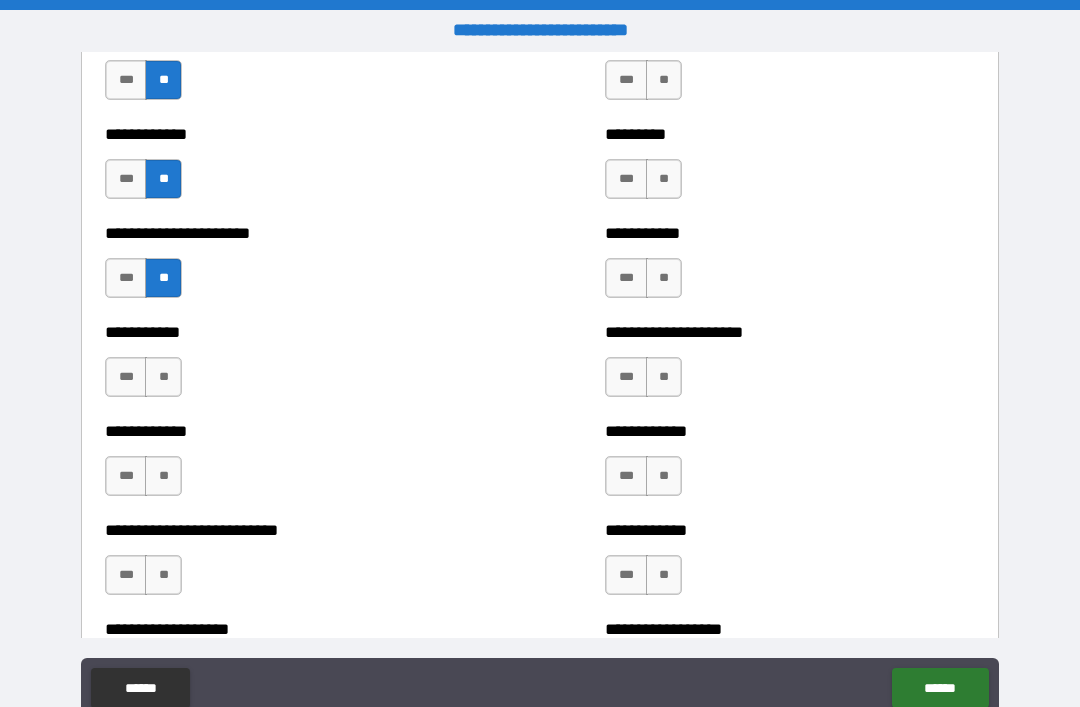 click on "**" at bounding box center (163, 377) 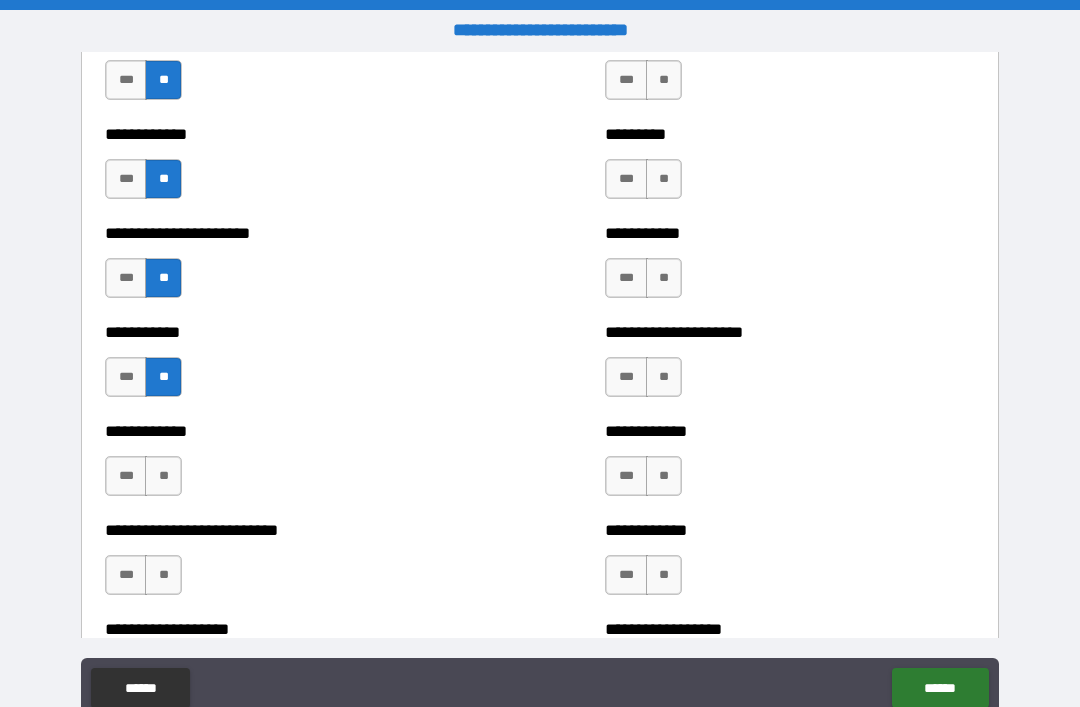 click on "**" at bounding box center (163, 476) 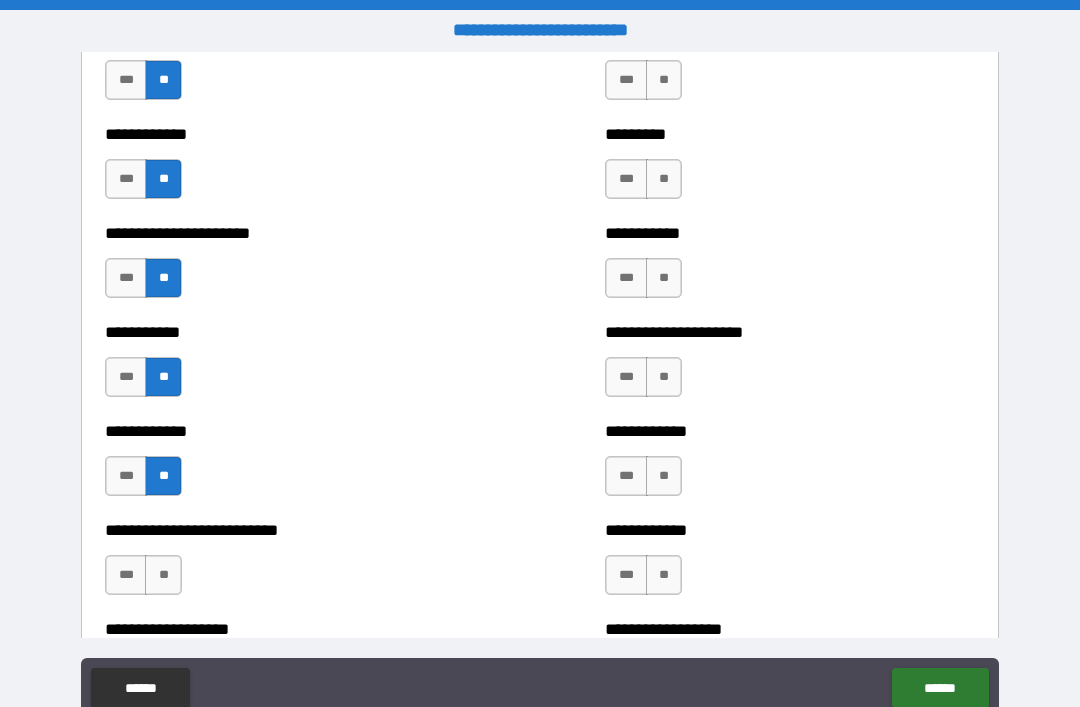 click on "**" at bounding box center [163, 575] 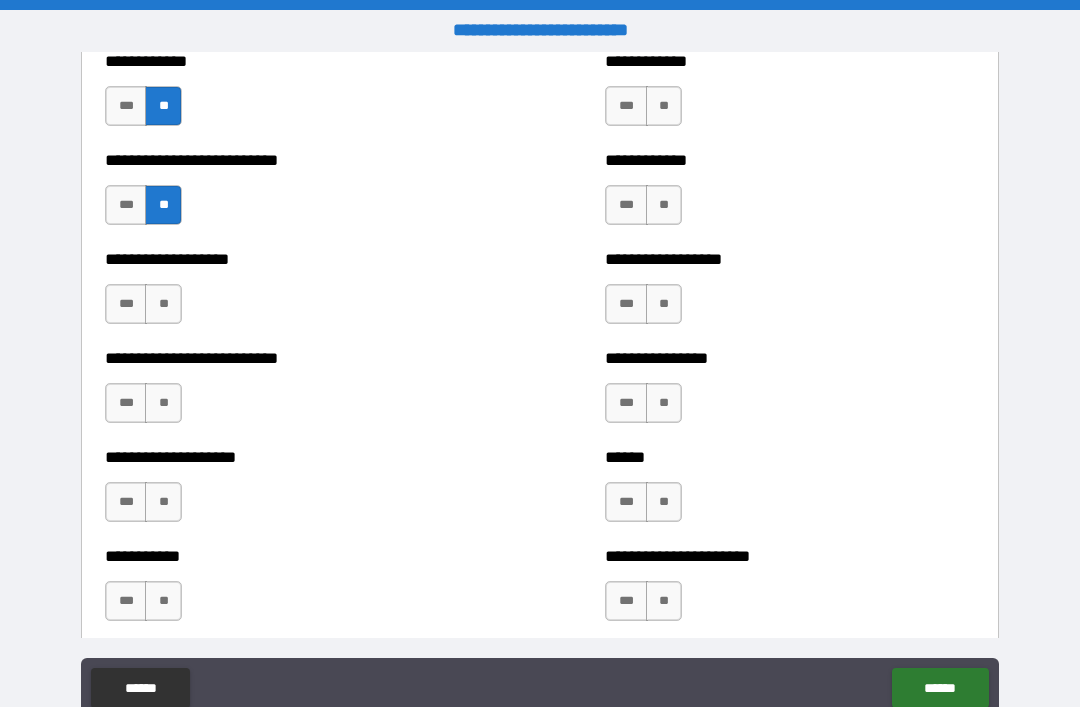 scroll, scrollTop: 5497, scrollLeft: 0, axis: vertical 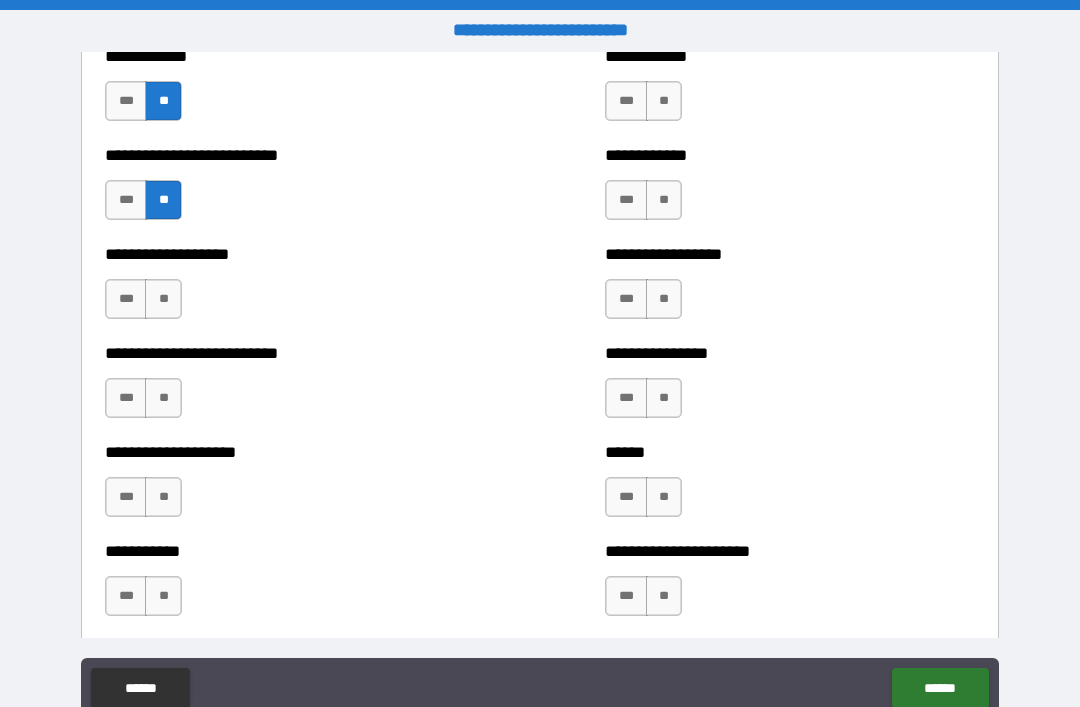 click on "**" at bounding box center [163, 299] 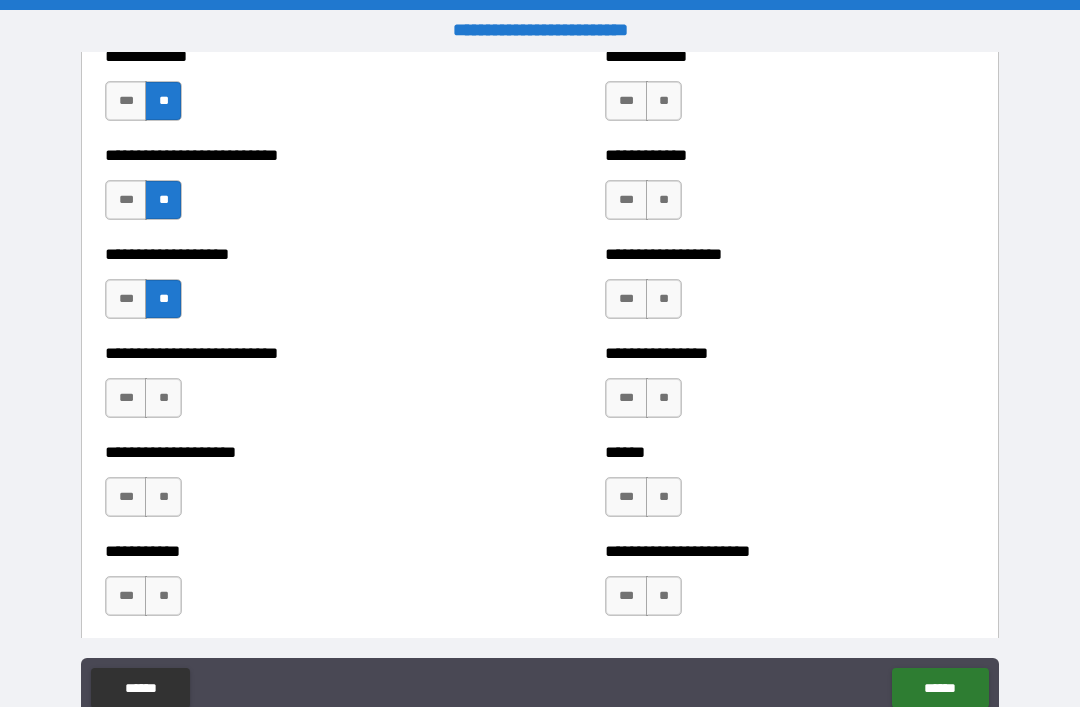 click on "**" at bounding box center [163, 398] 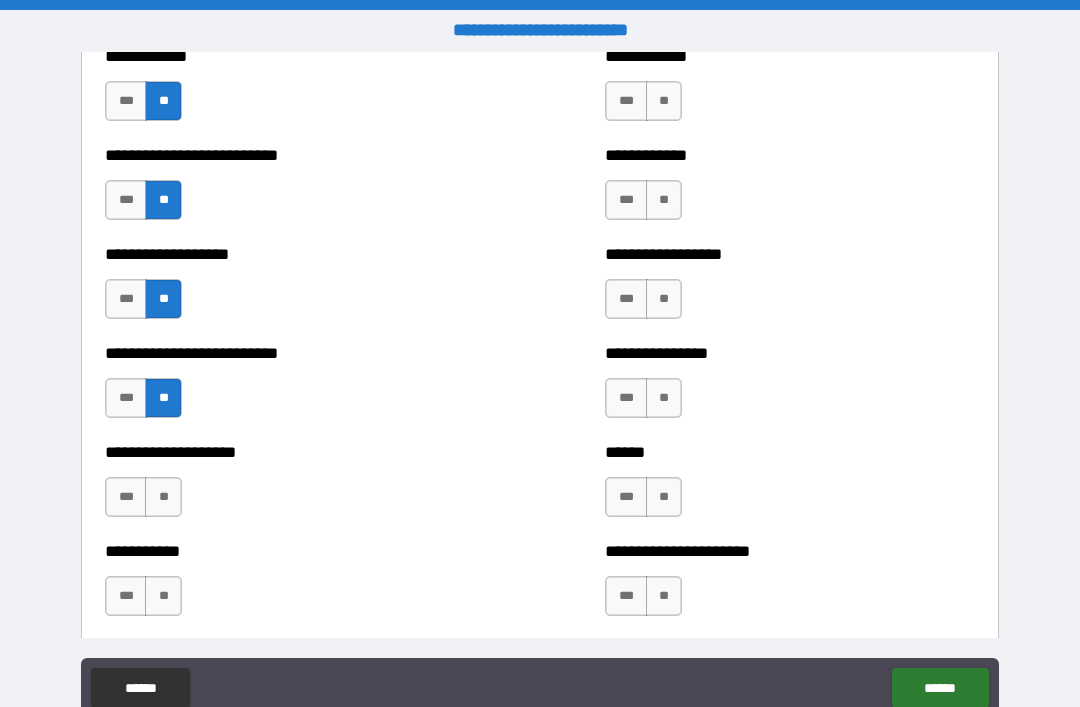 click on "**" at bounding box center (163, 497) 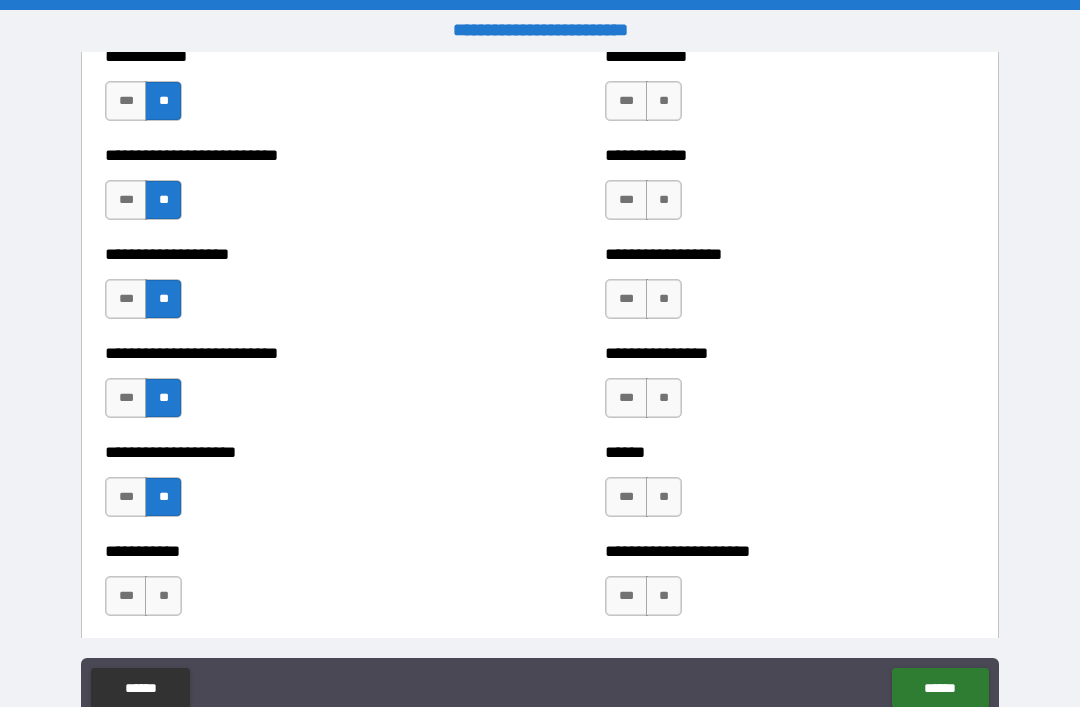 click on "**" at bounding box center [163, 596] 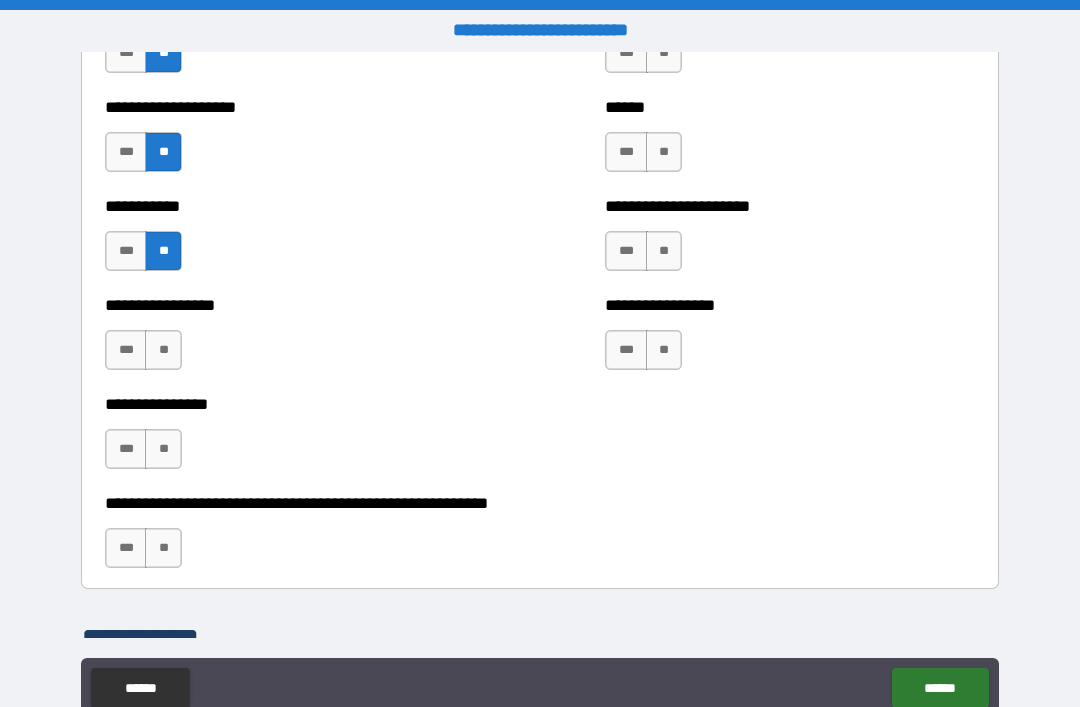 scroll, scrollTop: 5845, scrollLeft: 0, axis: vertical 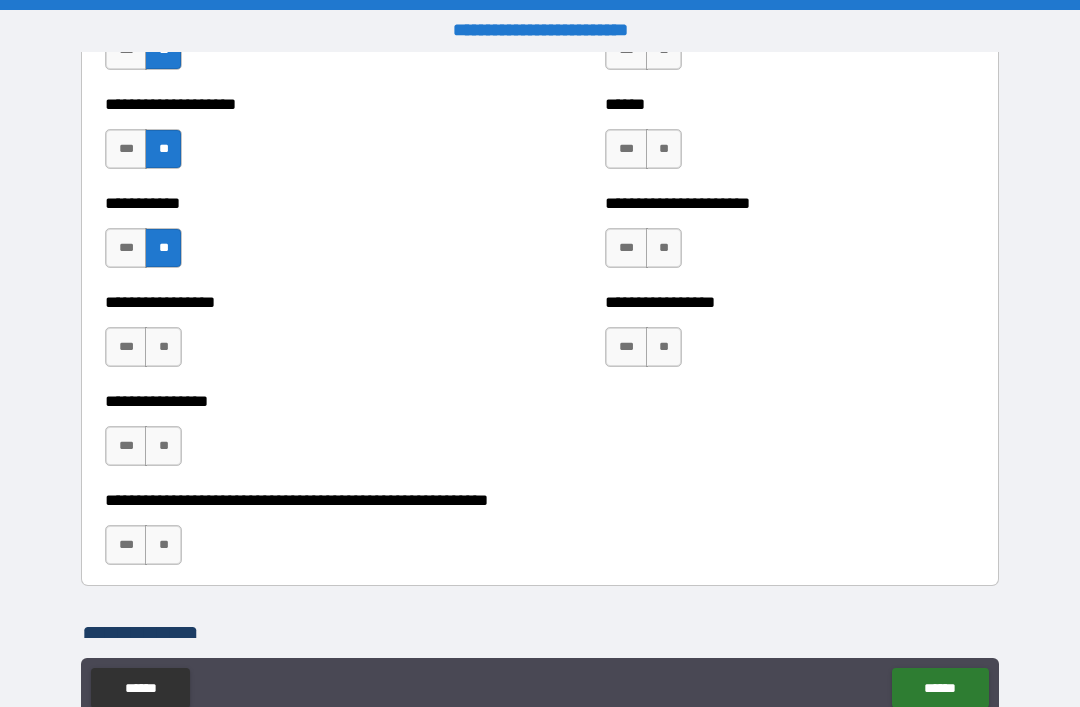 click on "**" at bounding box center [163, 347] 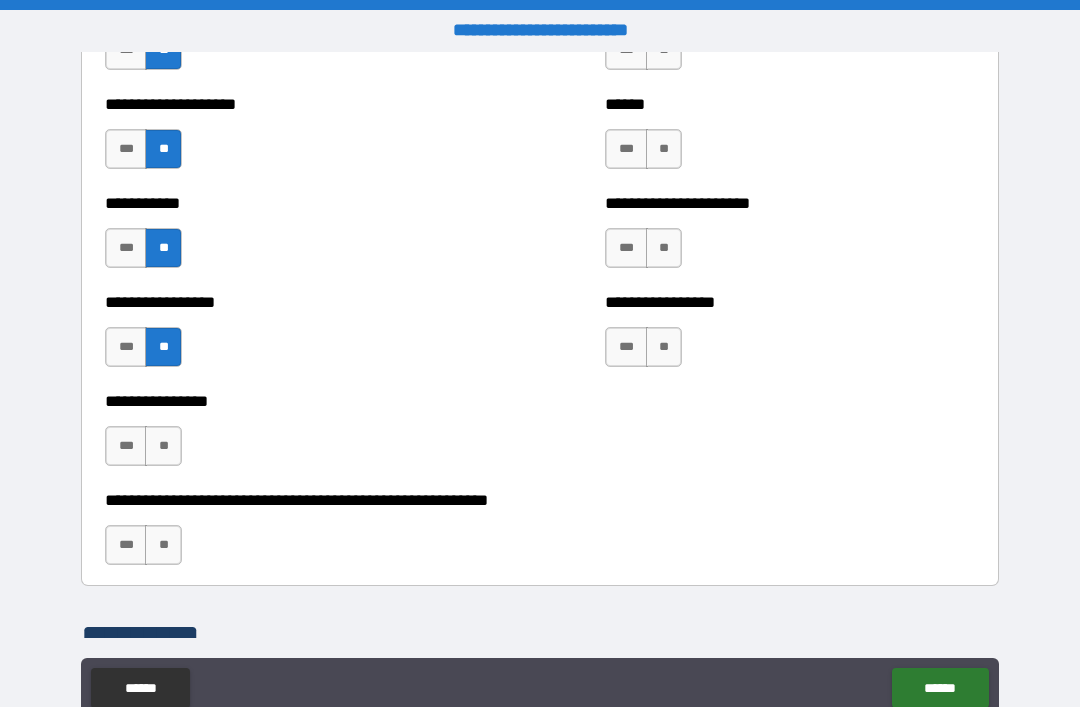 click on "**" at bounding box center [163, 446] 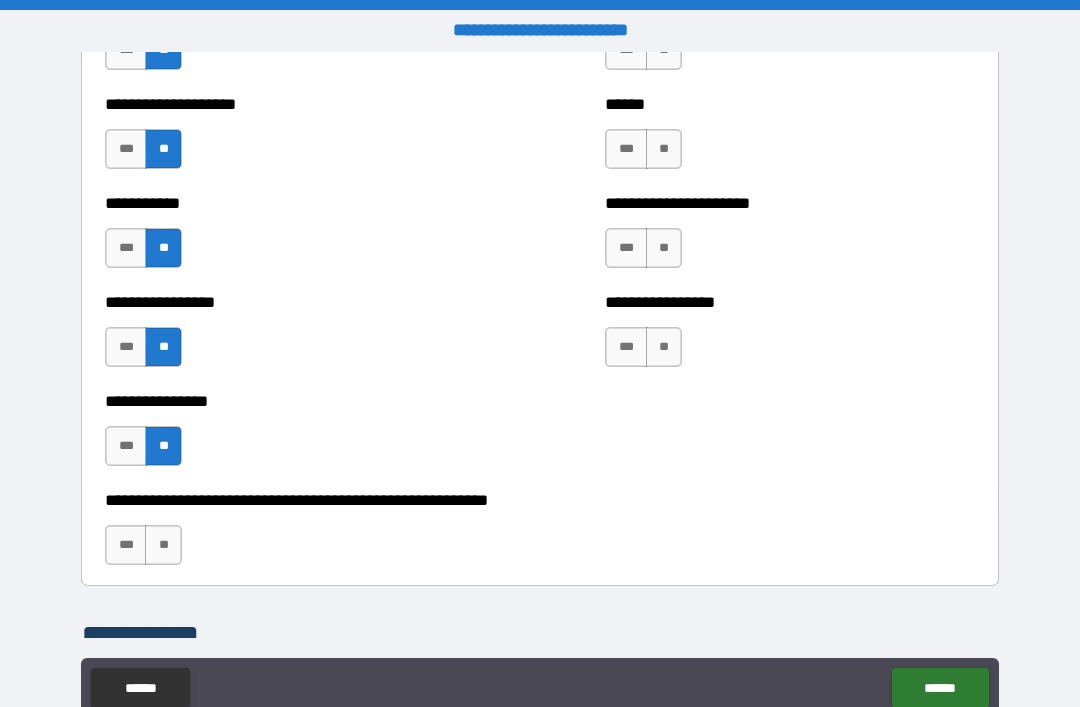 click on "**" at bounding box center (163, 545) 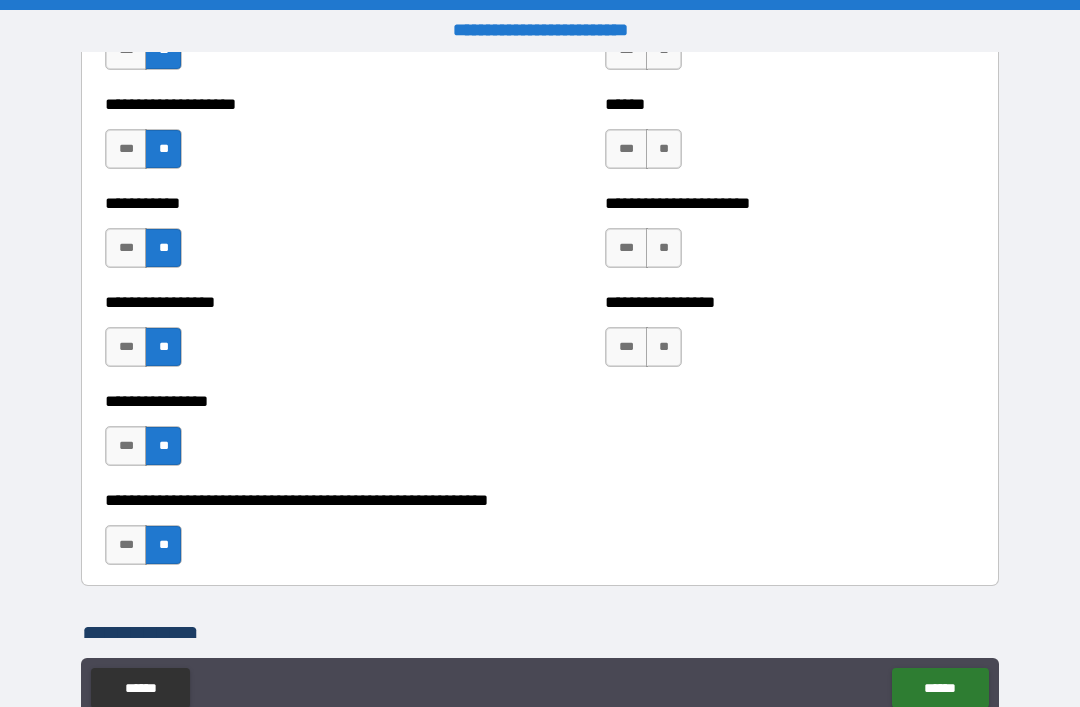 click on "**" at bounding box center (664, 347) 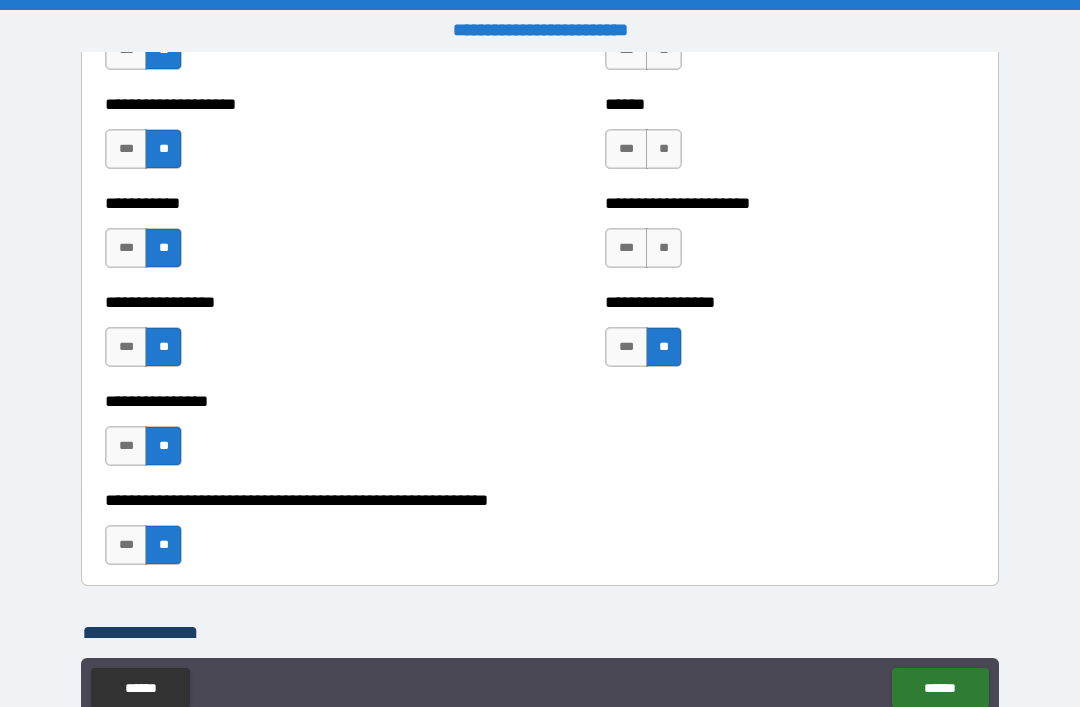 click on "**" at bounding box center (664, 248) 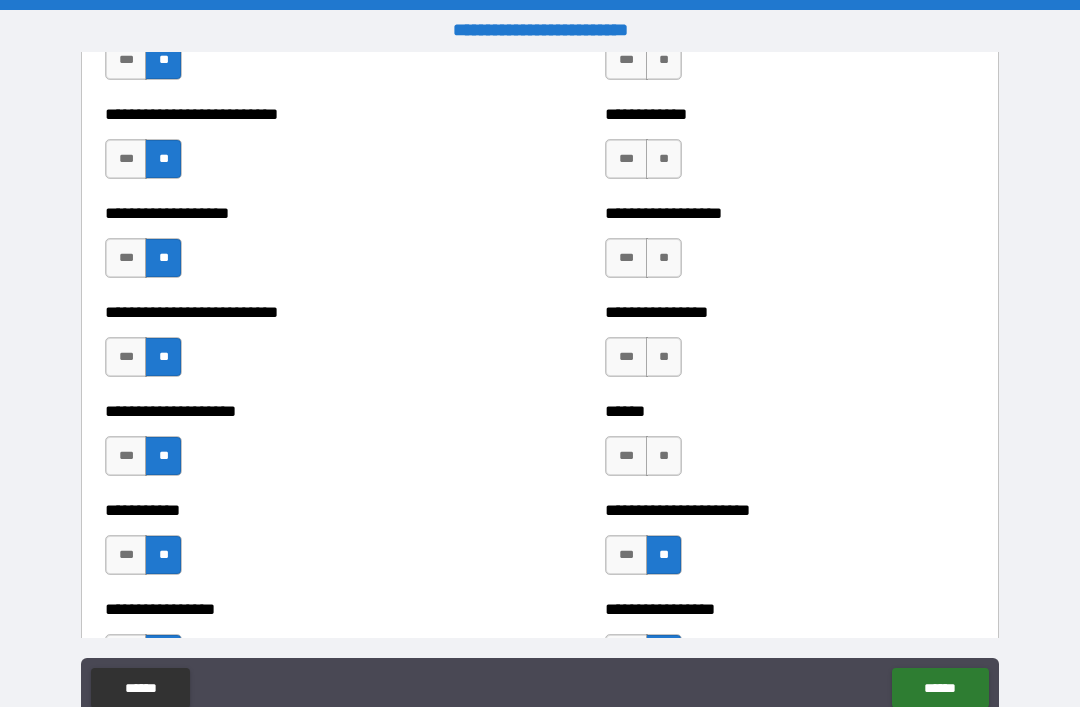 scroll, scrollTop: 5531, scrollLeft: 0, axis: vertical 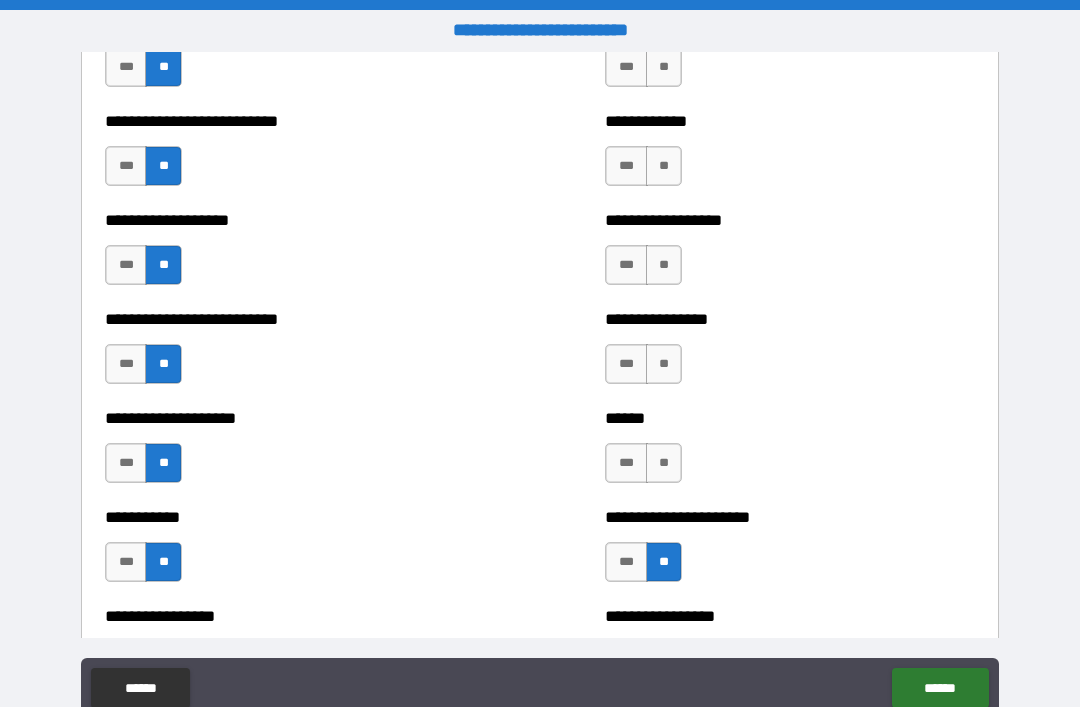 click on "**" at bounding box center (664, 463) 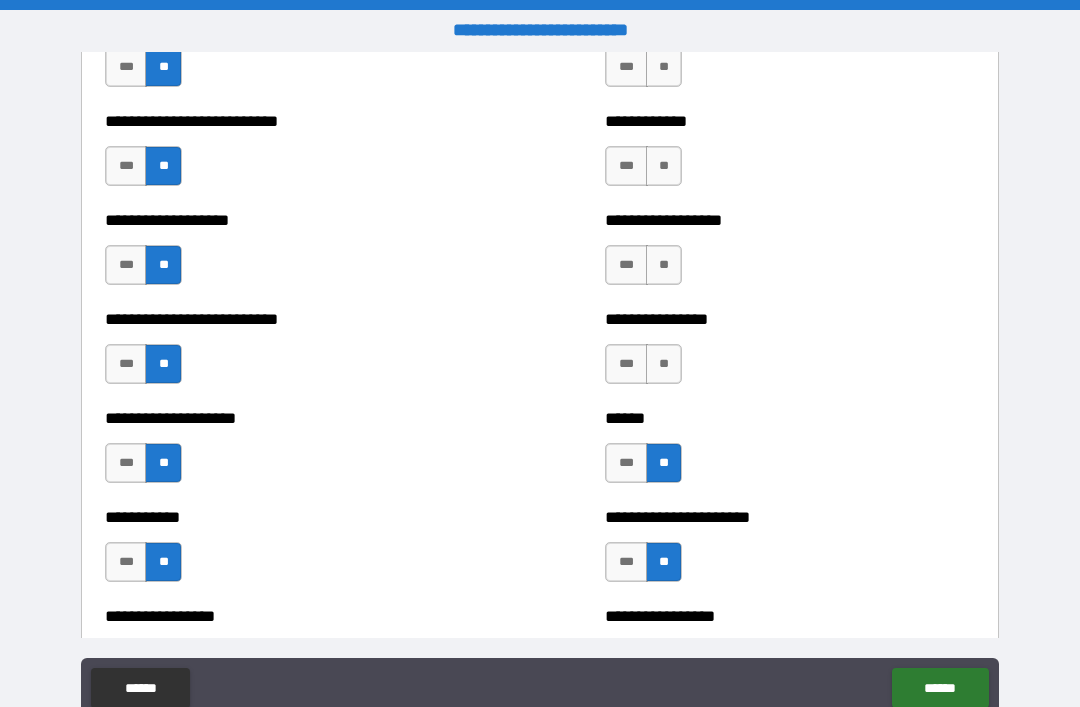 click on "**" at bounding box center (664, 364) 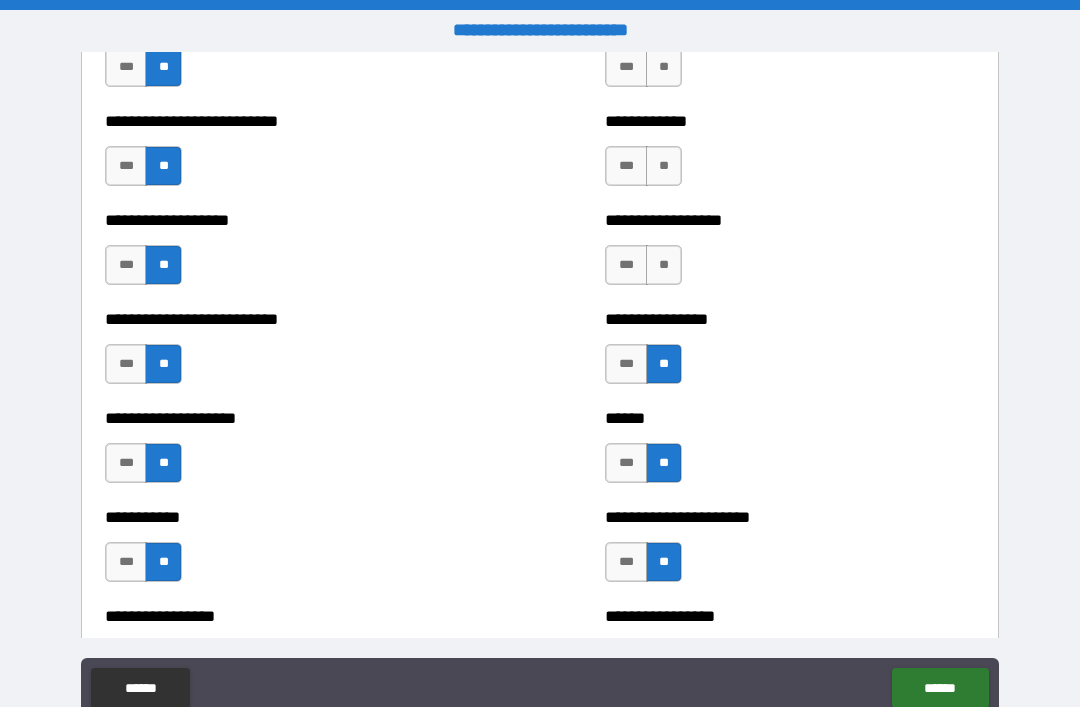 click on "**" at bounding box center (664, 265) 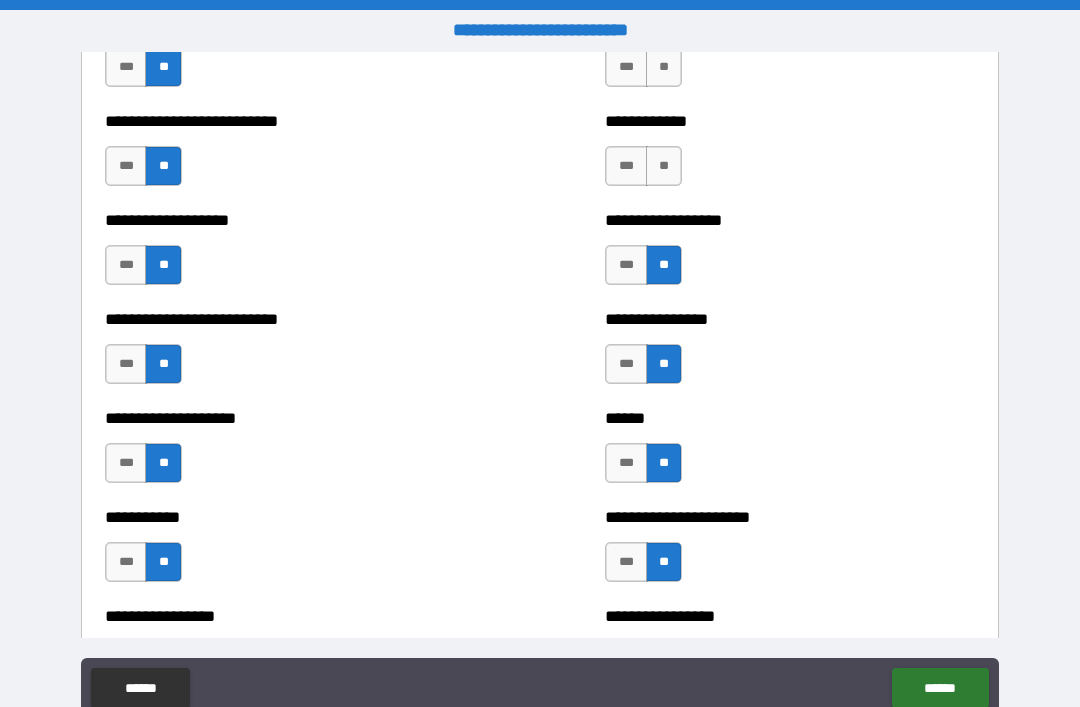 click on "***" at bounding box center (626, 562) 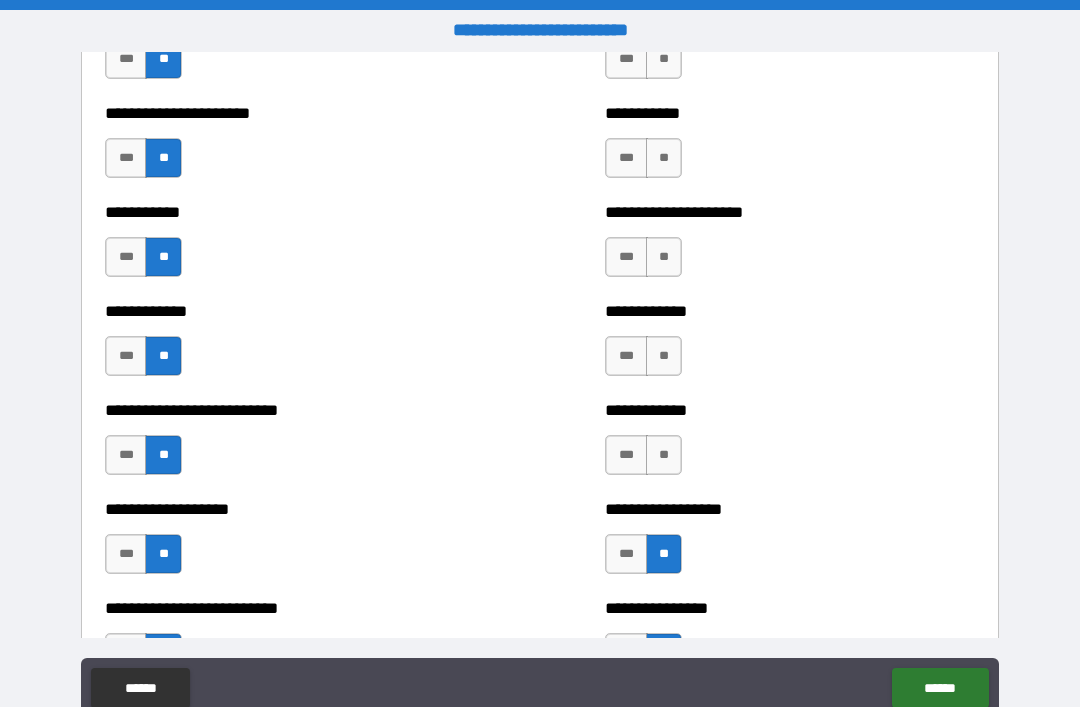 scroll, scrollTop: 5241, scrollLeft: 0, axis: vertical 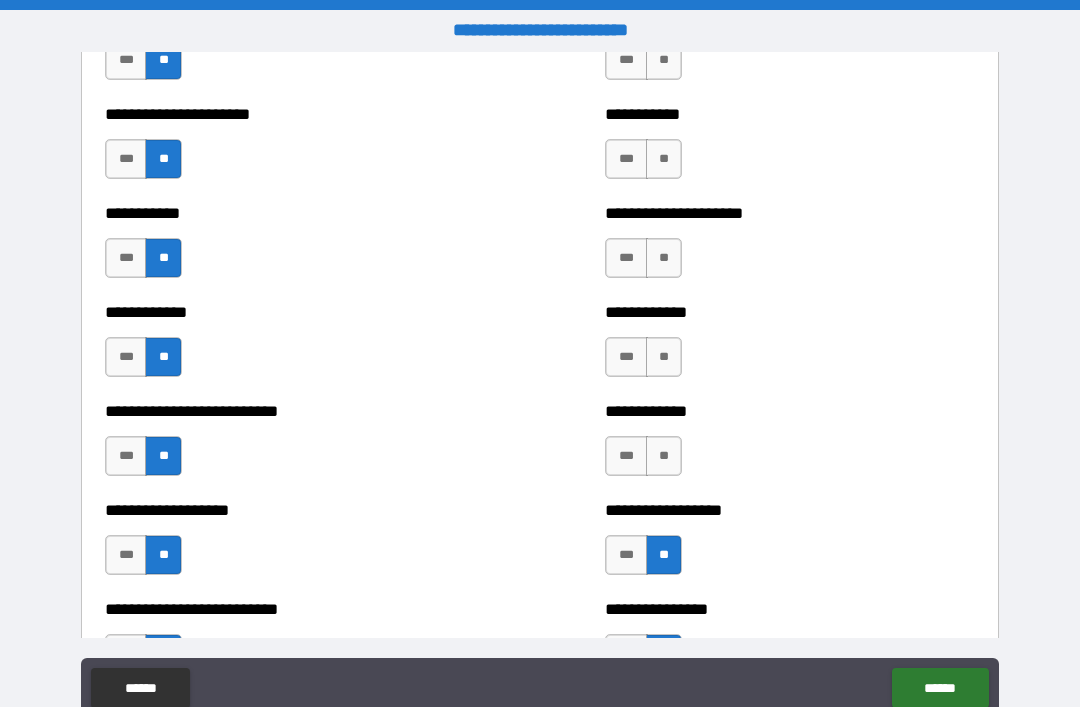 click on "**" at bounding box center (664, 456) 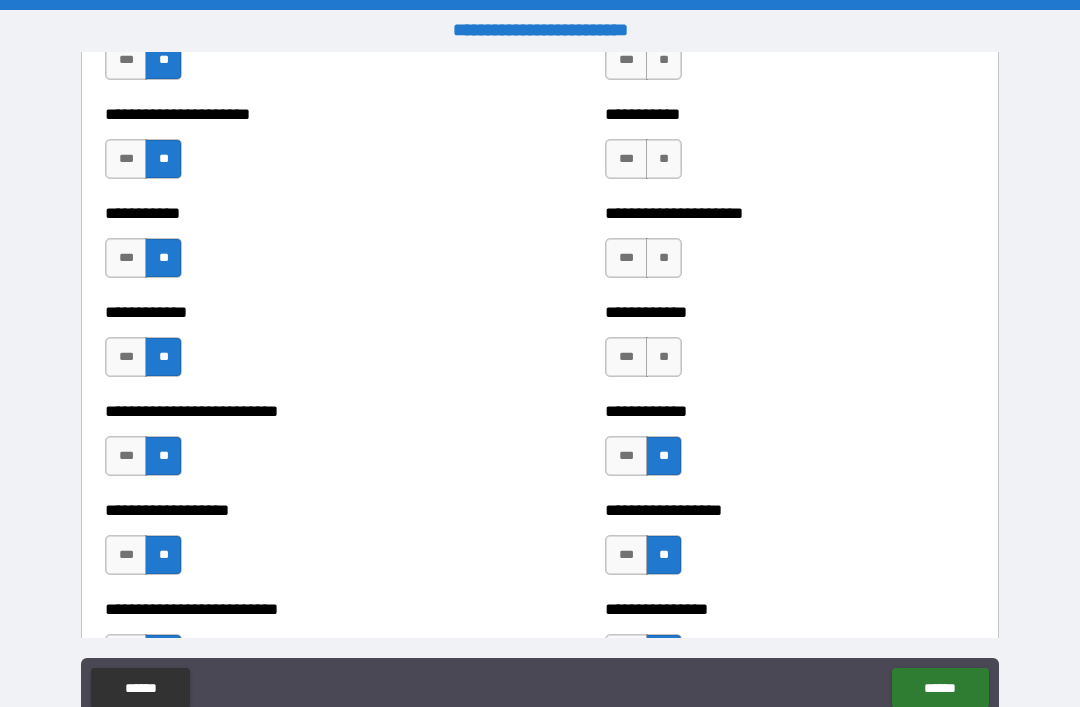 click on "**" at bounding box center (664, 357) 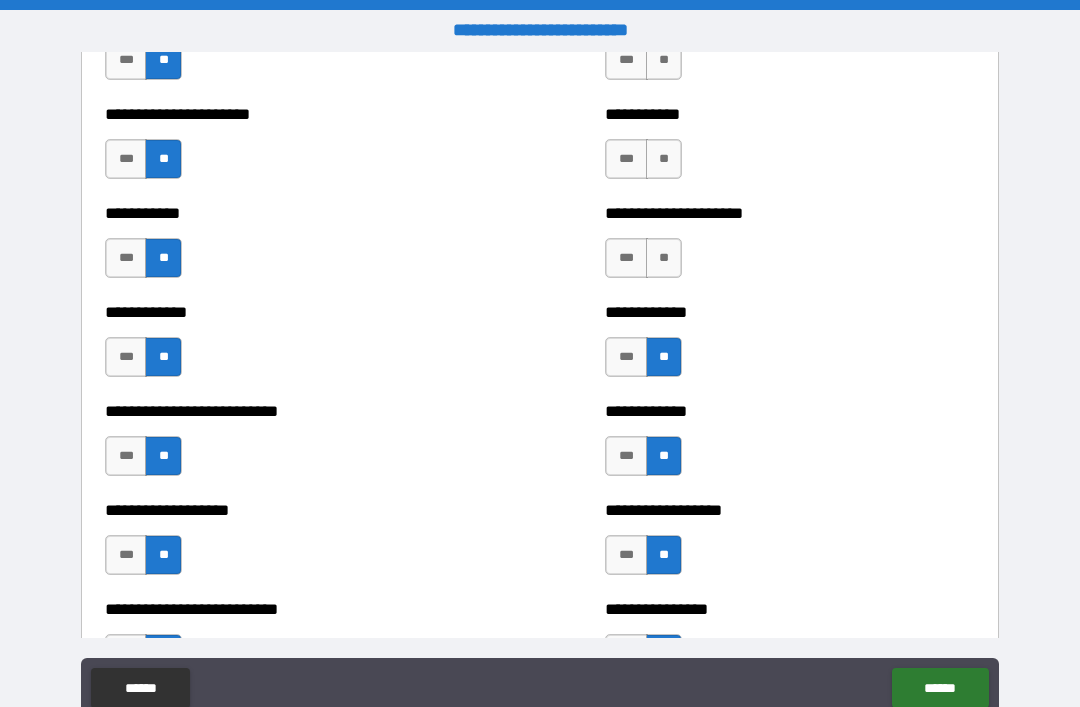 click on "**" at bounding box center [664, 258] 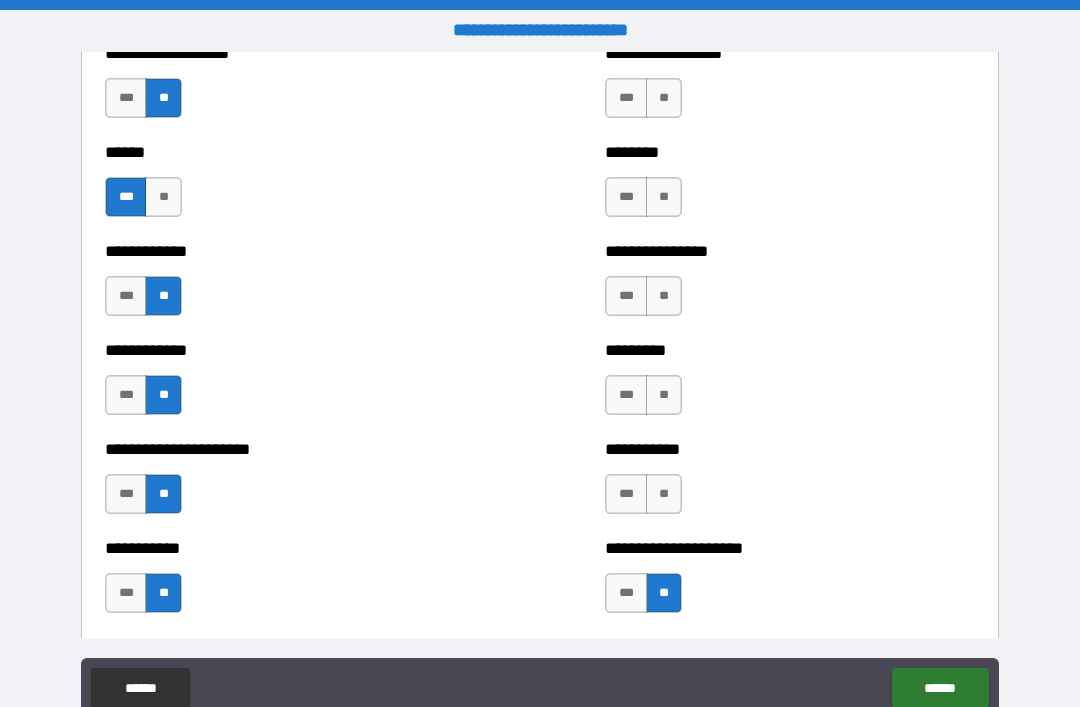 scroll, scrollTop: 4900, scrollLeft: 0, axis: vertical 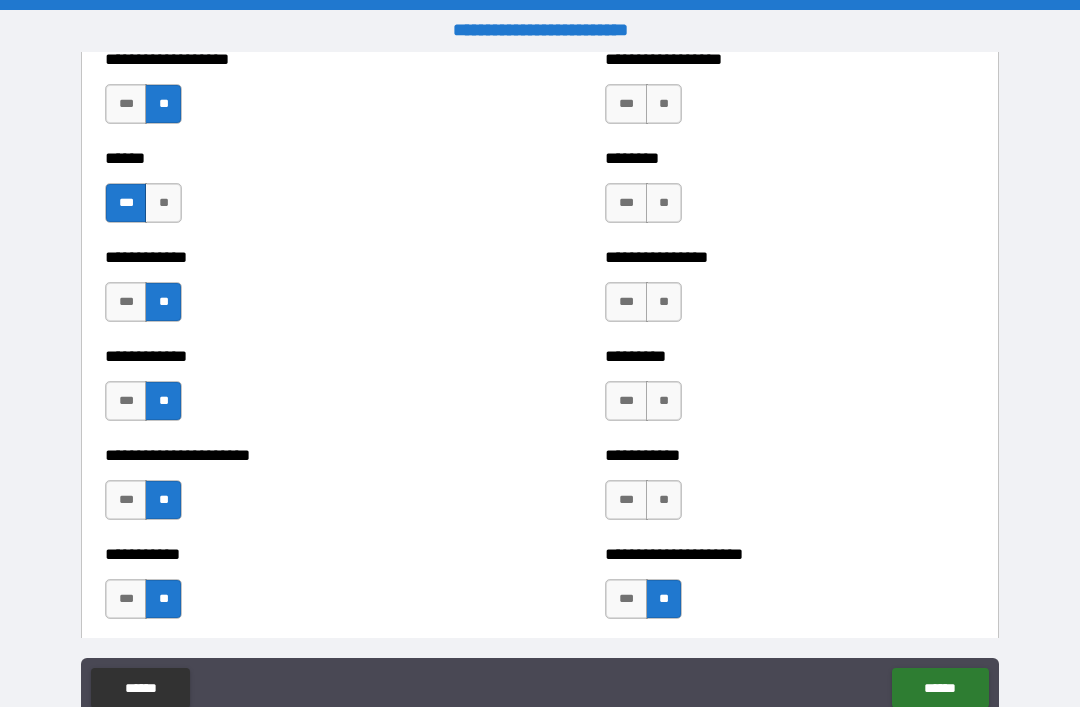 click on "**" at bounding box center (664, 500) 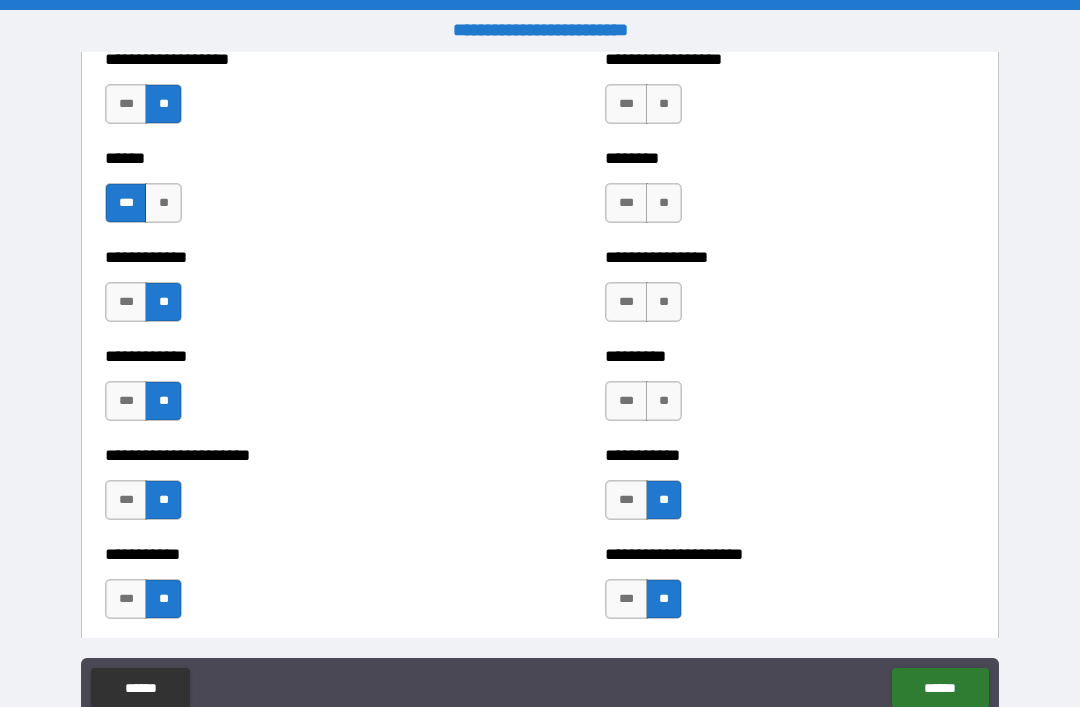click on "**" at bounding box center (664, 401) 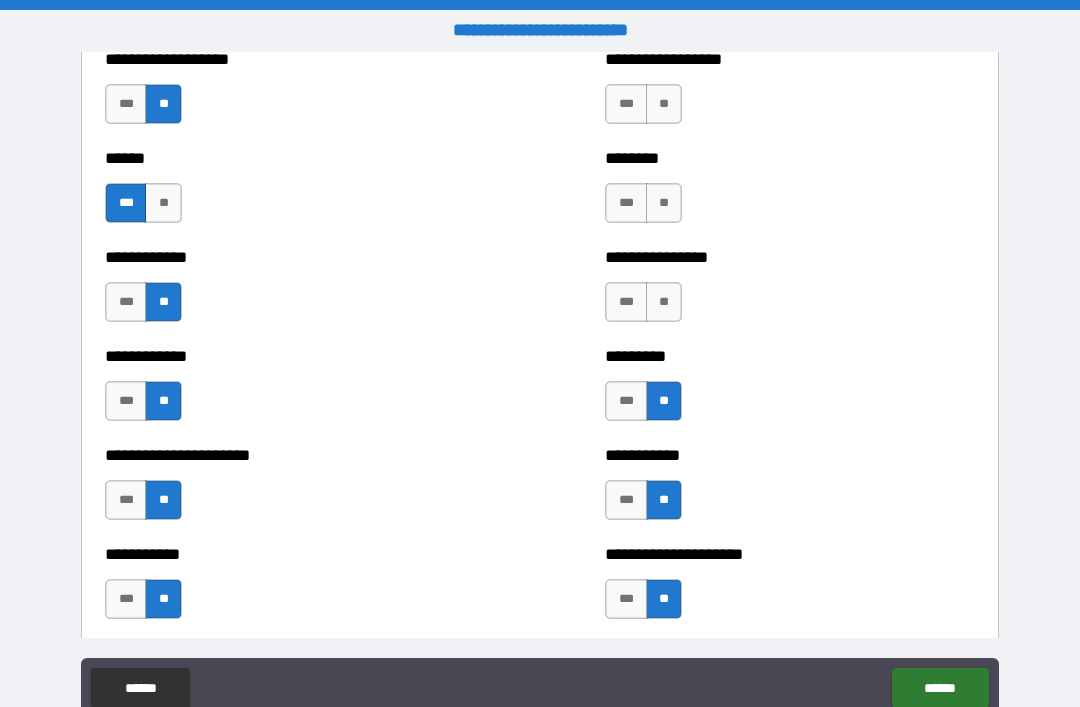 click on "**" at bounding box center [664, 302] 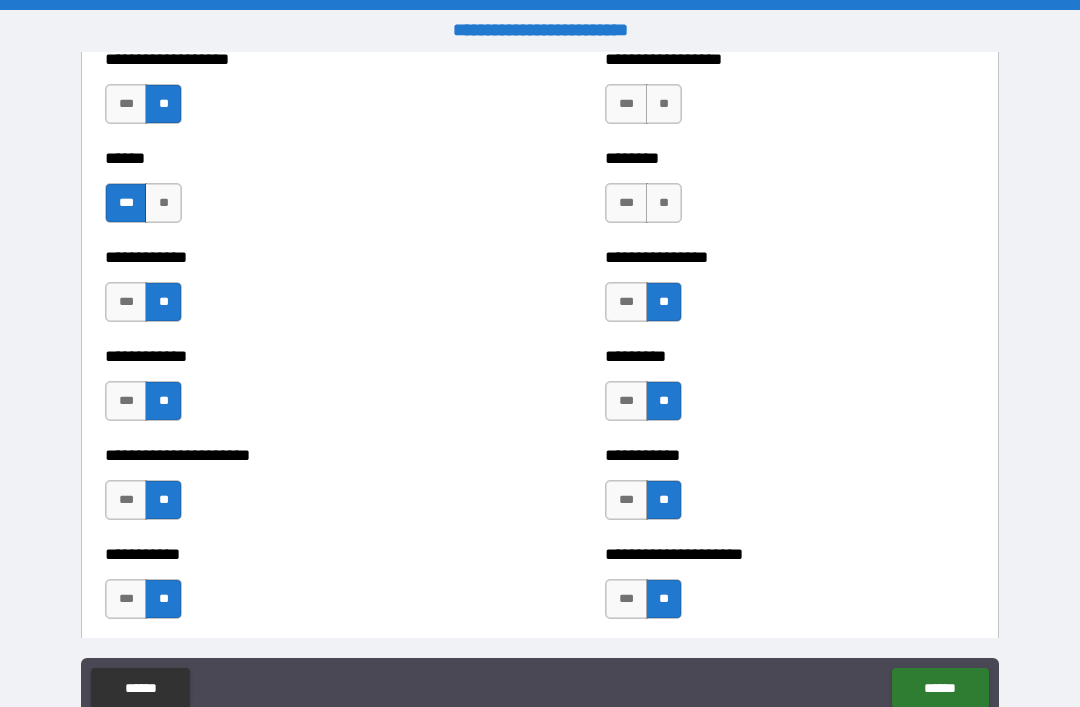 click on "**" at bounding box center [664, 203] 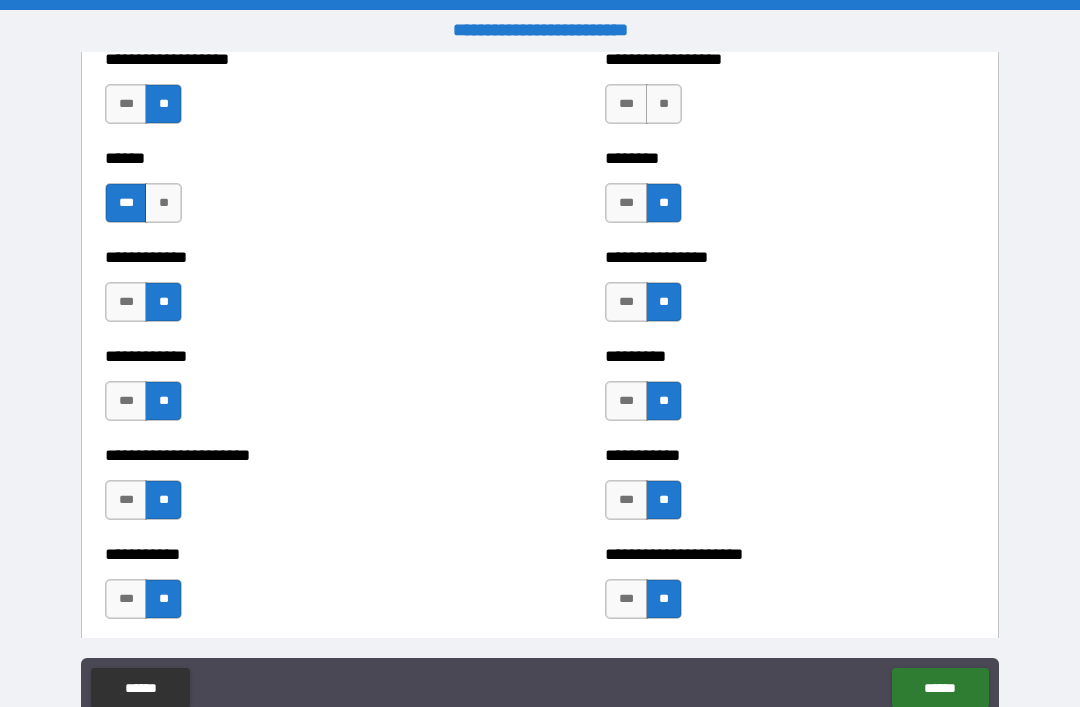 click on "**" at bounding box center [664, 104] 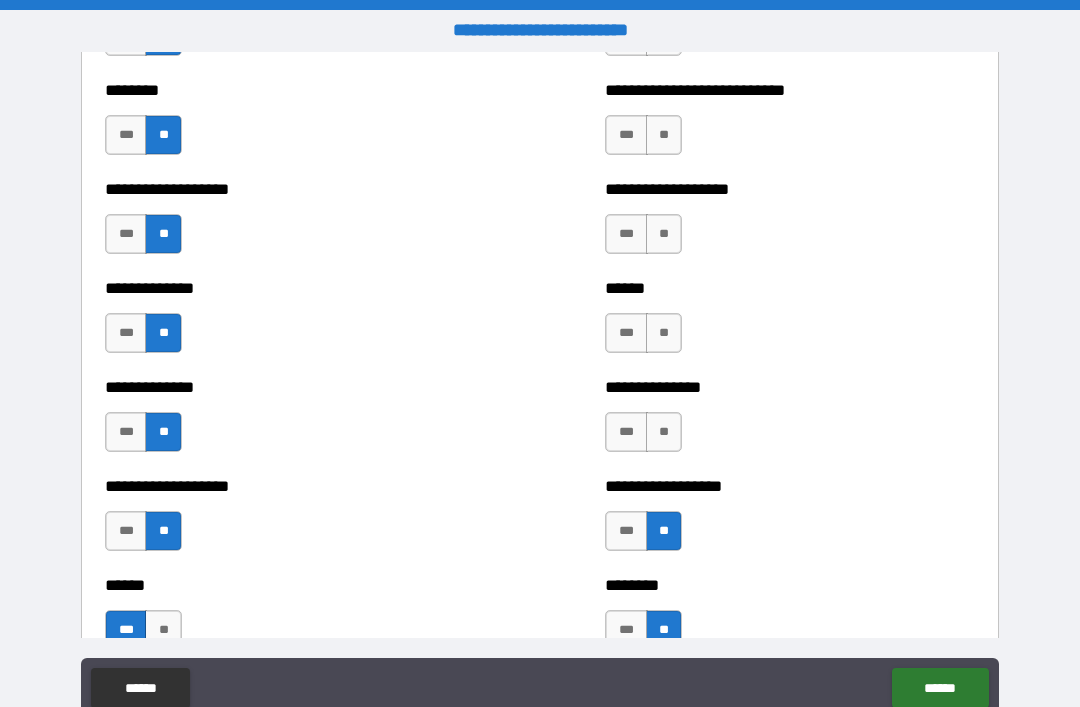 scroll, scrollTop: 4474, scrollLeft: 0, axis: vertical 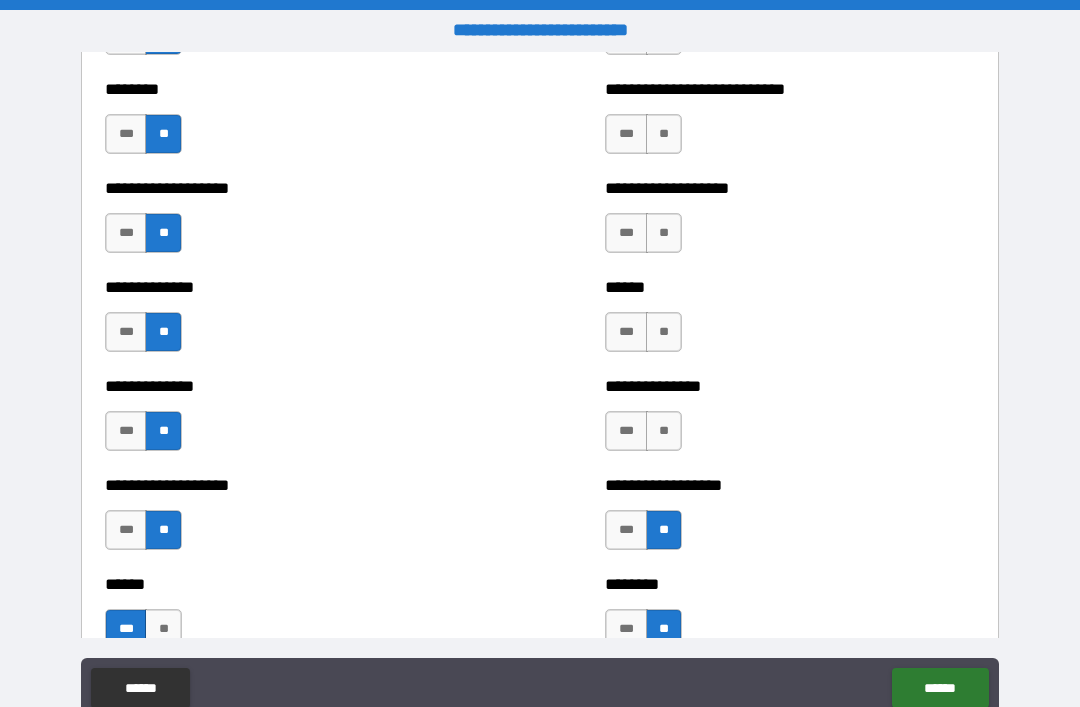 click on "**" at bounding box center [664, 431] 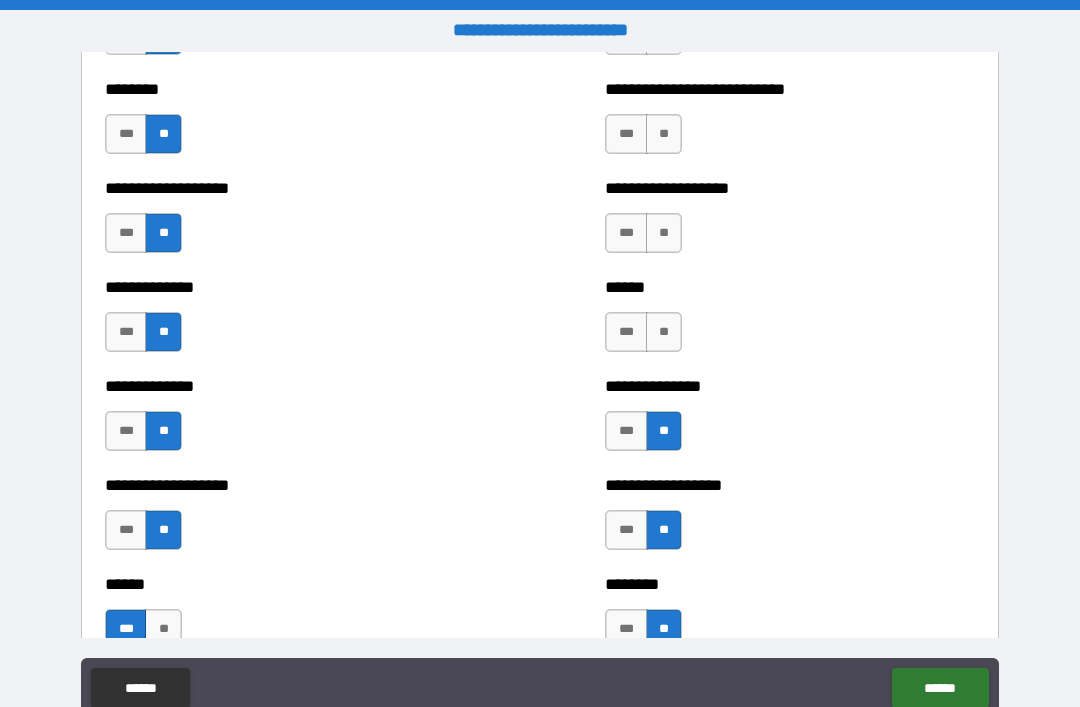 click on "**" at bounding box center (664, 332) 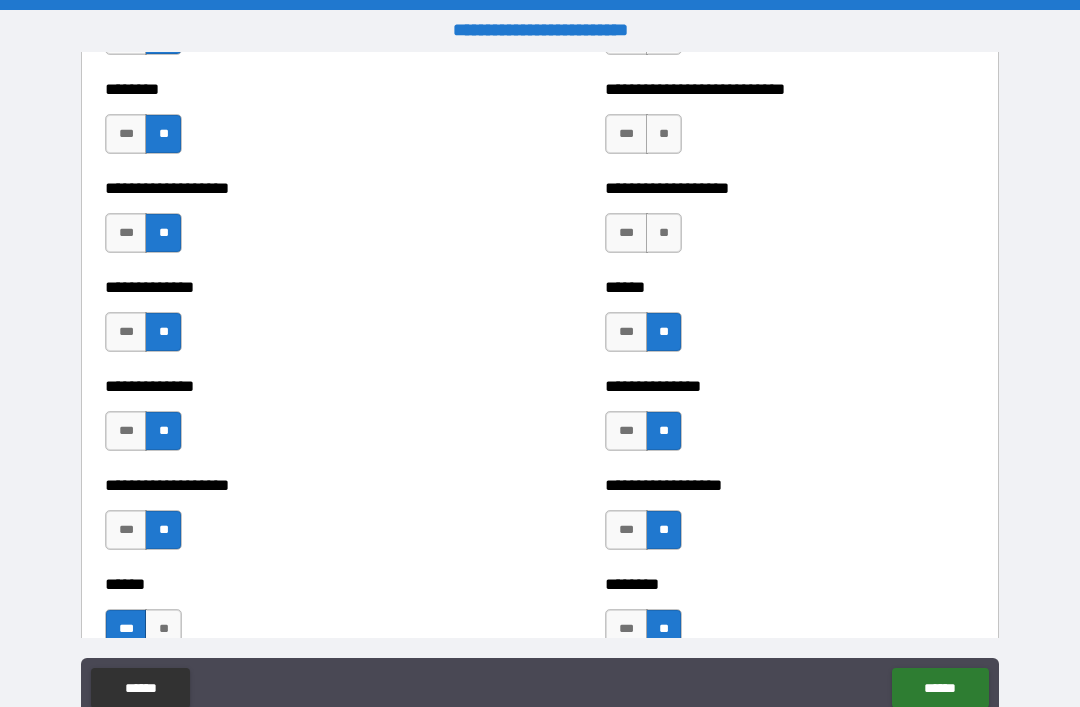 click on "**" at bounding box center [664, 233] 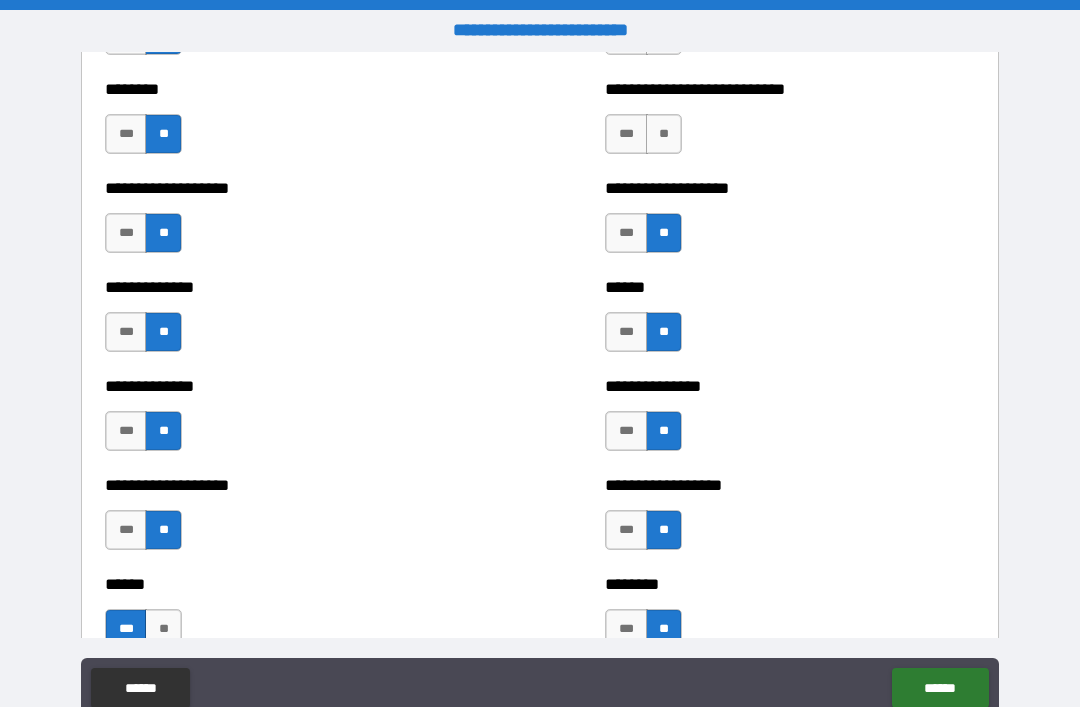 click on "**" at bounding box center [664, 134] 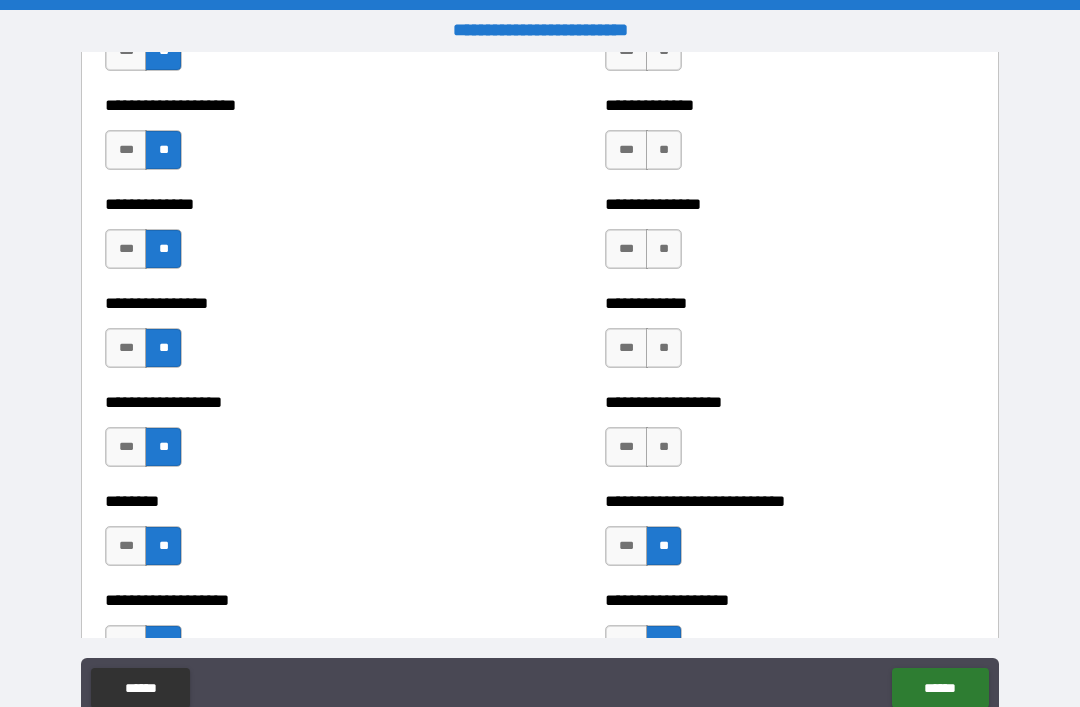 scroll, scrollTop: 4064, scrollLeft: 0, axis: vertical 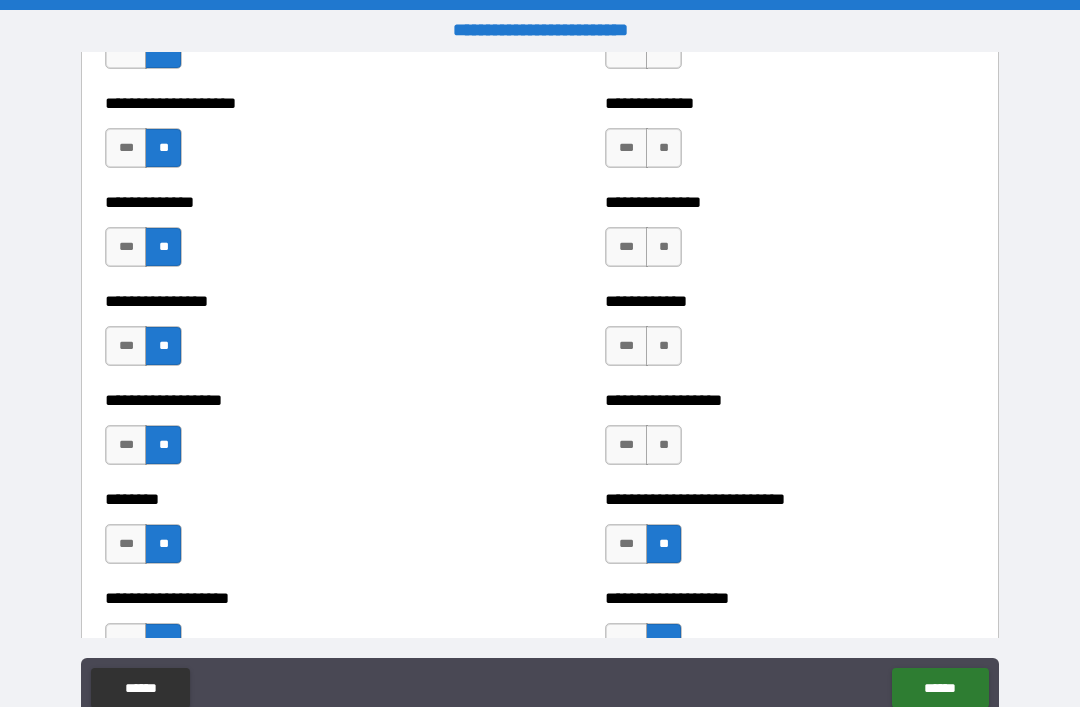 click on "**" at bounding box center [664, 445] 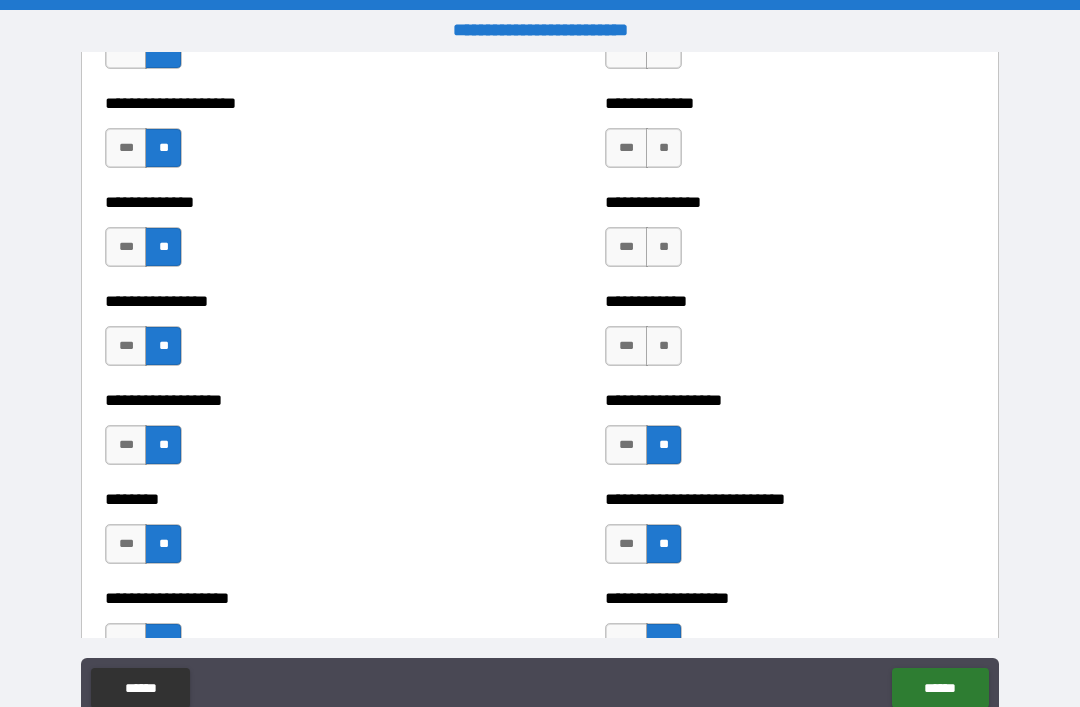 click on "**" at bounding box center (664, 346) 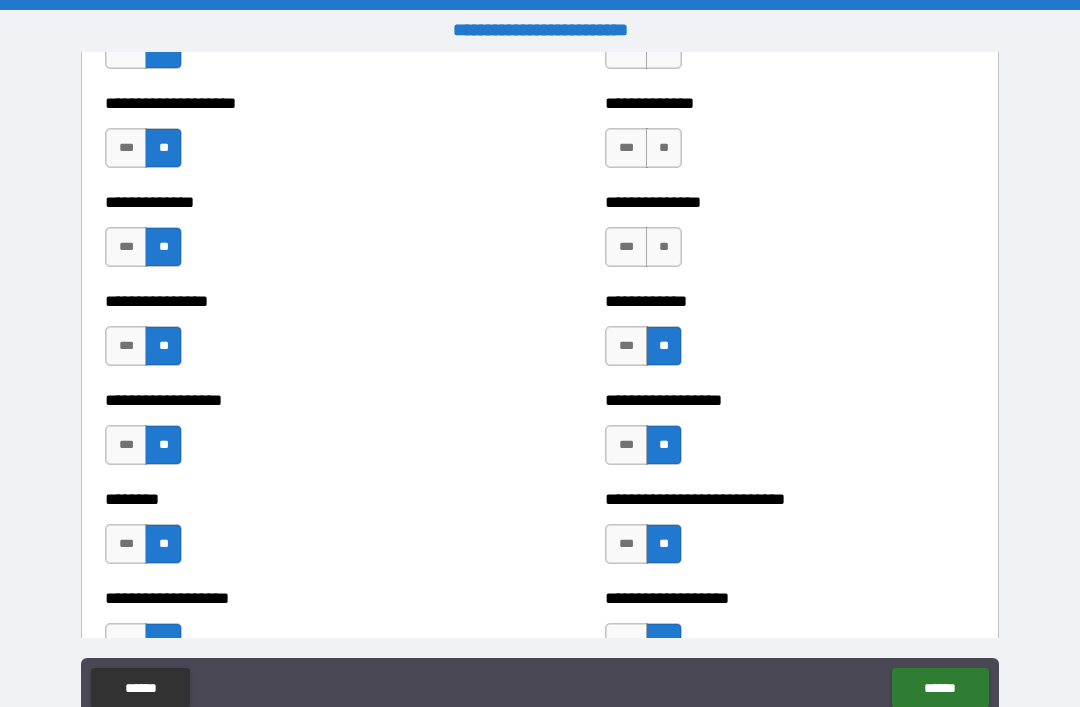 click on "**" at bounding box center [664, 247] 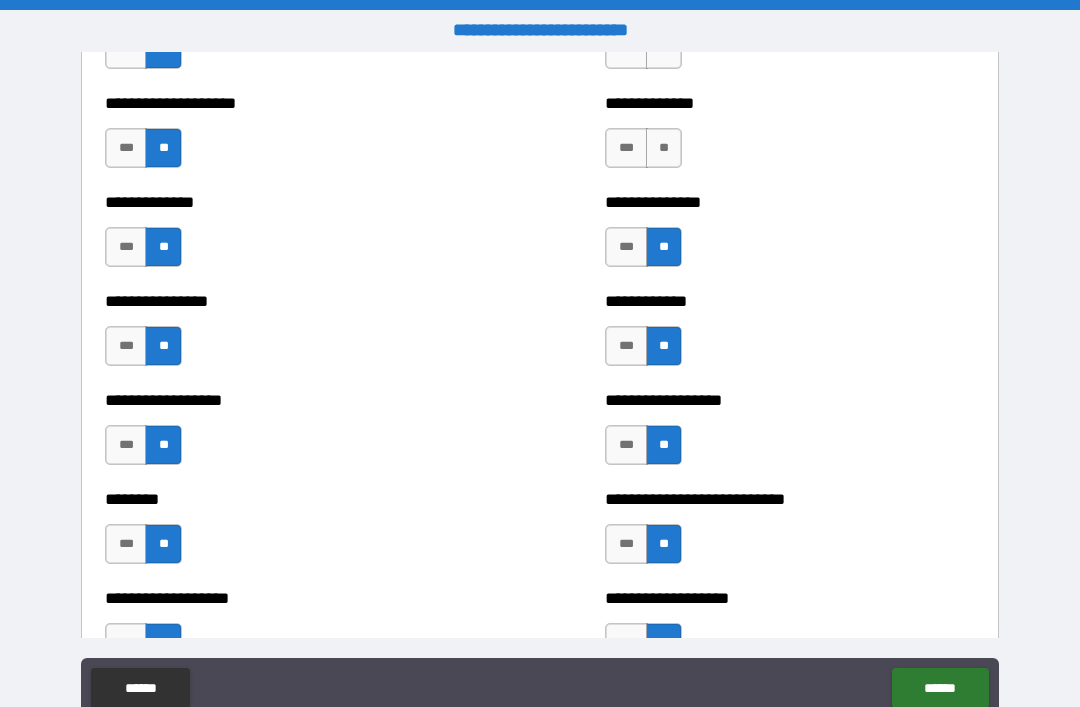 click on "**" at bounding box center (664, 148) 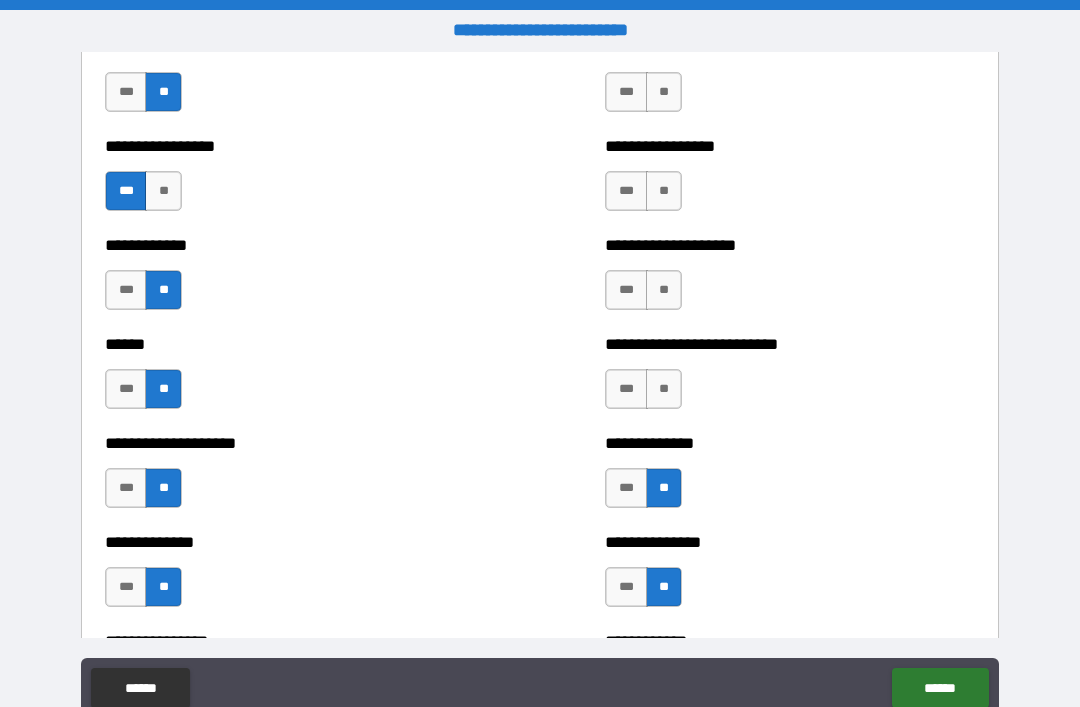 scroll, scrollTop: 3724, scrollLeft: 0, axis: vertical 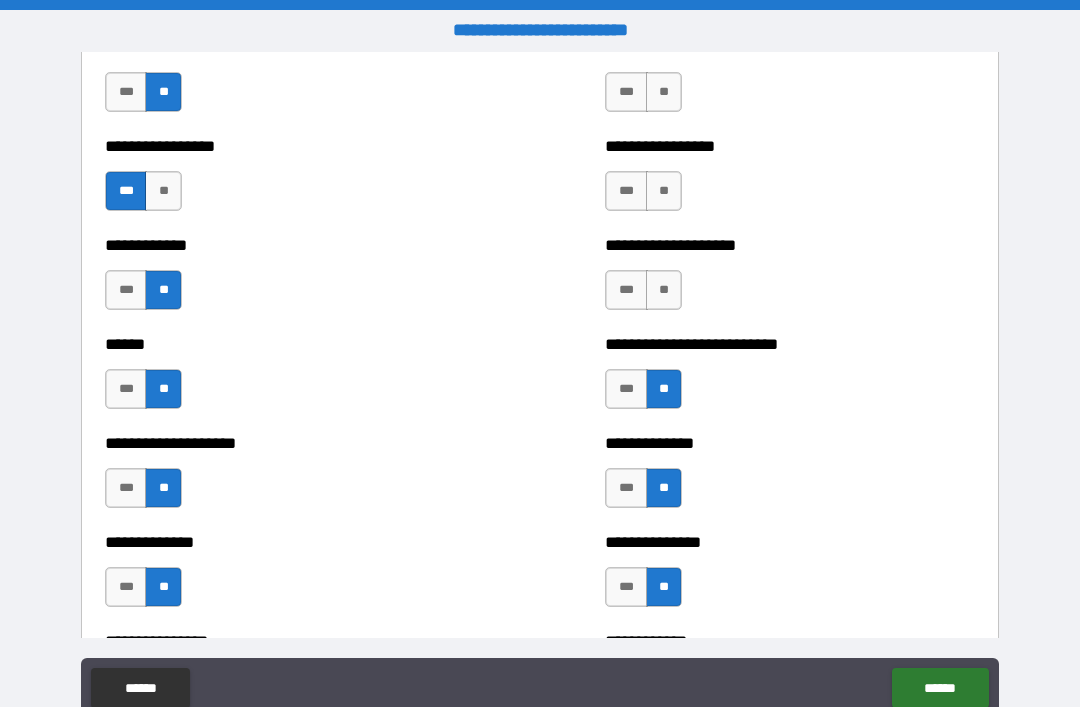 click on "**" at bounding box center (664, 290) 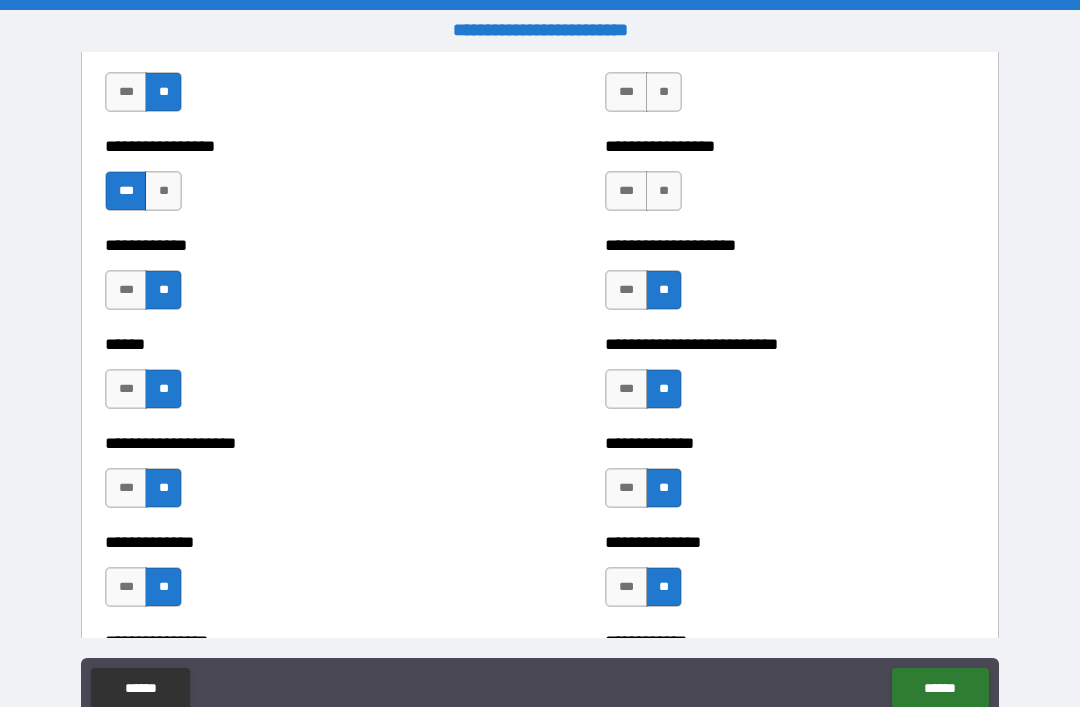 click on "**" at bounding box center [664, 191] 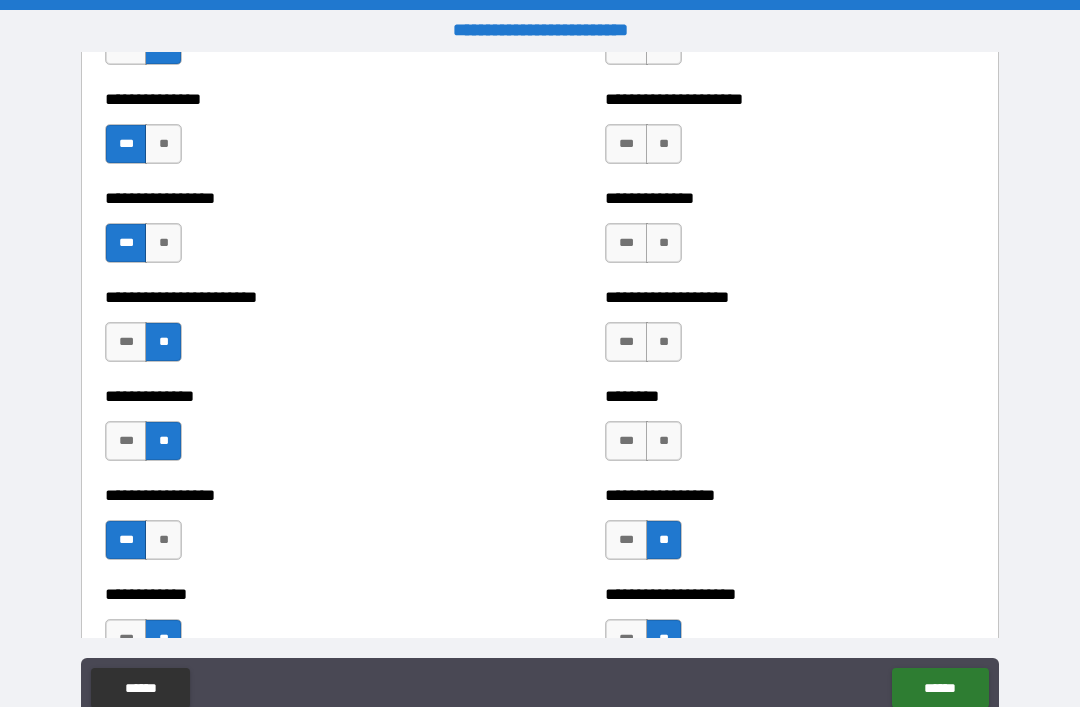 scroll, scrollTop: 3378, scrollLeft: 0, axis: vertical 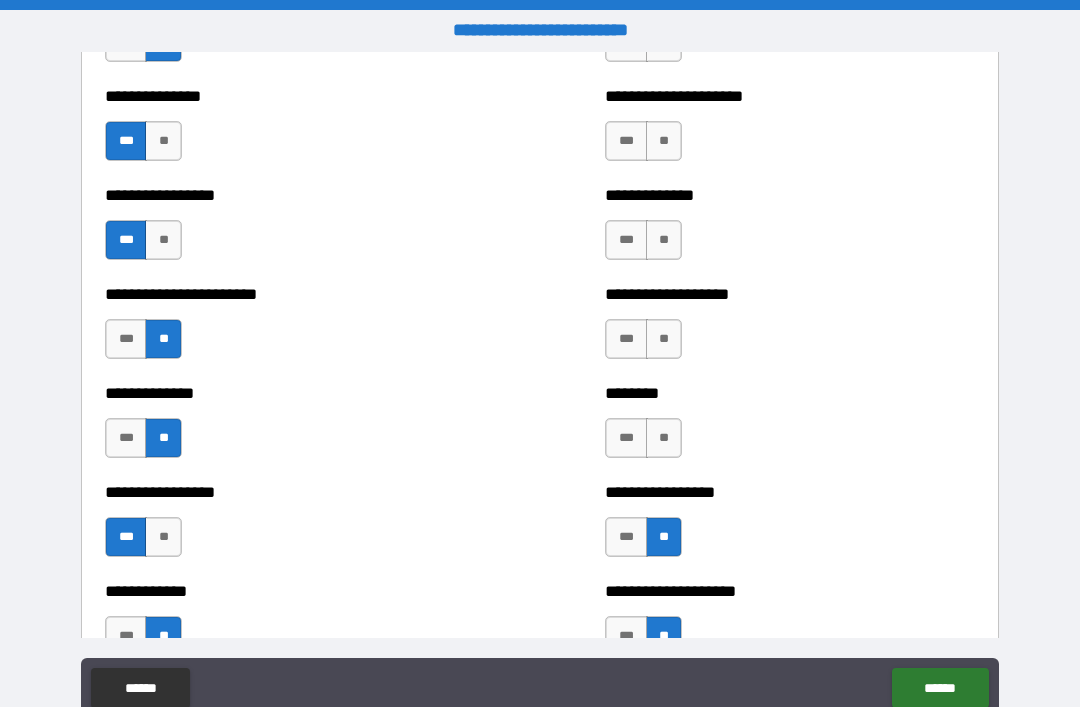 click on "**" at bounding box center (664, 438) 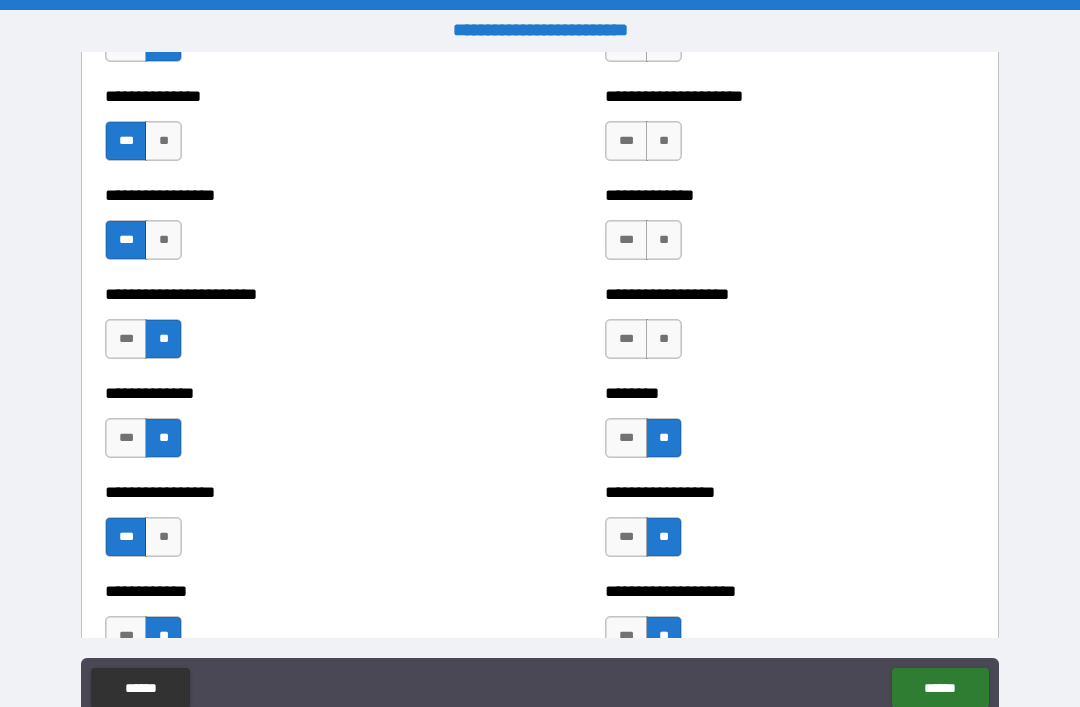 click on "**" at bounding box center [664, 339] 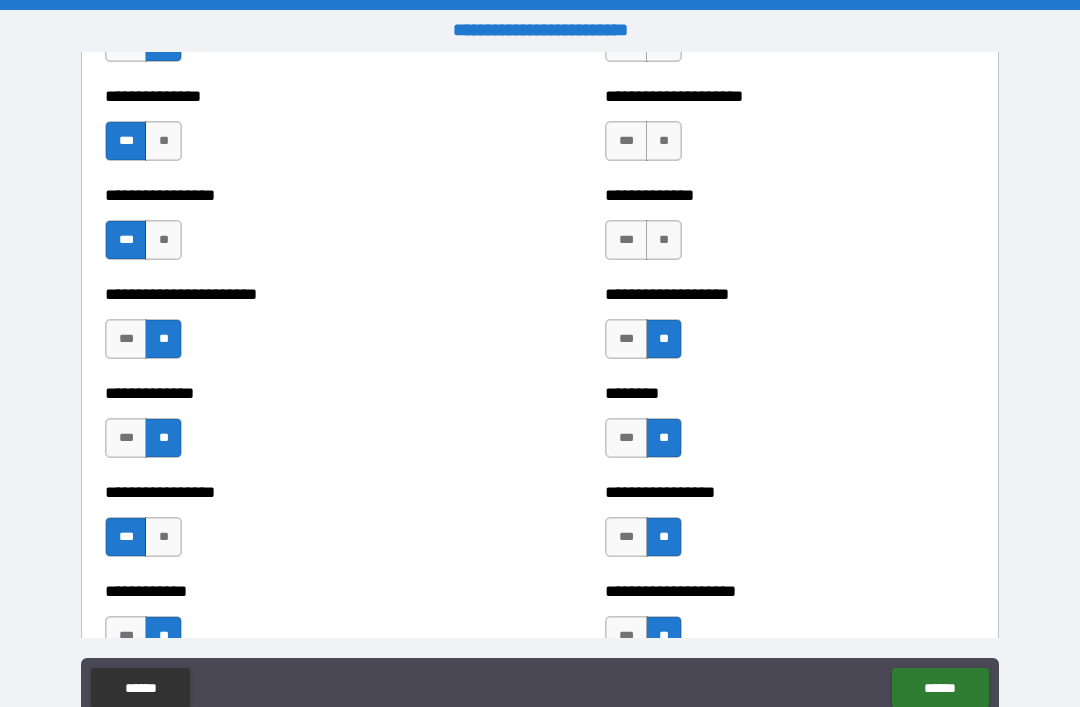 click on "**" at bounding box center (664, 240) 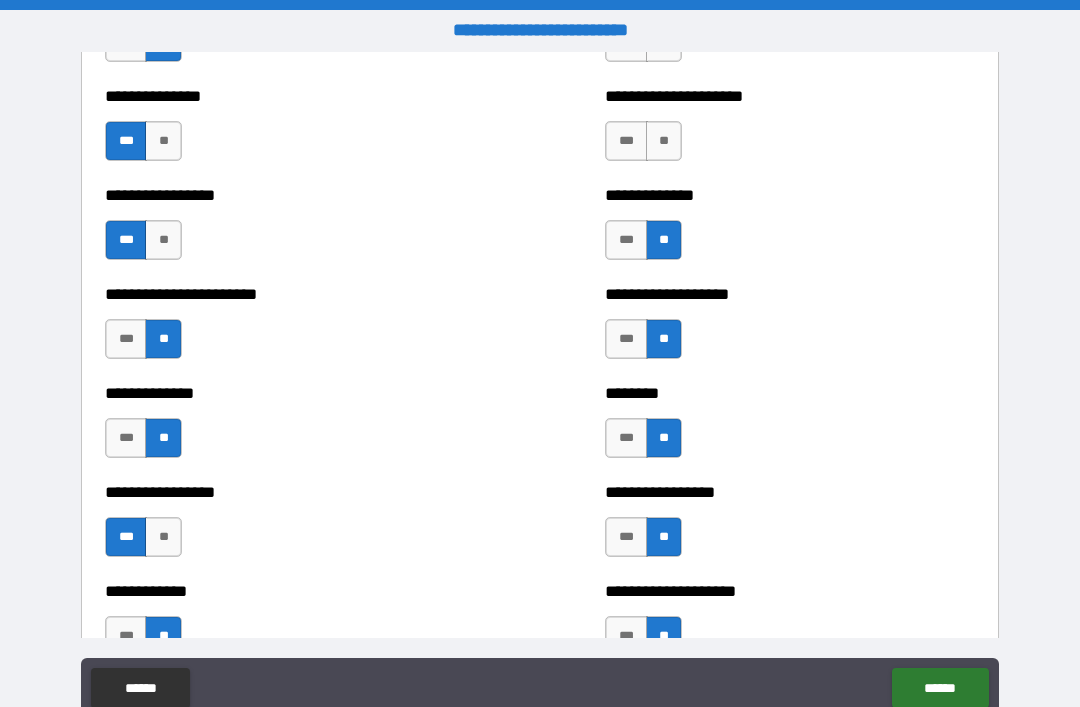 click on "**" at bounding box center [664, 141] 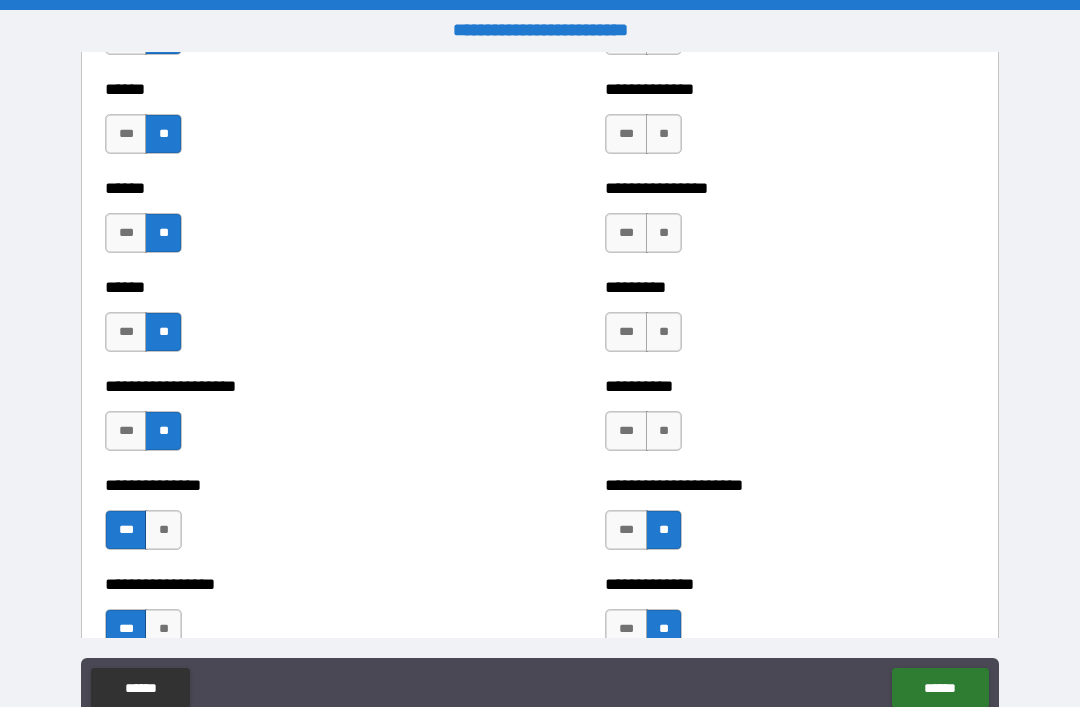 scroll, scrollTop: 2991, scrollLeft: 0, axis: vertical 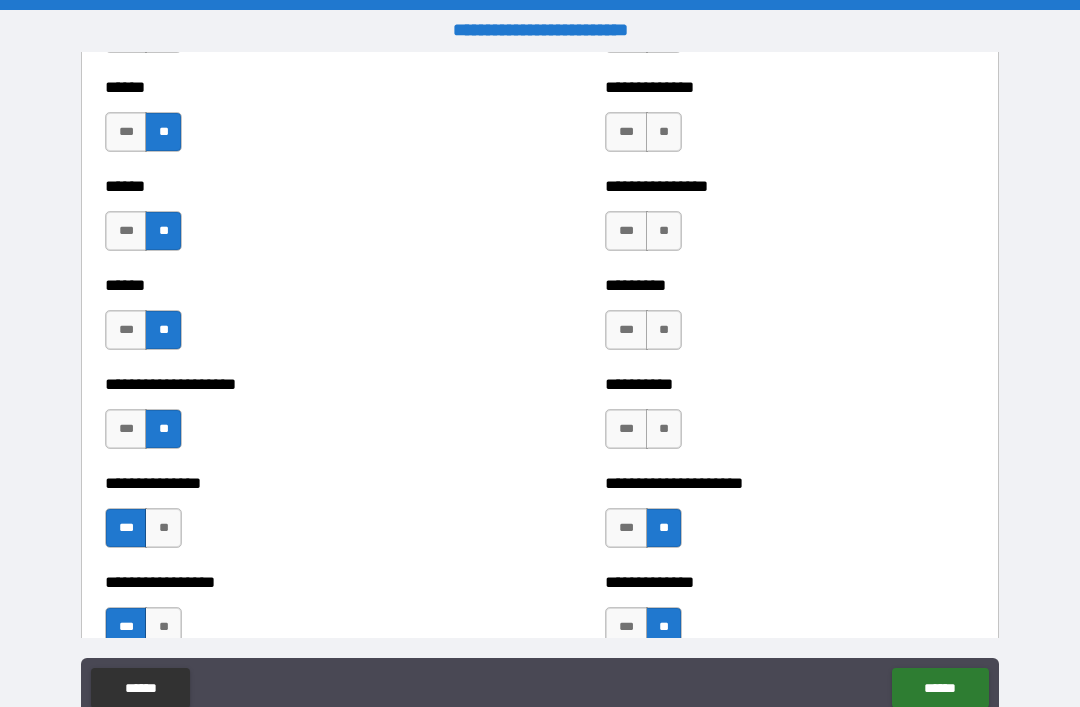 click on "**" at bounding box center [664, 429] 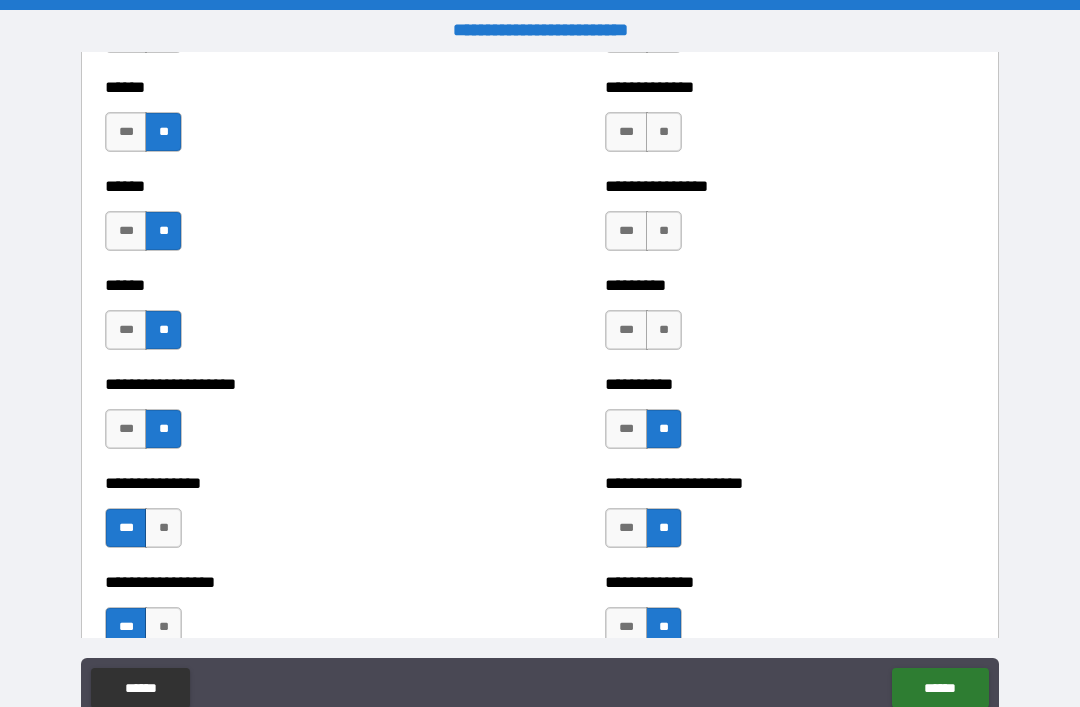 click on "**" at bounding box center [664, 330] 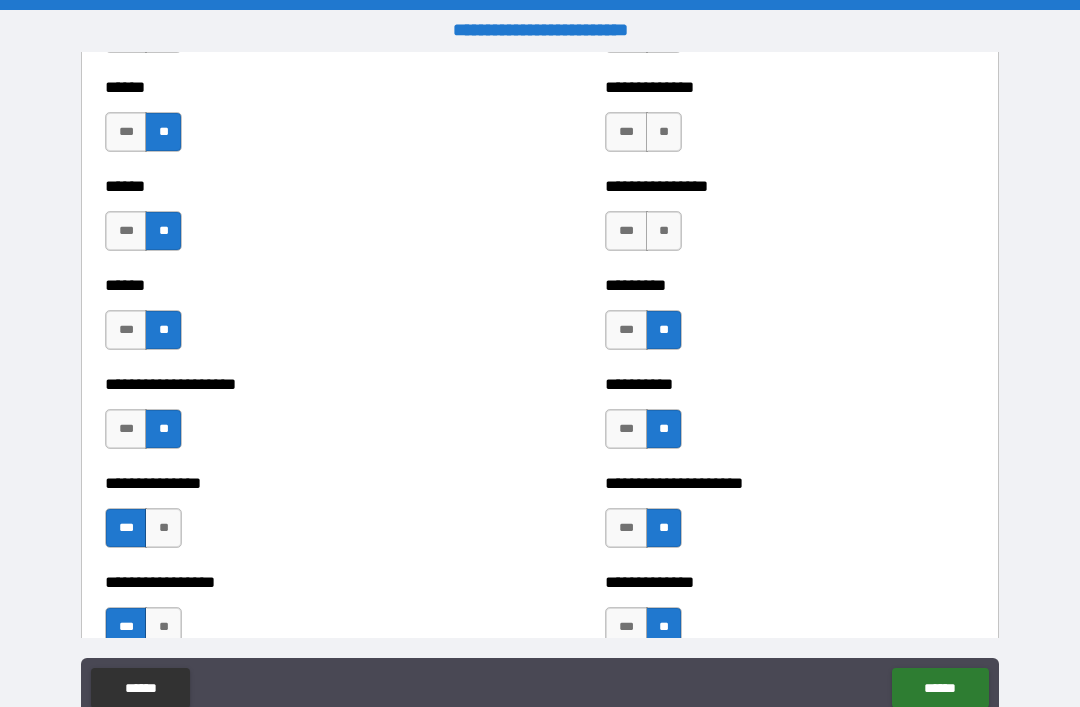 click on "**" at bounding box center [664, 231] 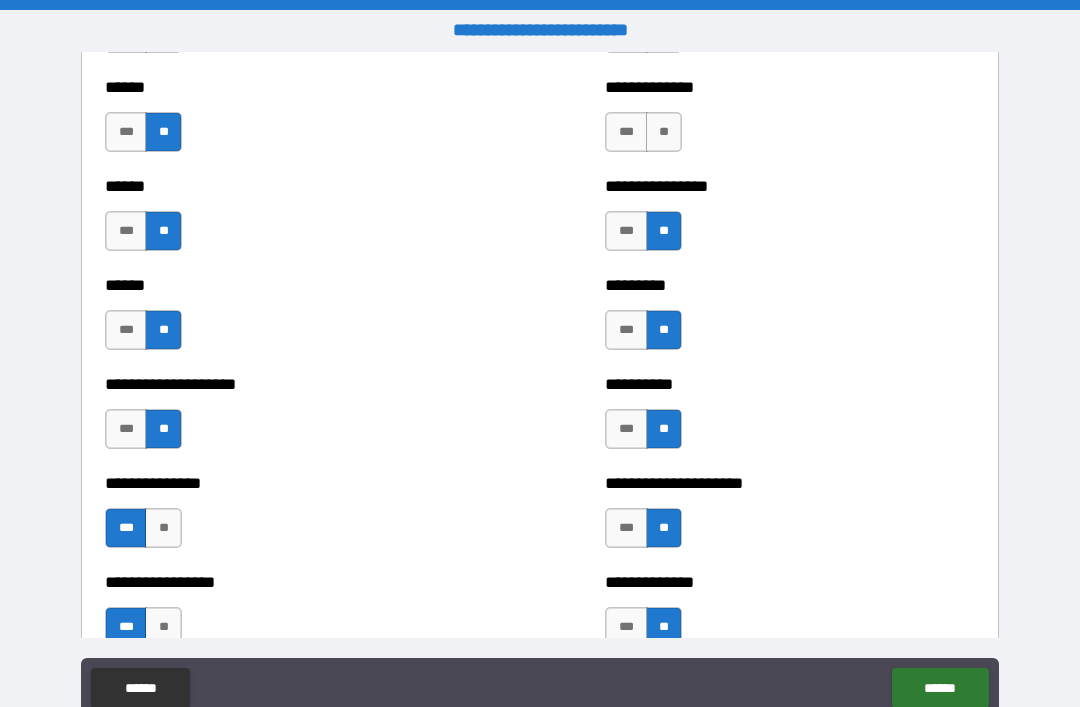 click on "**" at bounding box center [664, 132] 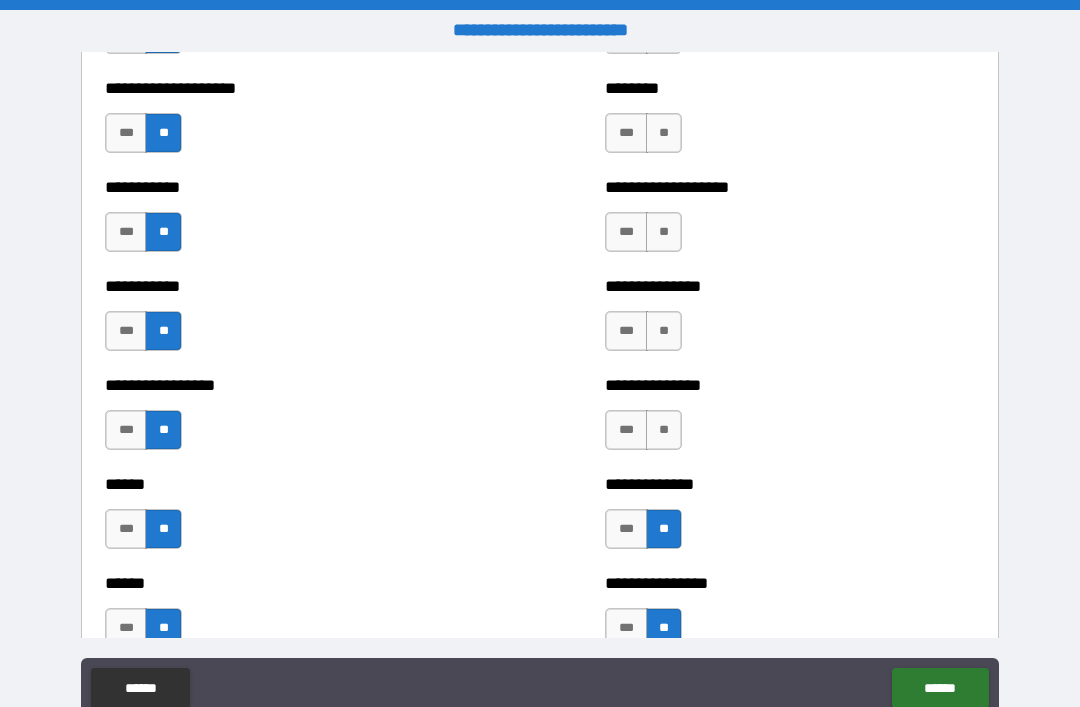scroll, scrollTop: 2597, scrollLeft: 0, axis: vertical 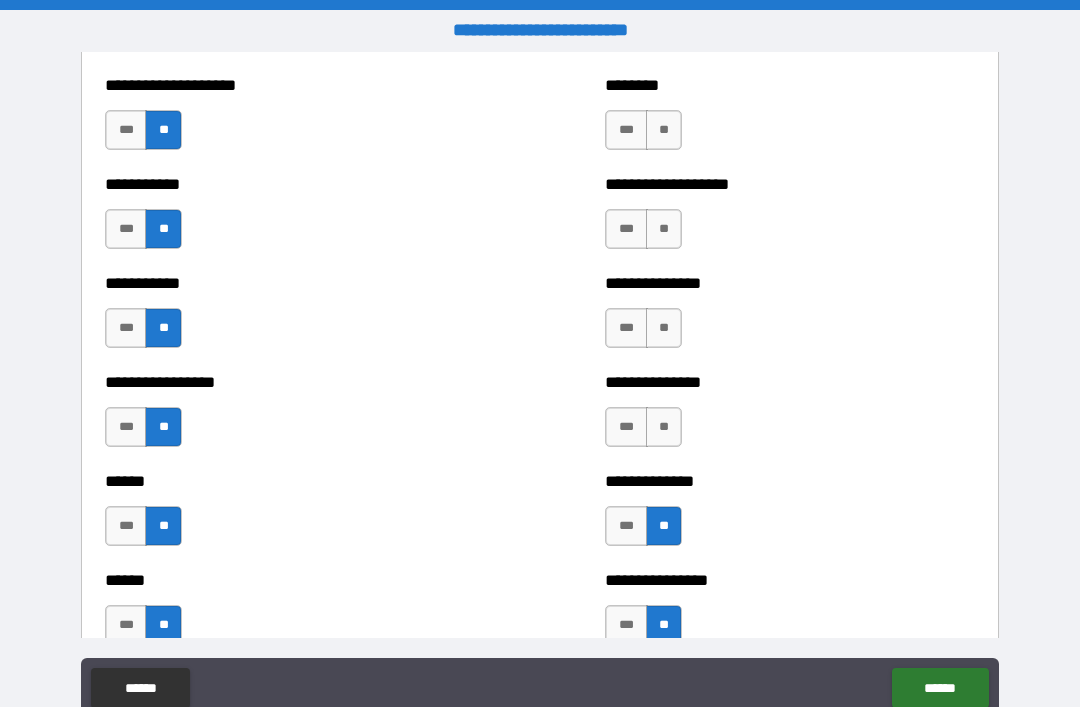 click on "**" at bounding box center (664, 427) 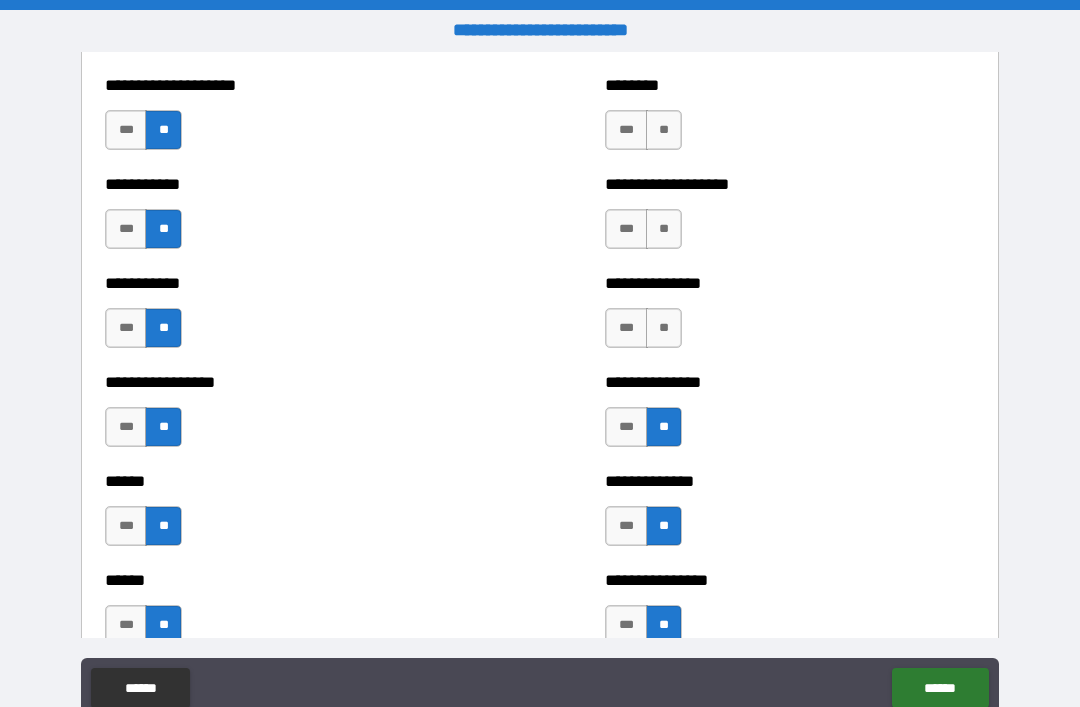 click on "**" at bounding box center [664, 328] 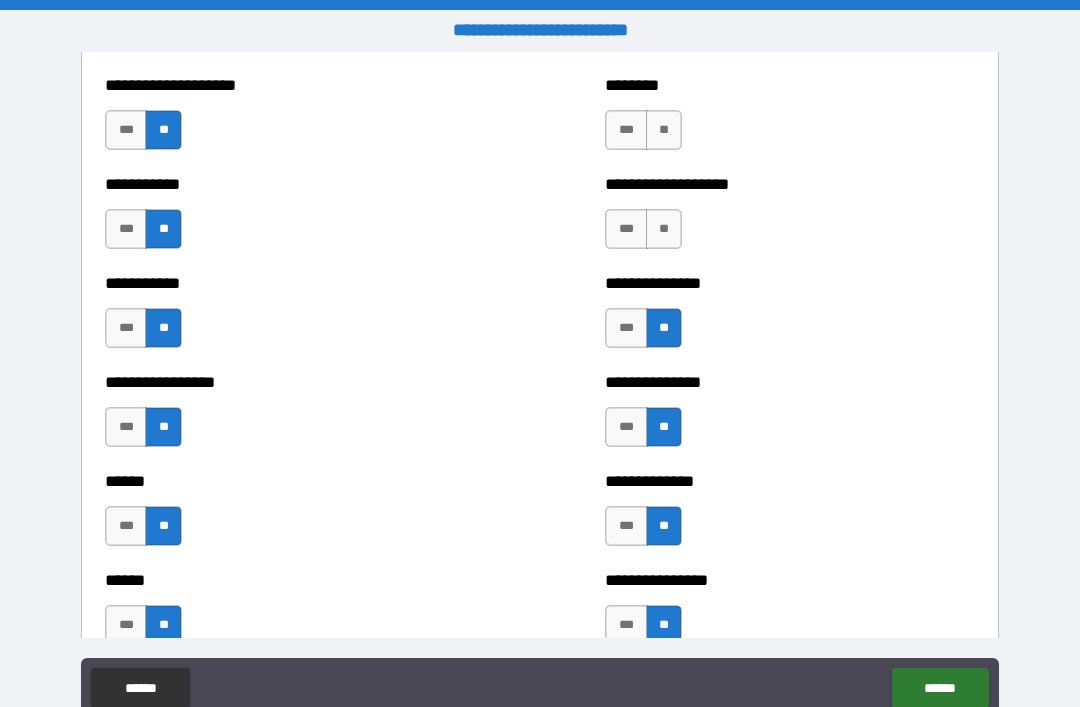 click on "**" at bounding box center (664, 229) 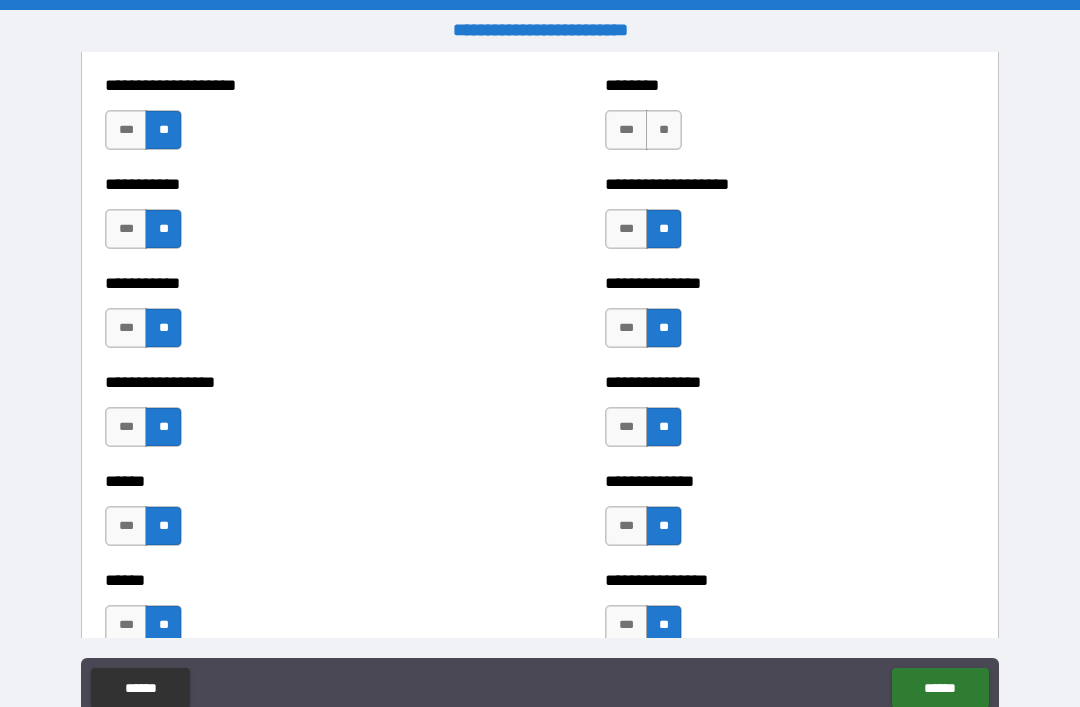 click on "**" at bounding box center (664, 130) 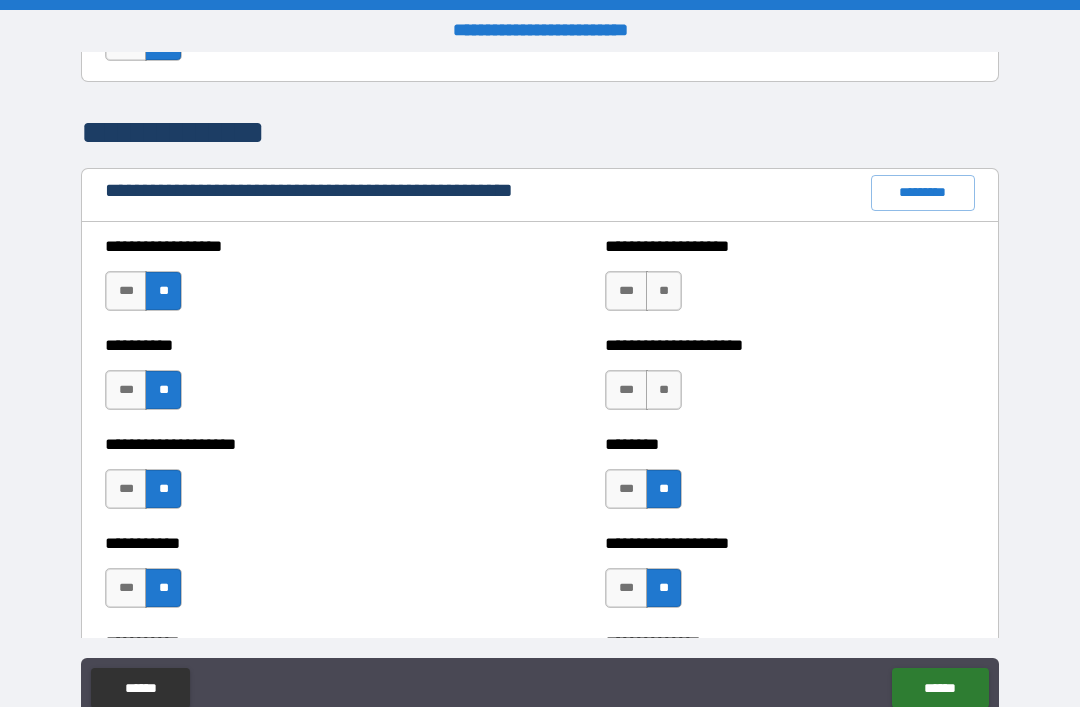 scroll, scrollTop: 2236, scrollLeft: 0, axis: vertical 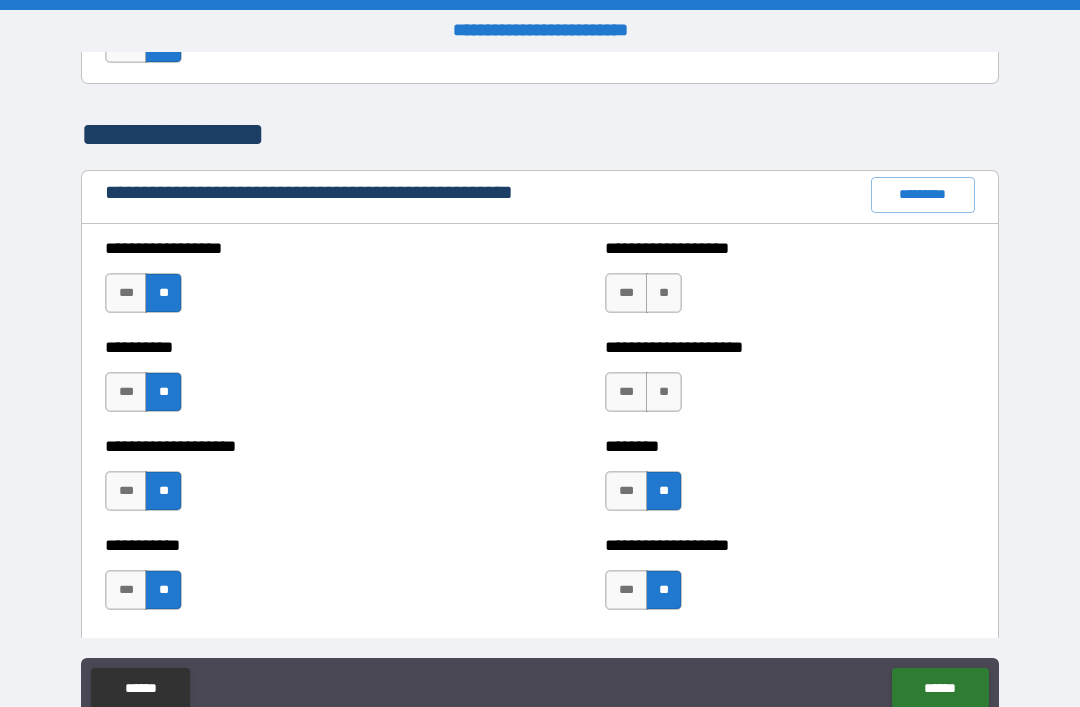 click on "**" at bounding box center (664, 392) 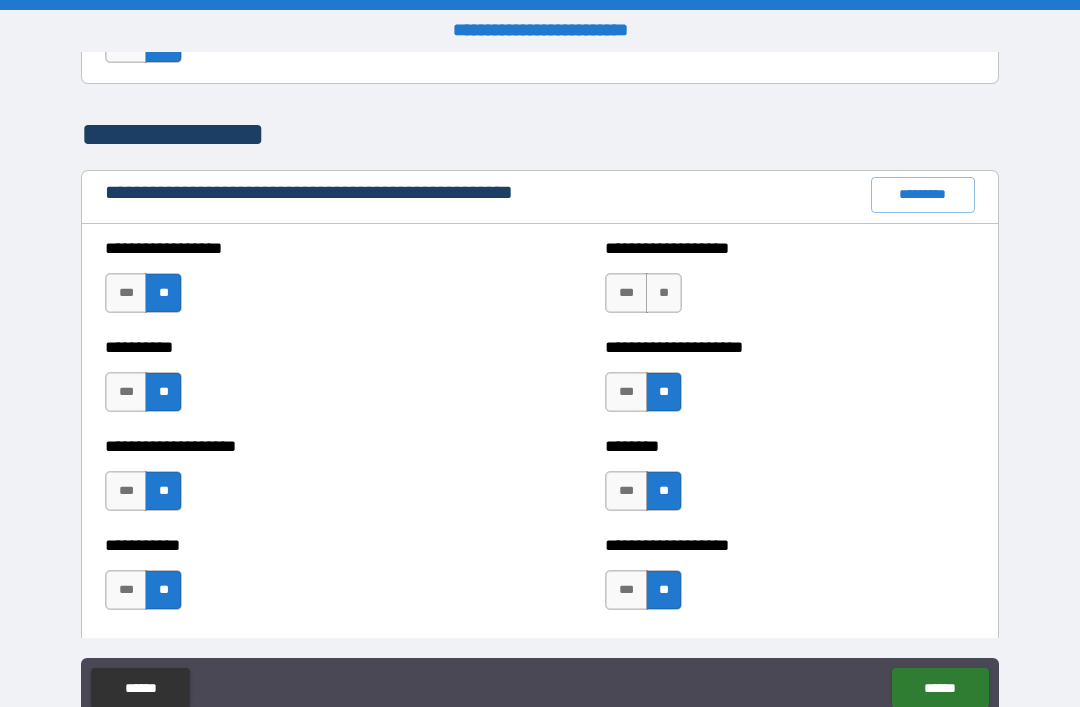 click on "**" at bounding box center [664, 293] 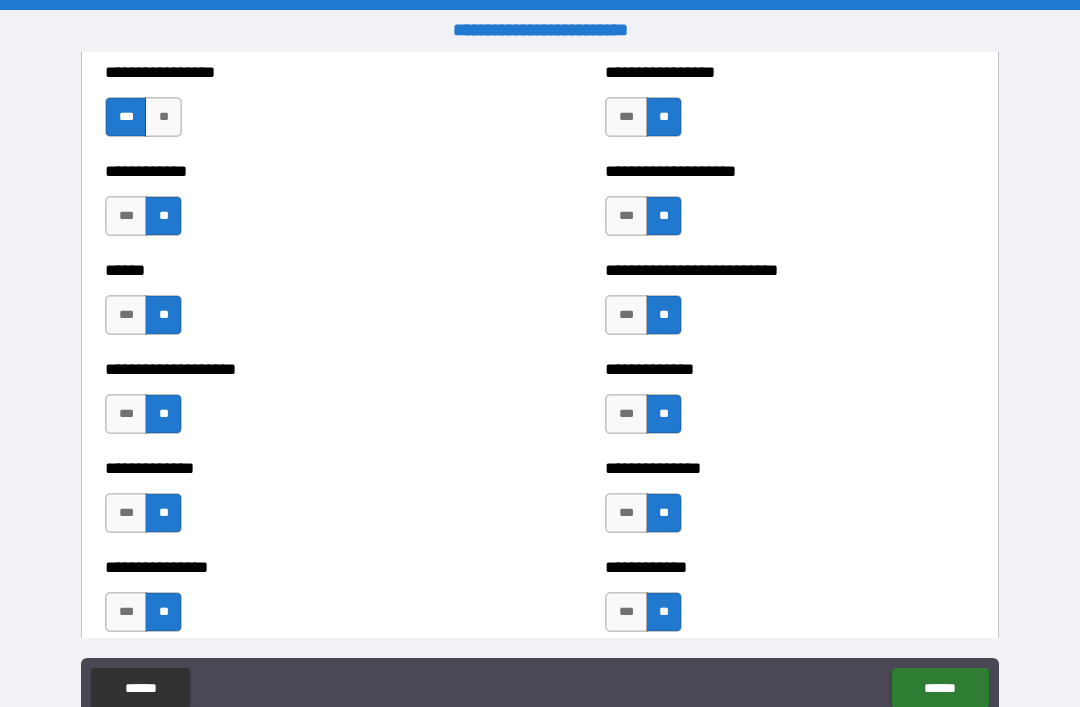 click on "******" at bounding box center (940, 688) 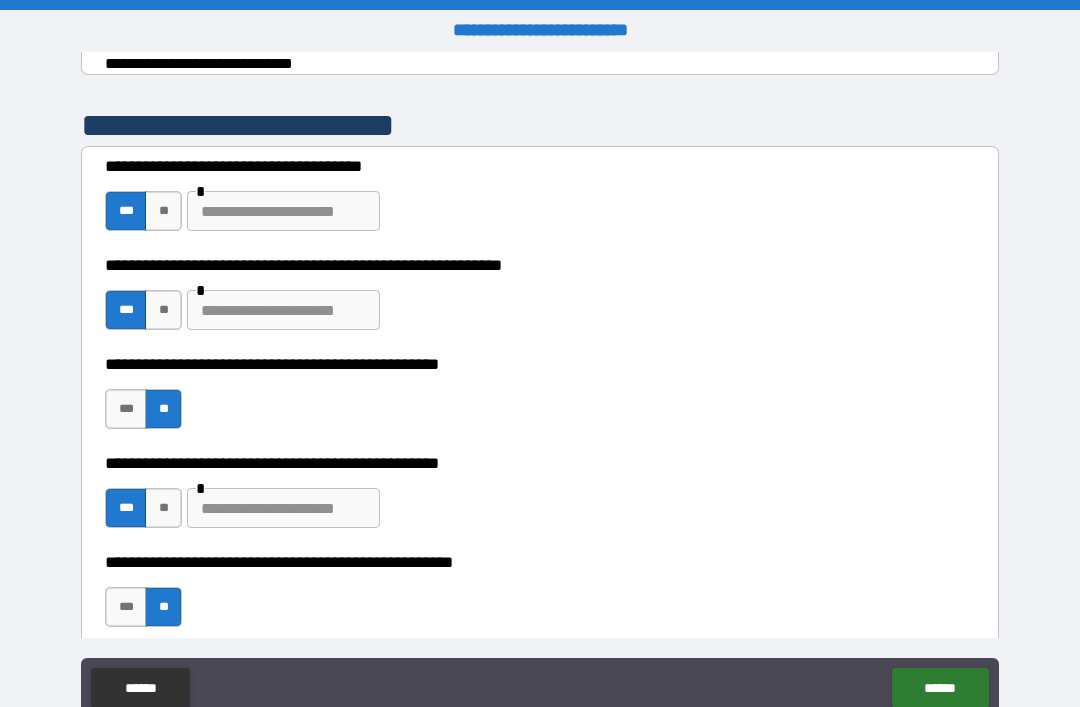 scroll, scrollTop: 370, scrollLeft: 0, axis: vertical 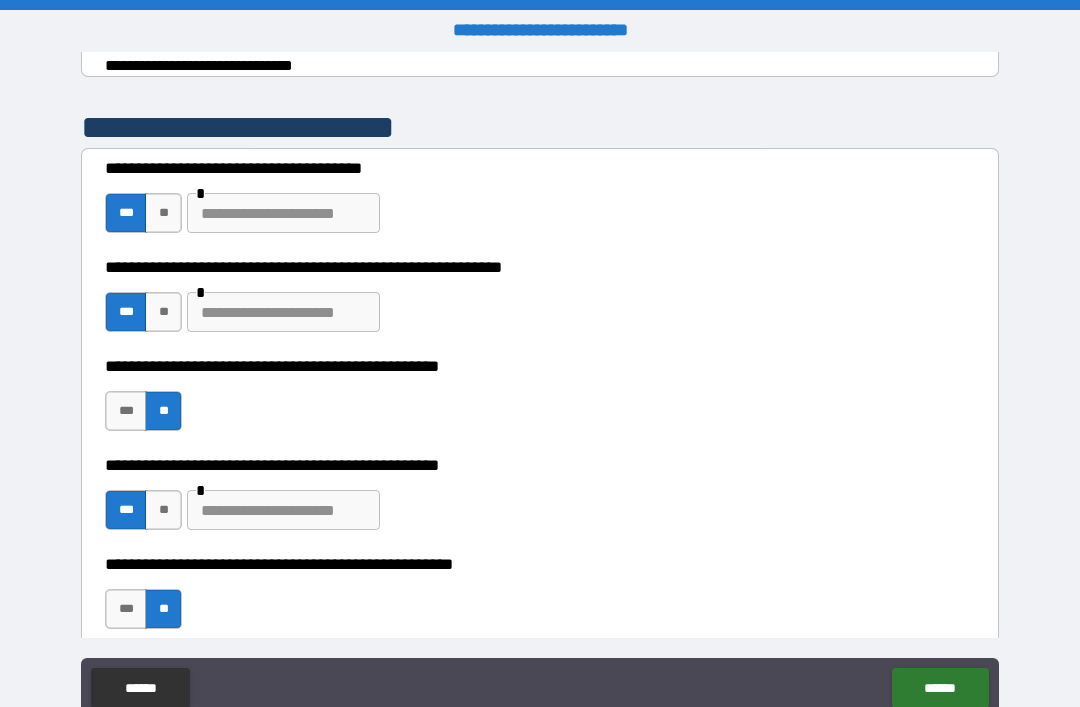click at bounding box center [283, 510] 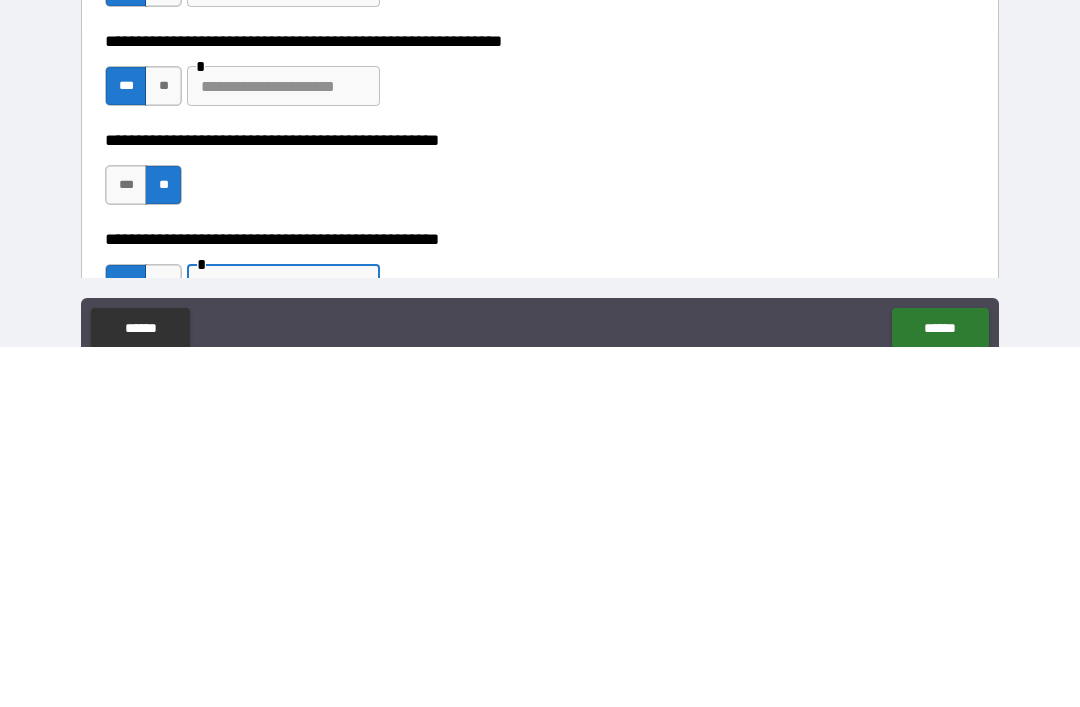 scroll, scrollTop: 235, scrollLeft: 0, axis: vertical 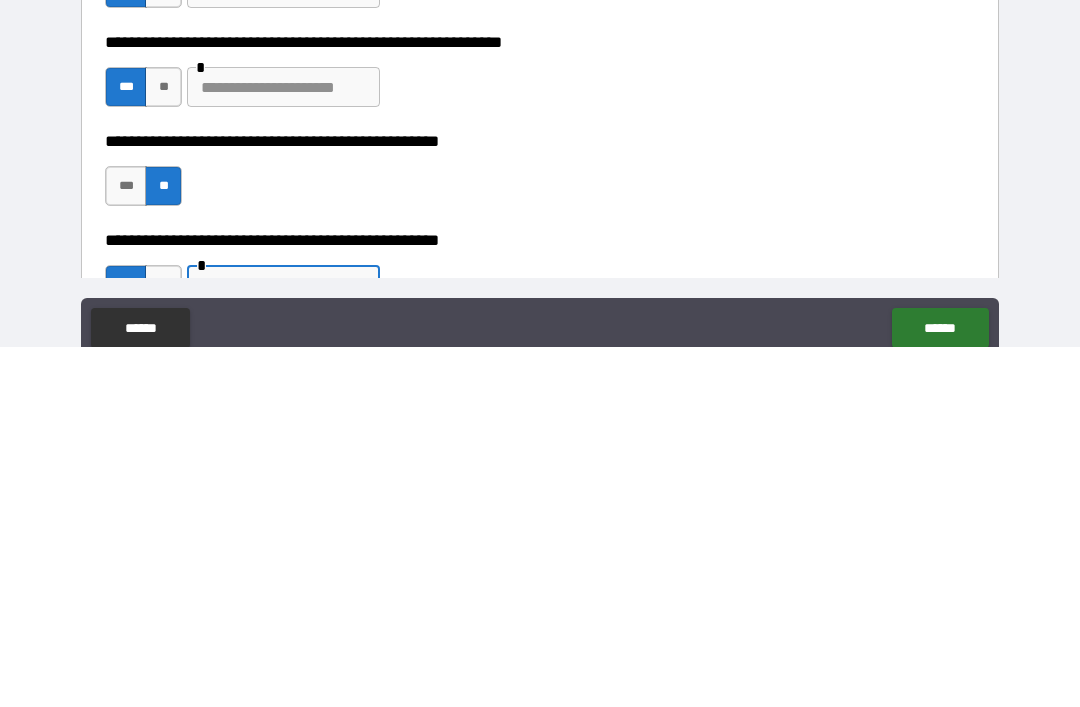 type on "**********" 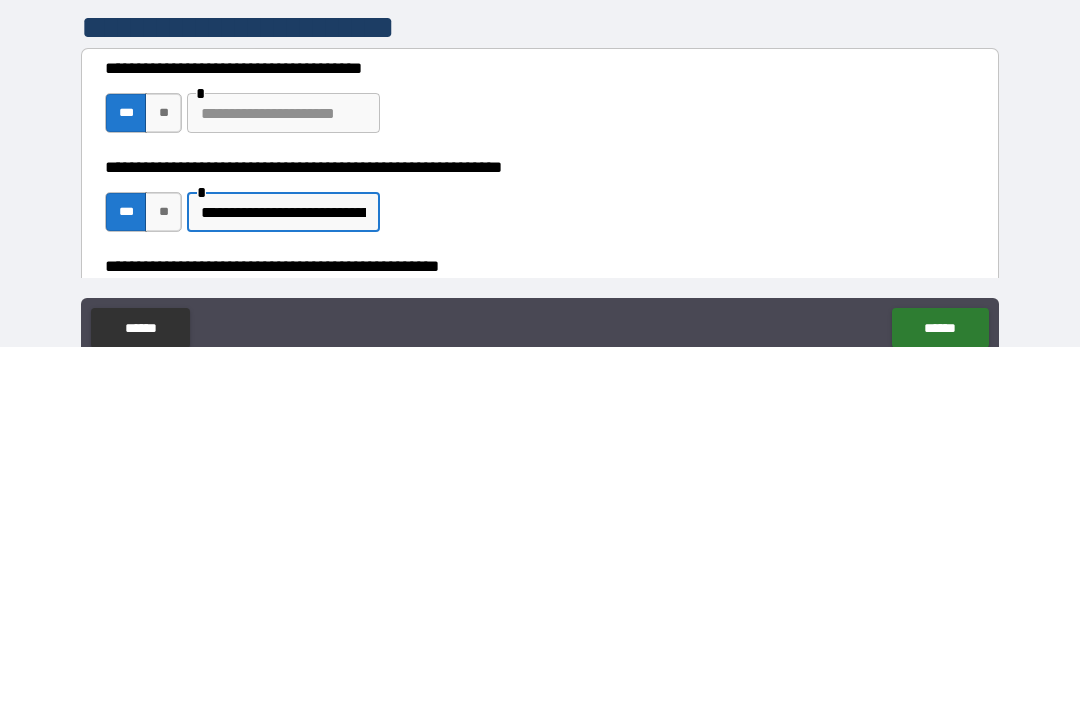 scroll, scrollTop: 111, scrollLeft: 0, axis: vertical 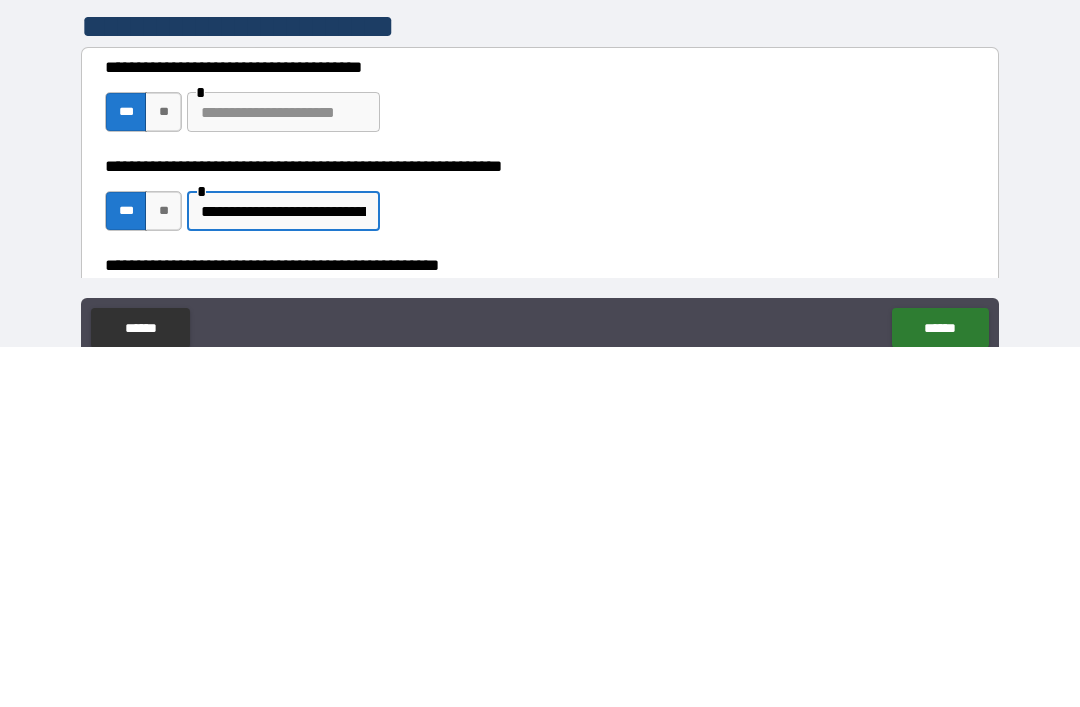 type on "**********" 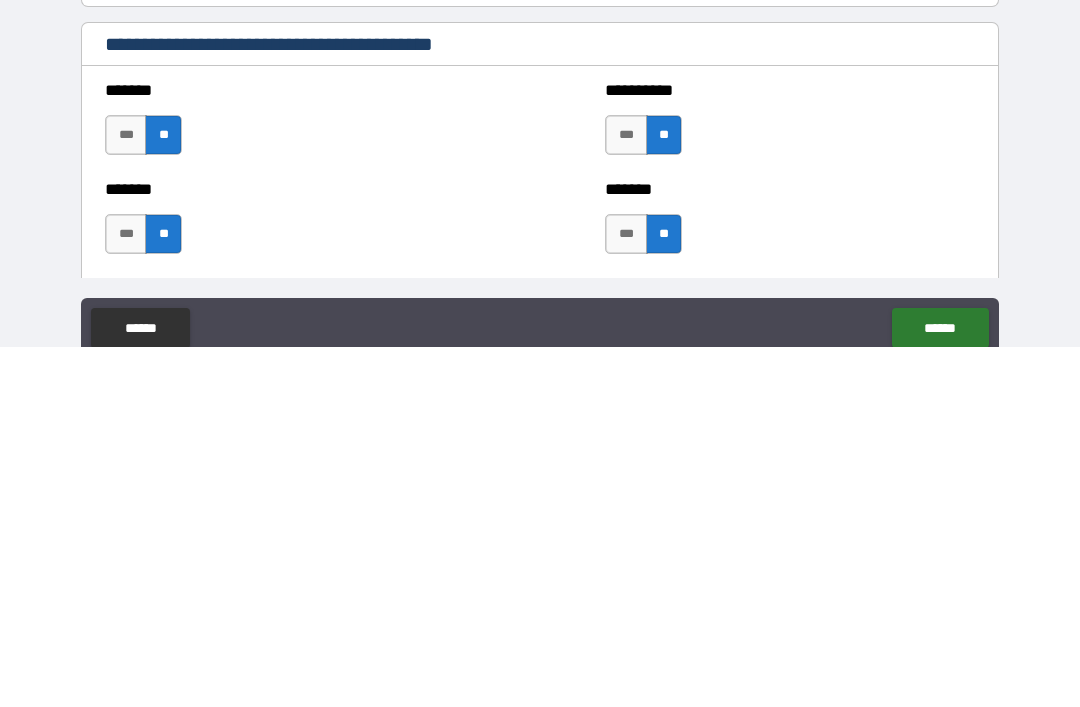 scroll, scrollTop: 1389, scrollLeft: 0, axis: vertical 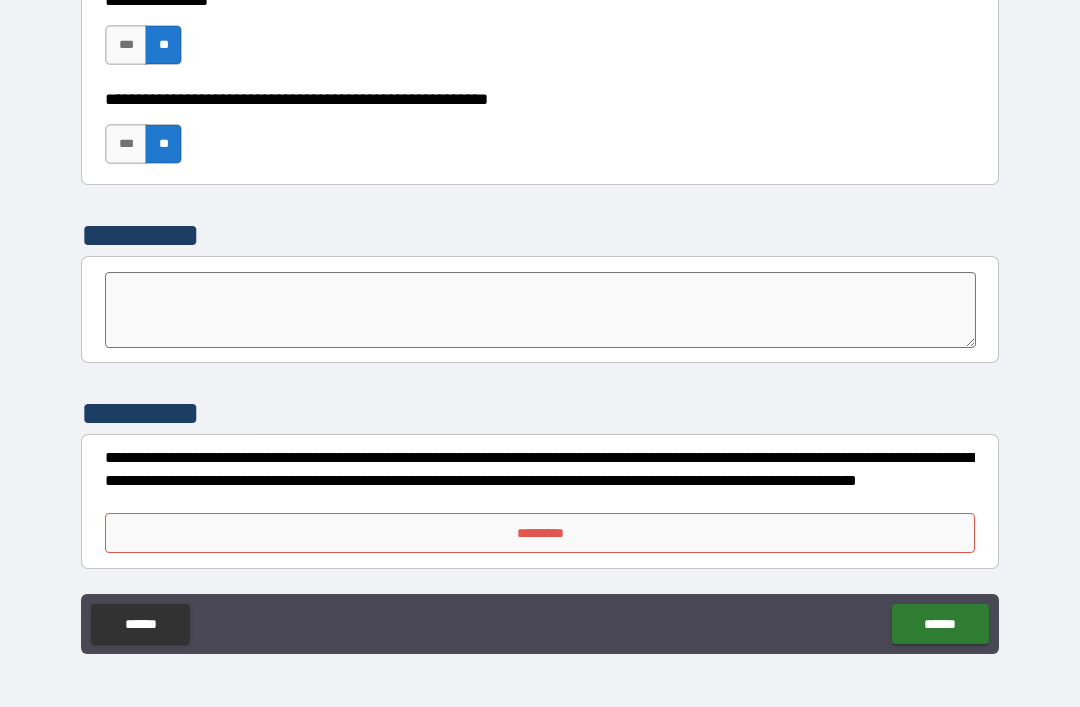 type on "**********" 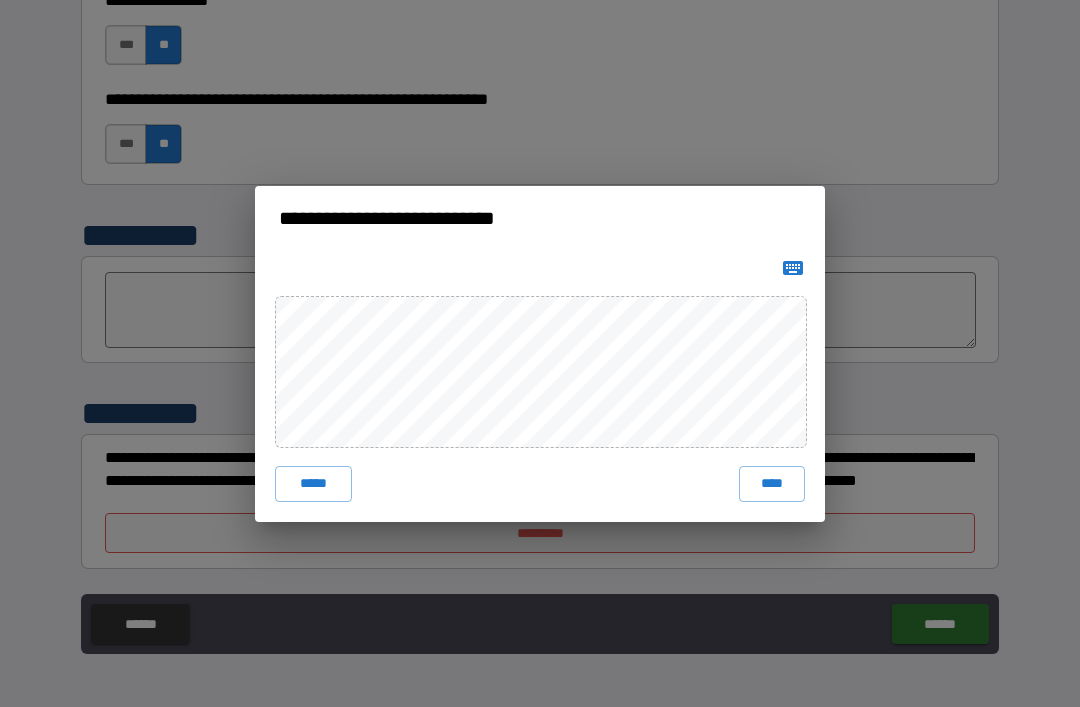 click on "****" at bounding box center [772, 484] 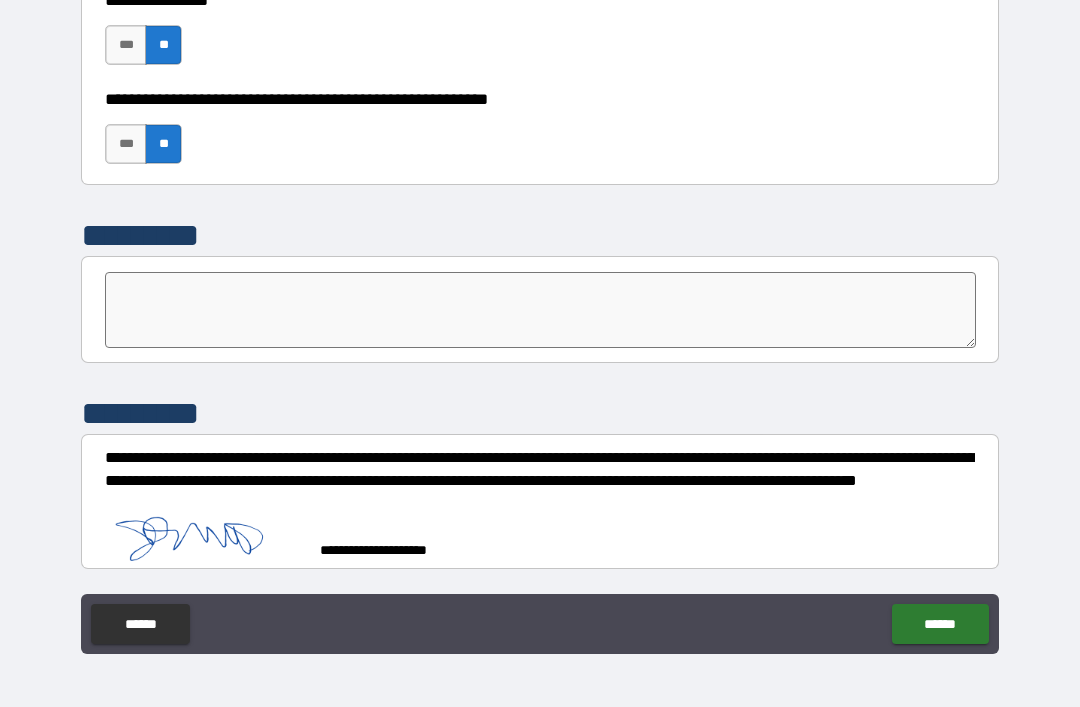 scroll, scrollTop: 6172, scrollLeft: 0, axis: vertical 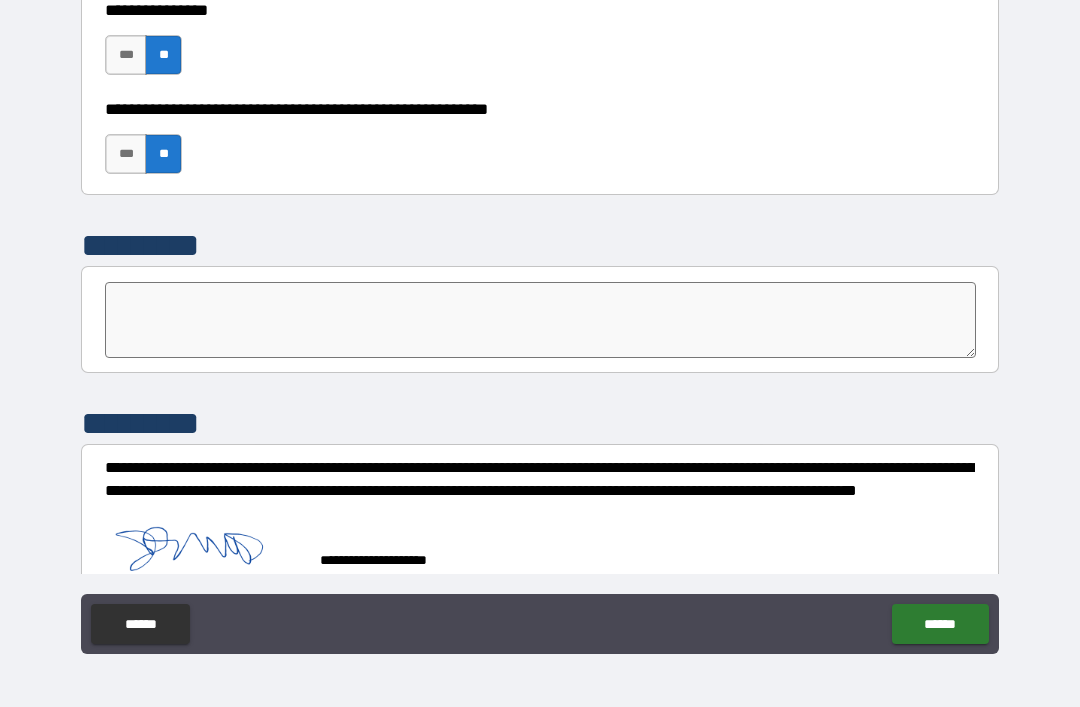 click on "******" at bounding box center (940, 624) 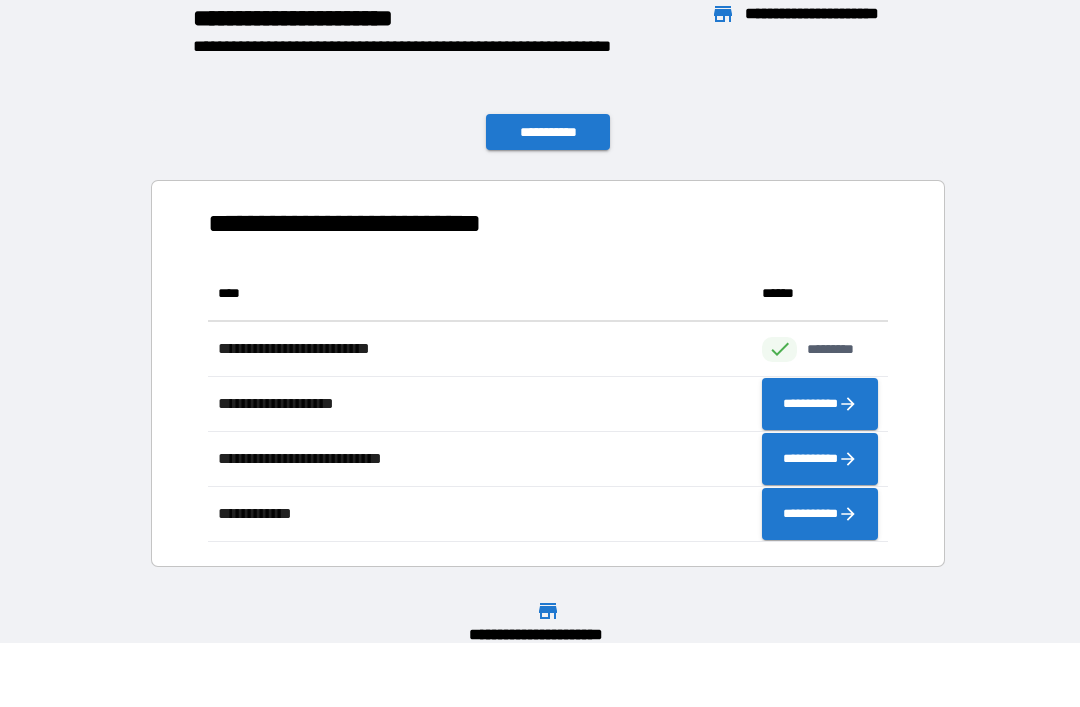 scroll, scrollTop: 1, scrollLeft: 1, axis: both 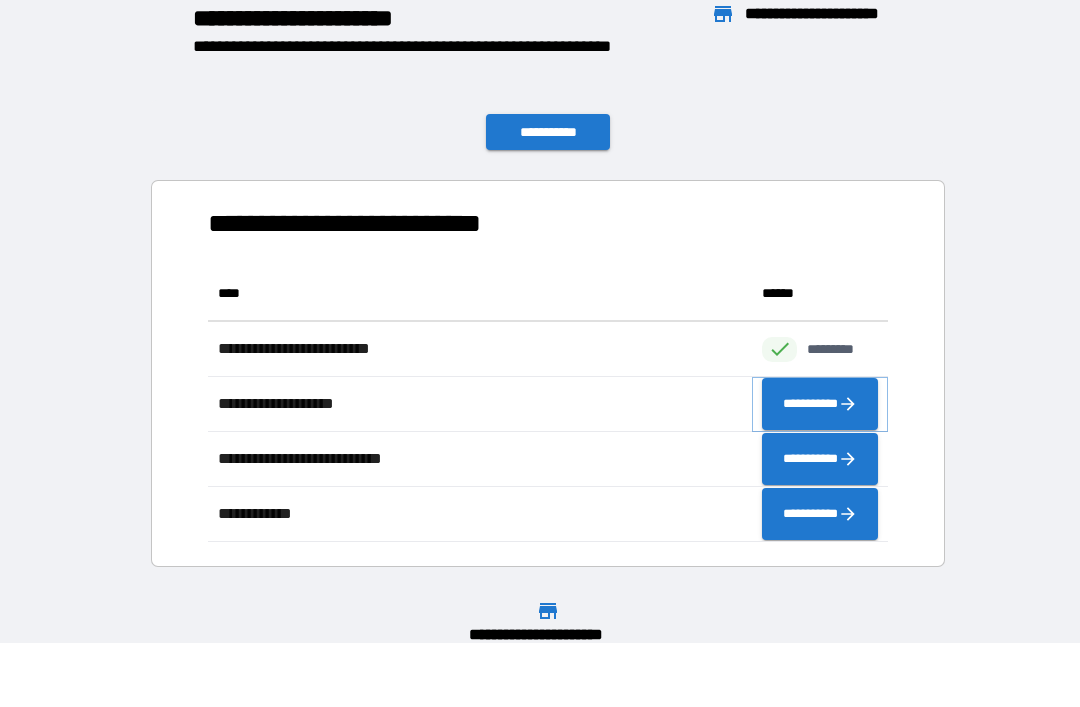 click 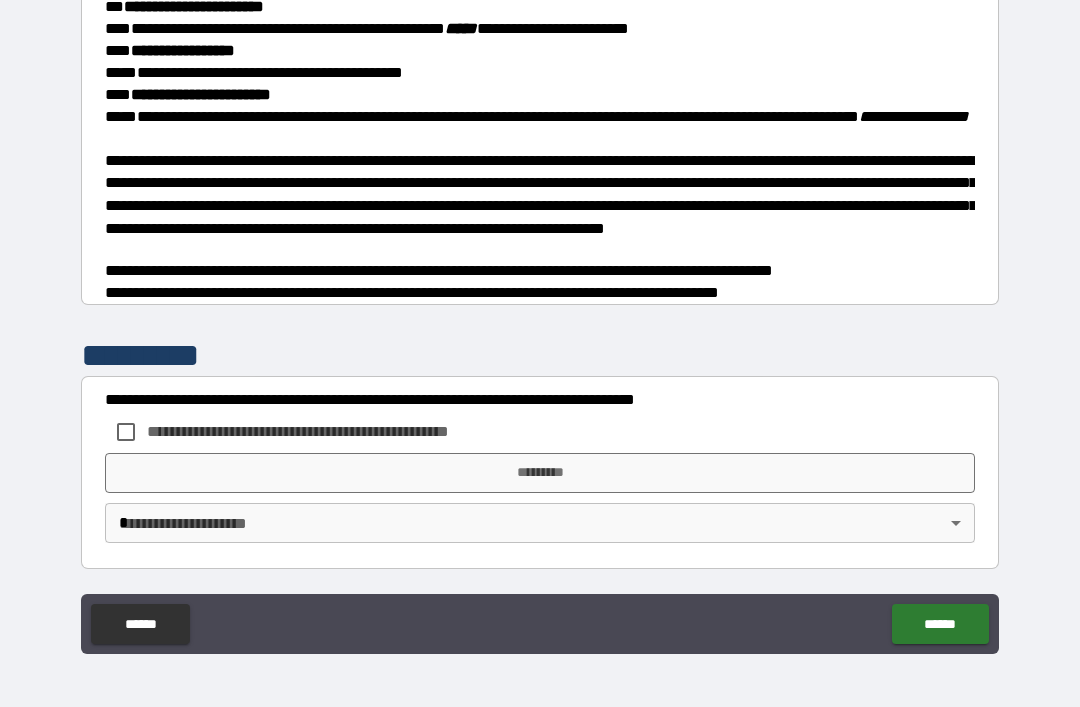 scroll, scrollTop: 450, scrollLeft: 0, axis: vertical 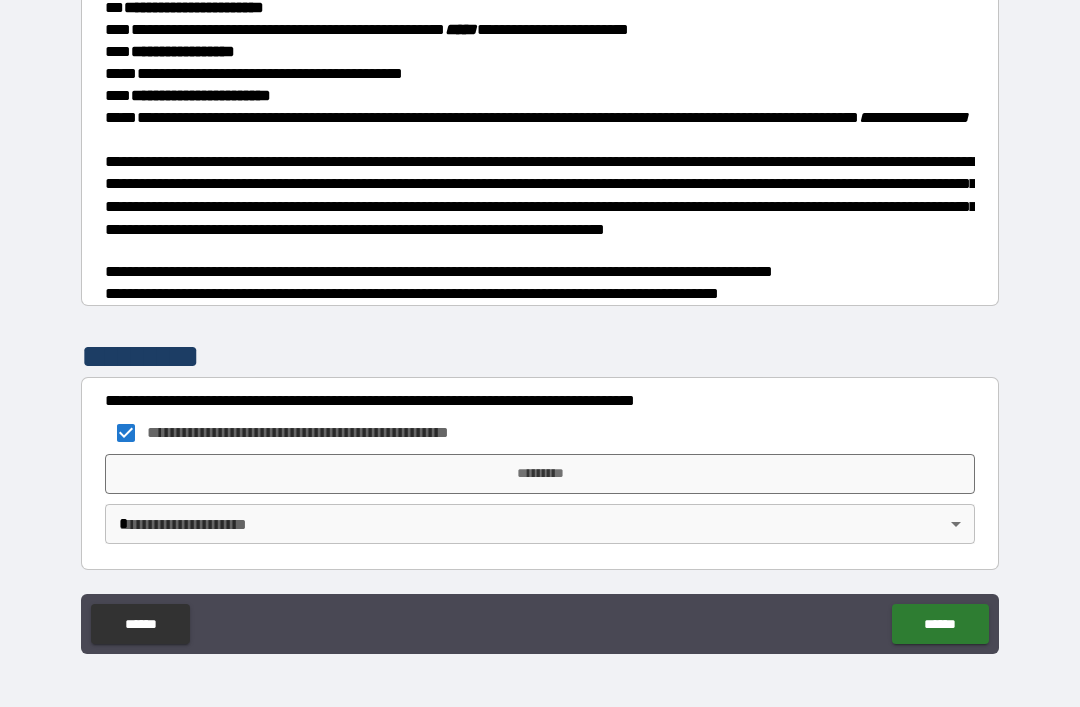 click on "*********" at bounding box center [540, 474] 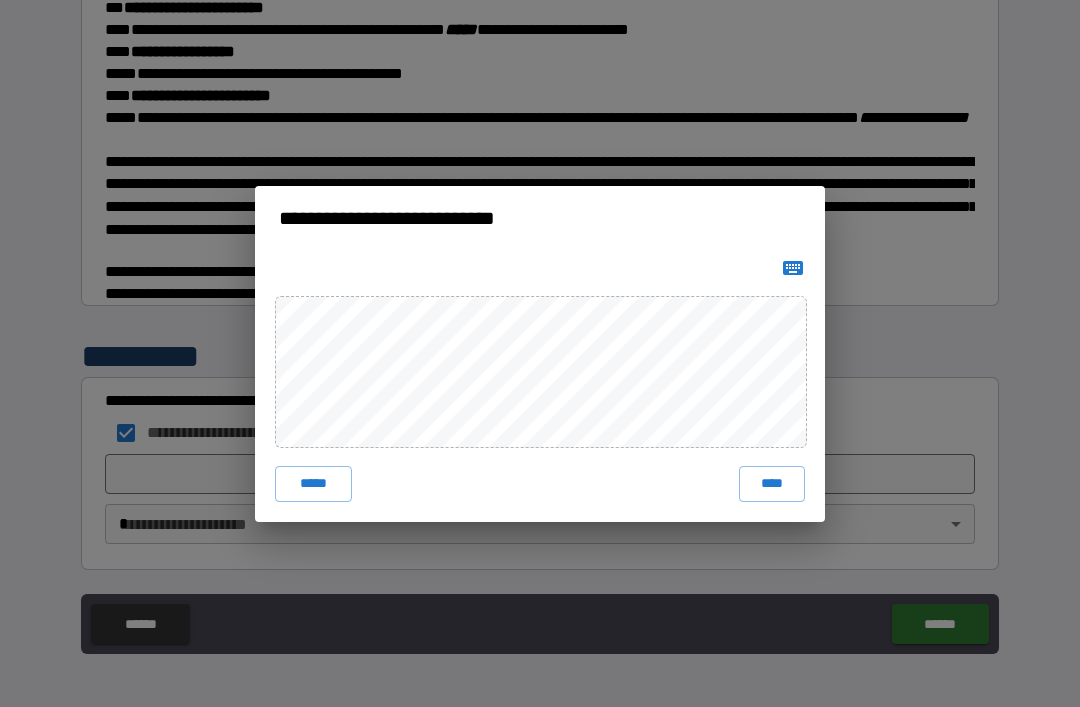 click on "****" at bounding box center (772, 484) 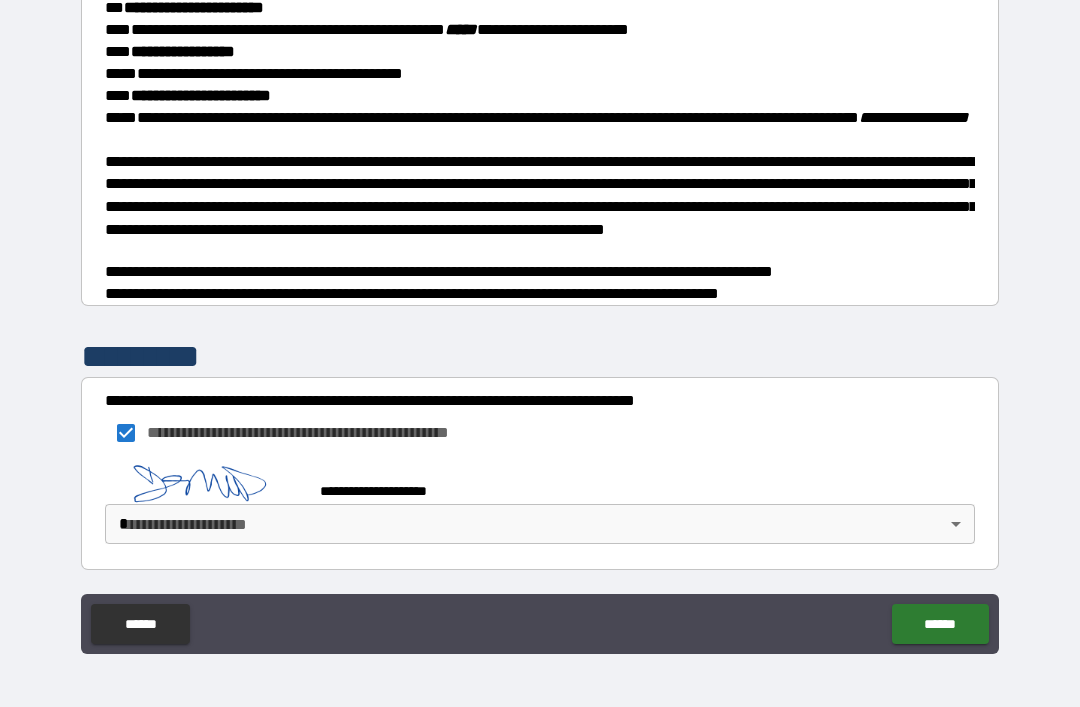 scroll, scrollTop: 440, scrollLeft: 0, axis: vertical 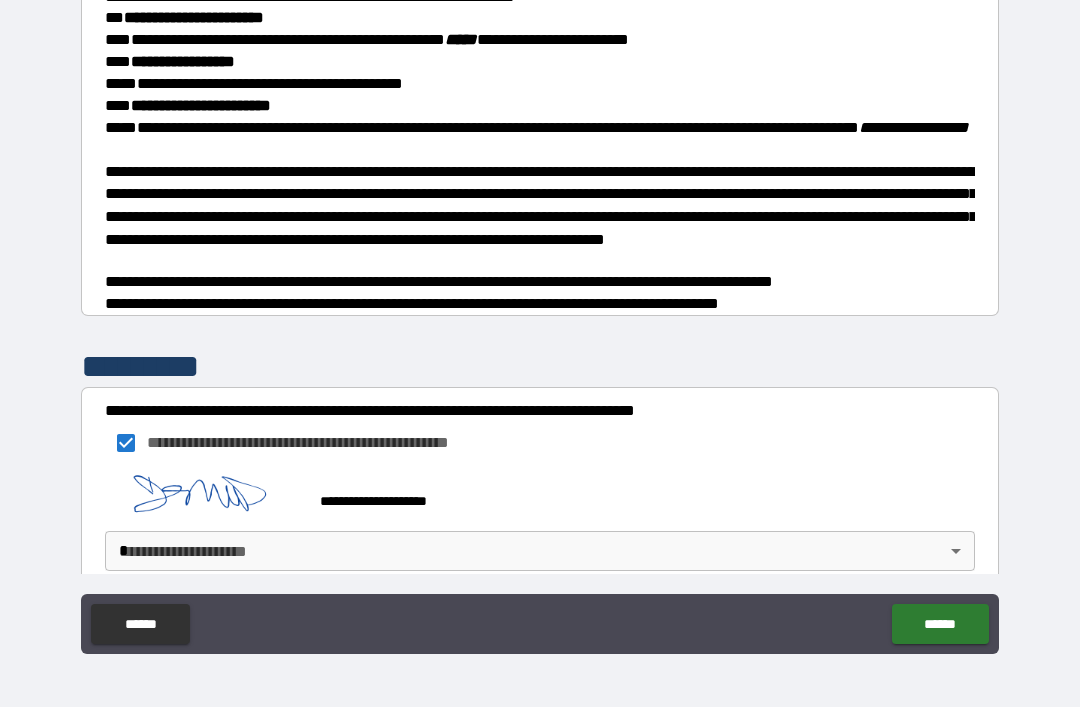 click on "******" at bounding box center (940, 624) 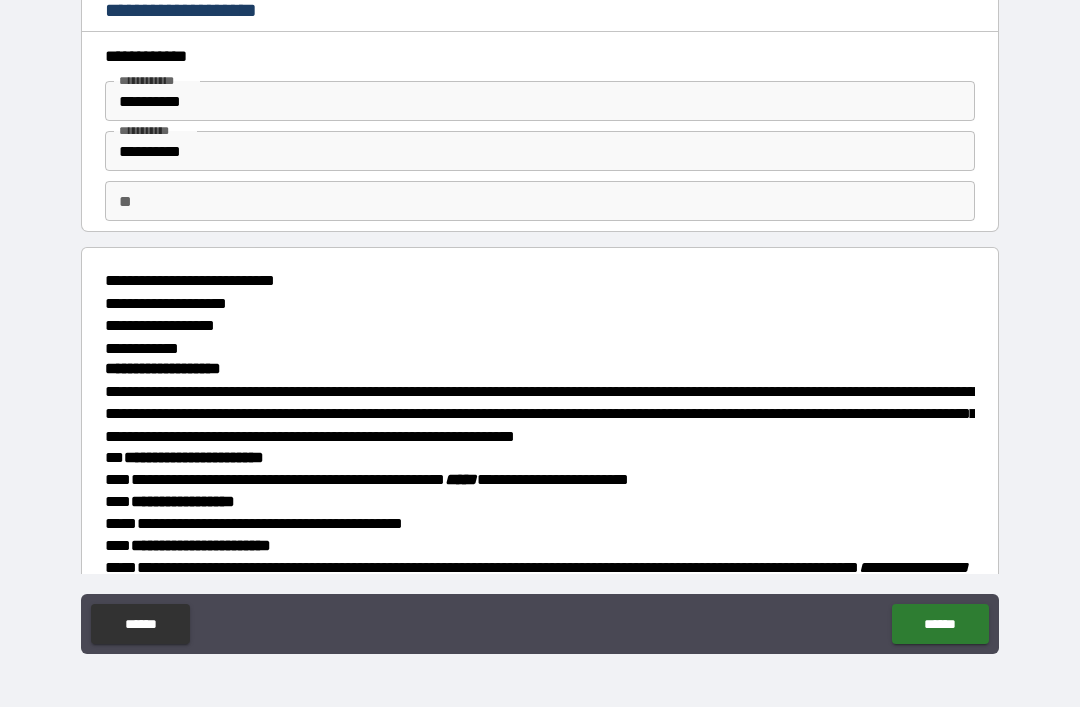 scroll, scrollTop: 0, scrollLeft: 0, axis: both 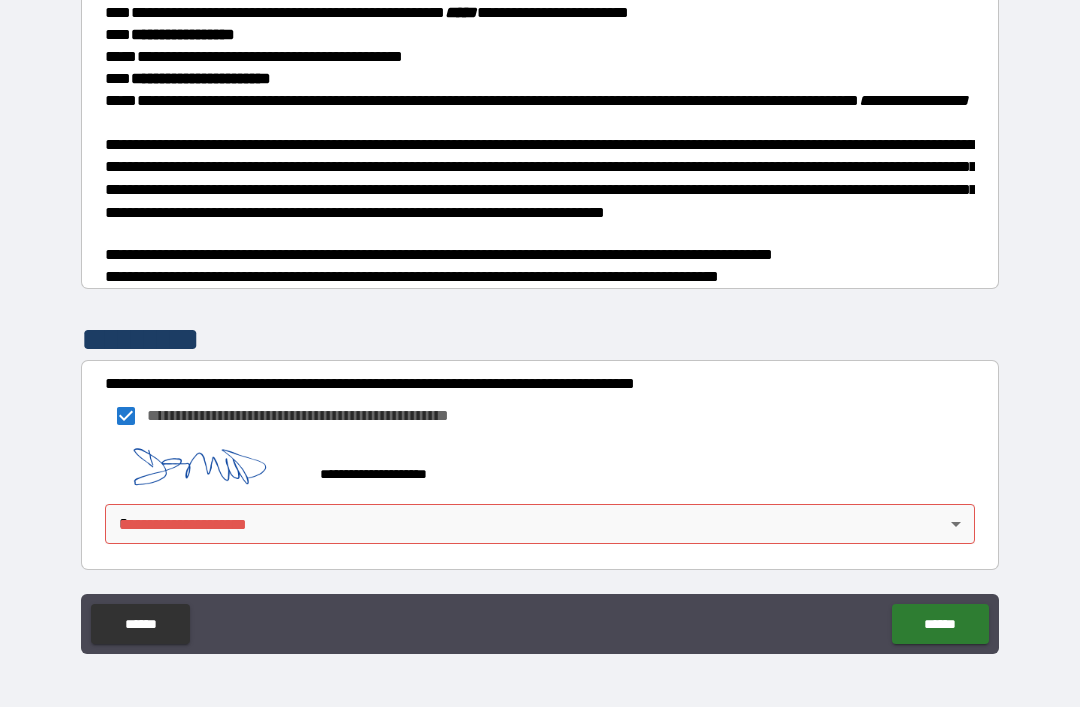 click on "**********" at bounding box center (540, 321) 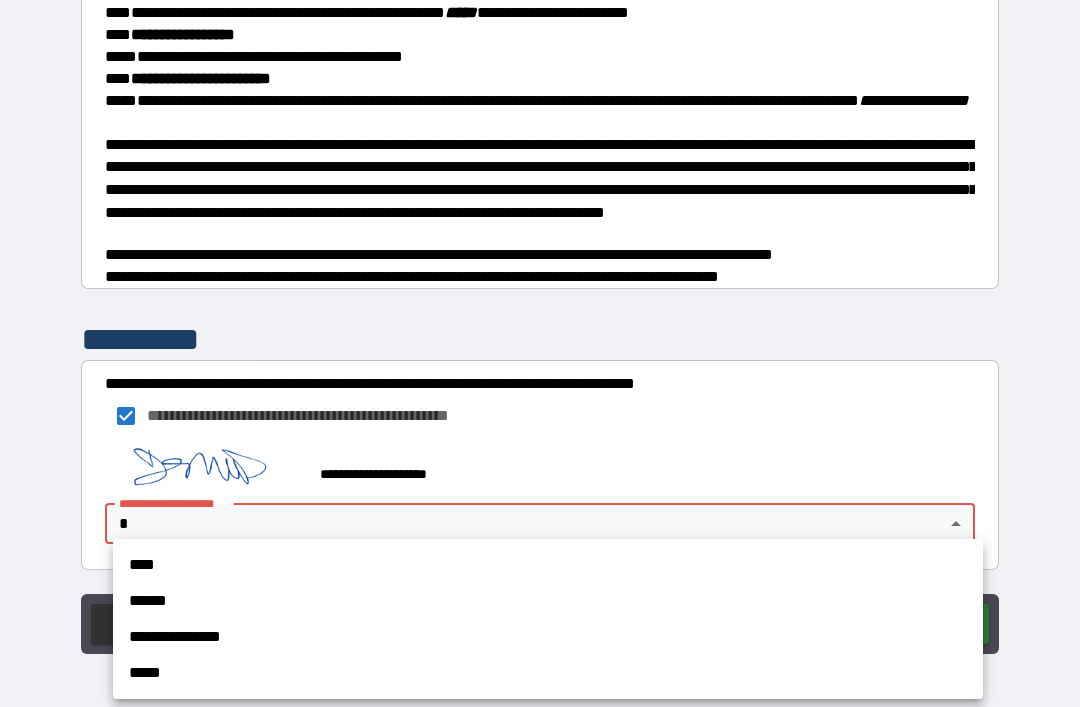 click on "****" at bounding box center (548, 565) 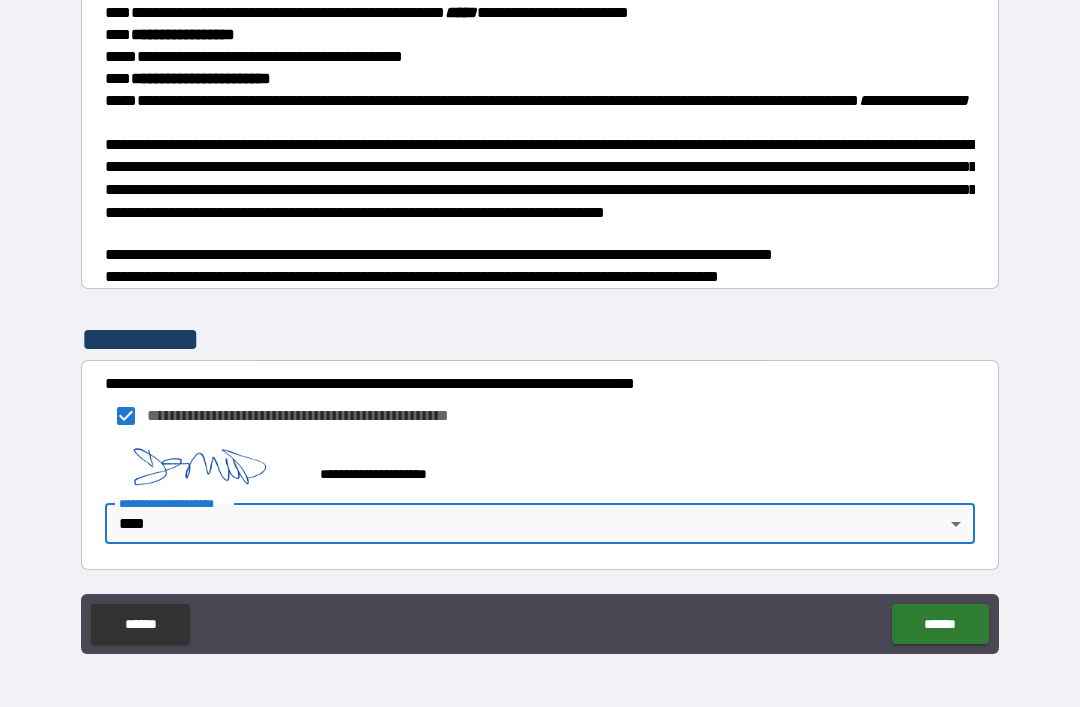 click on "******" at bounding box center [940, 624] 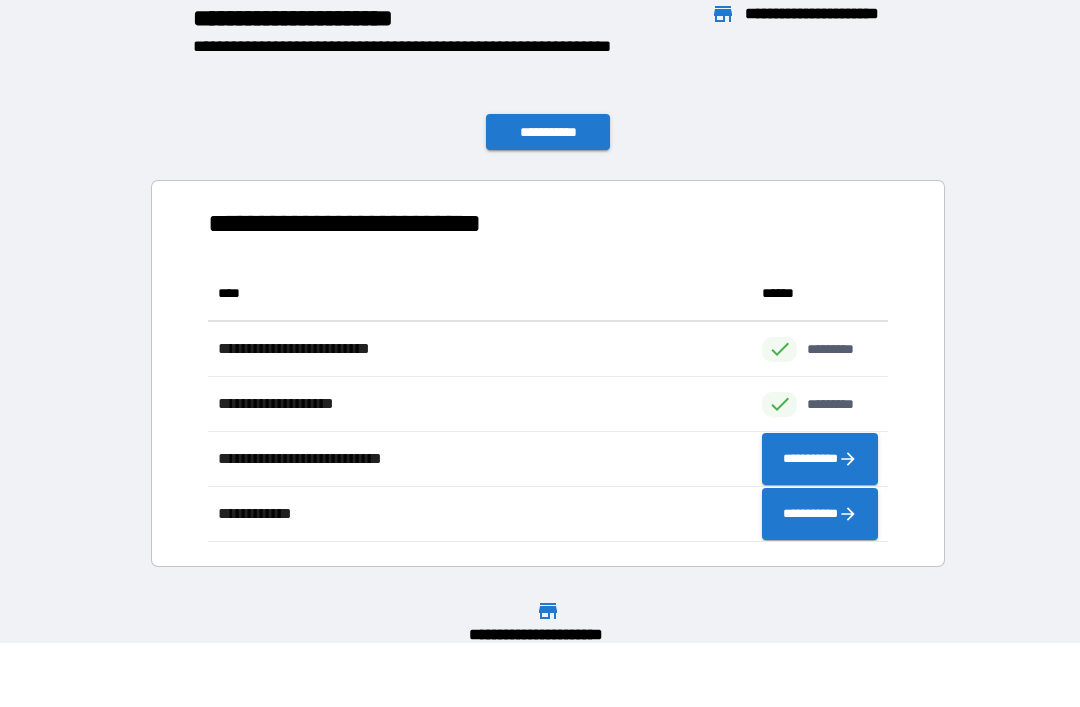 scroll, scrollTop: 1, scrollLeft: 1, axis: both 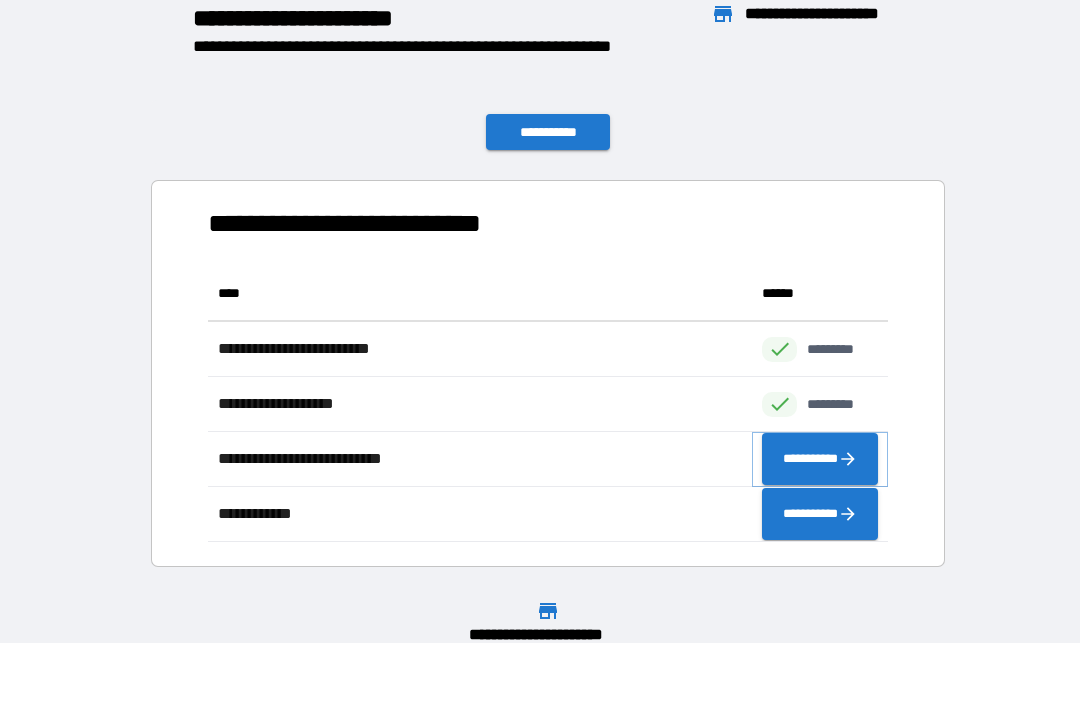 click 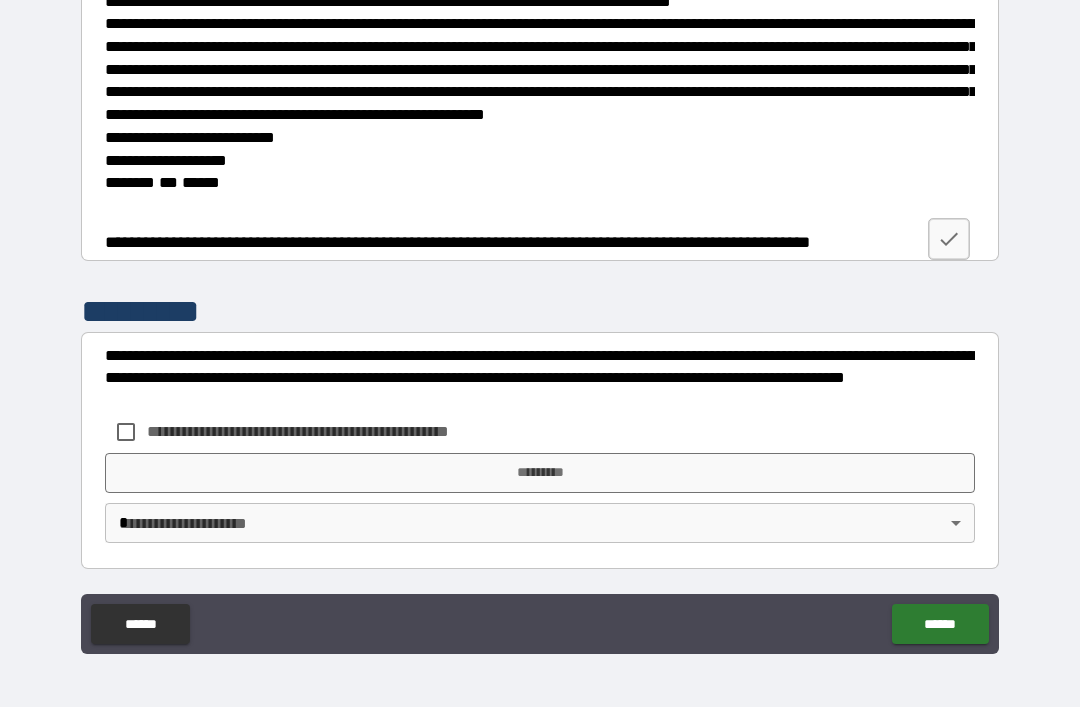 scroll, scrollTop: 4078, scrollLeft: 0, axis: vertical 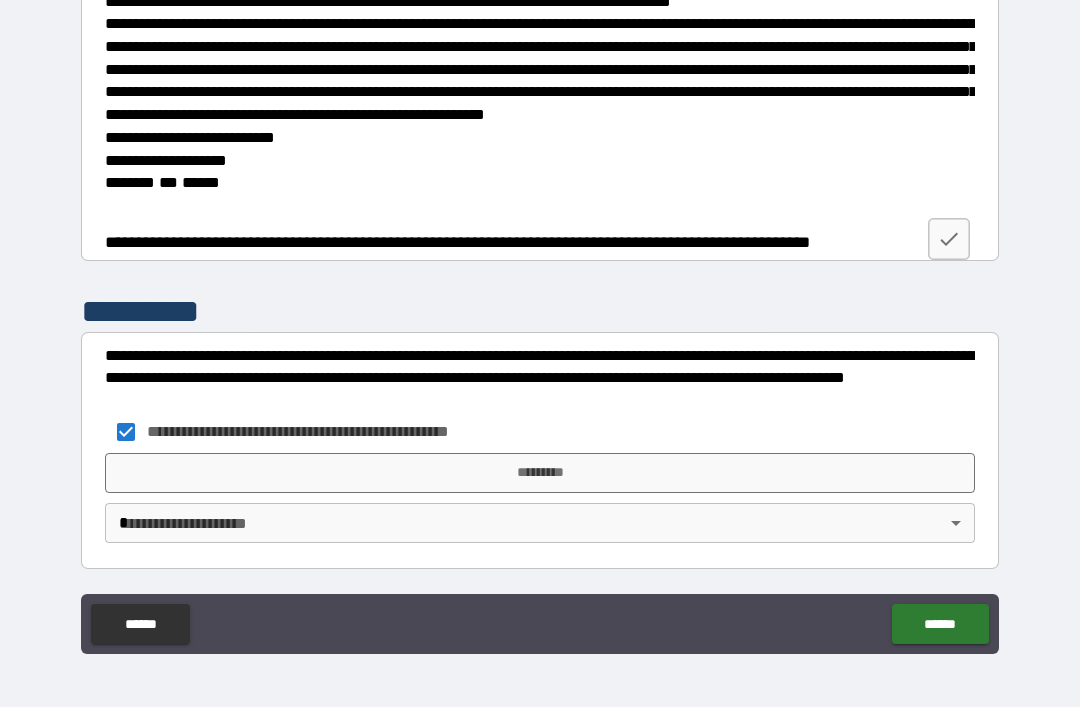 click on "*********" at bounding box center [540, 473] 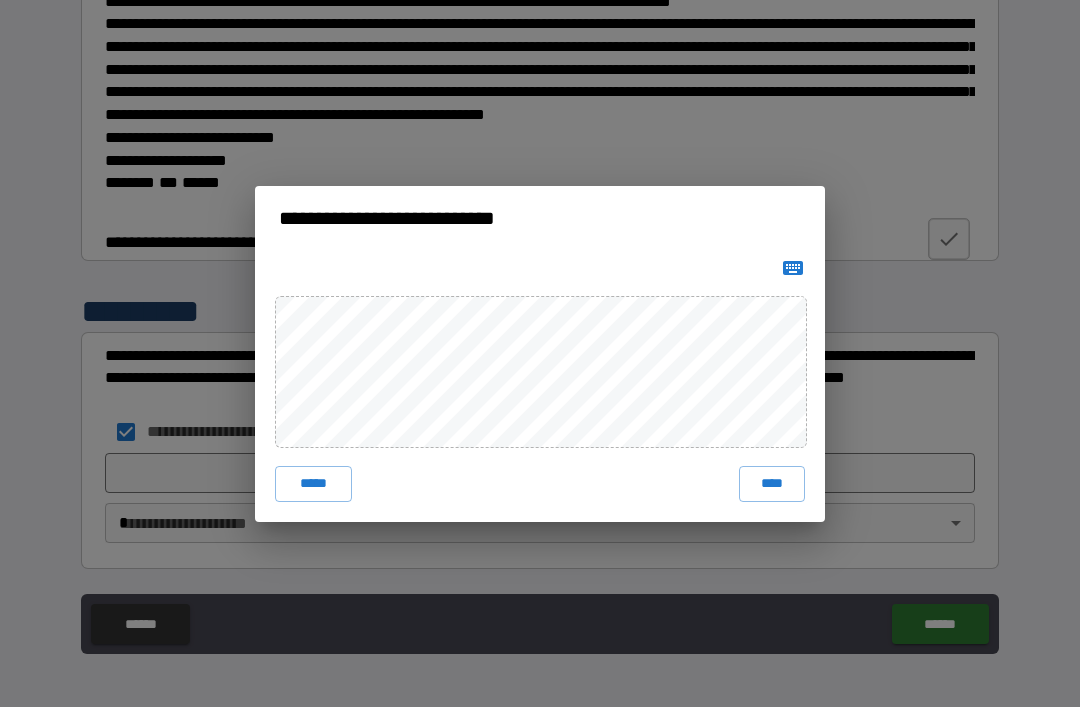 click on "****" at bounding box center [772, 484] 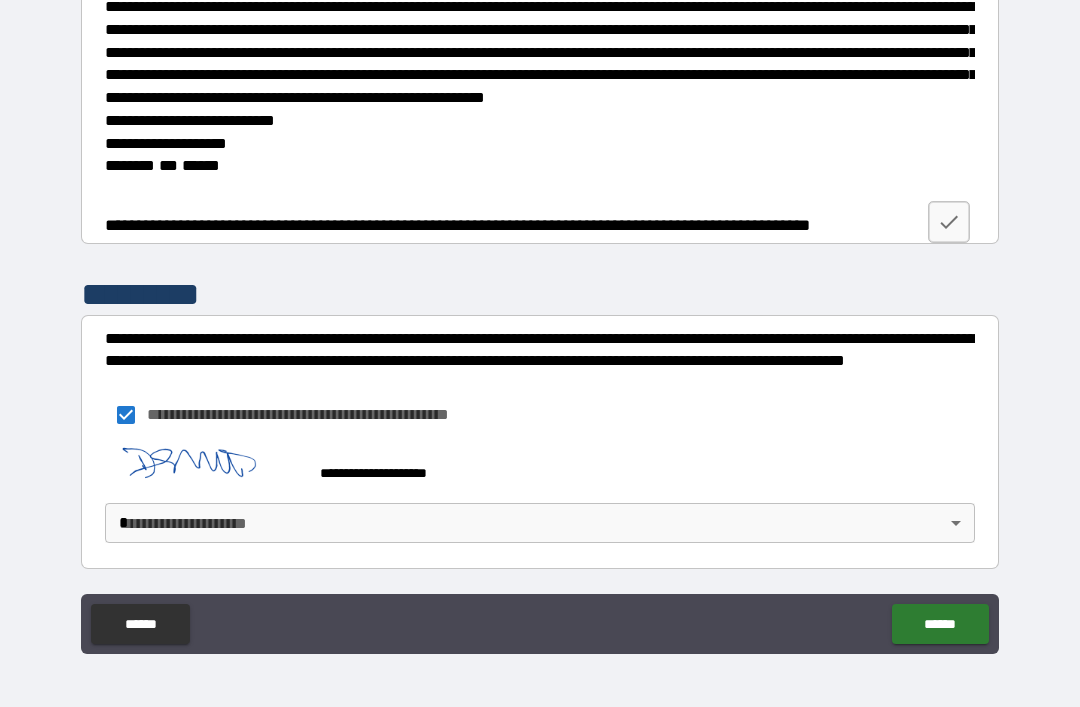 click on "**********" at bounding box center [540, 321] 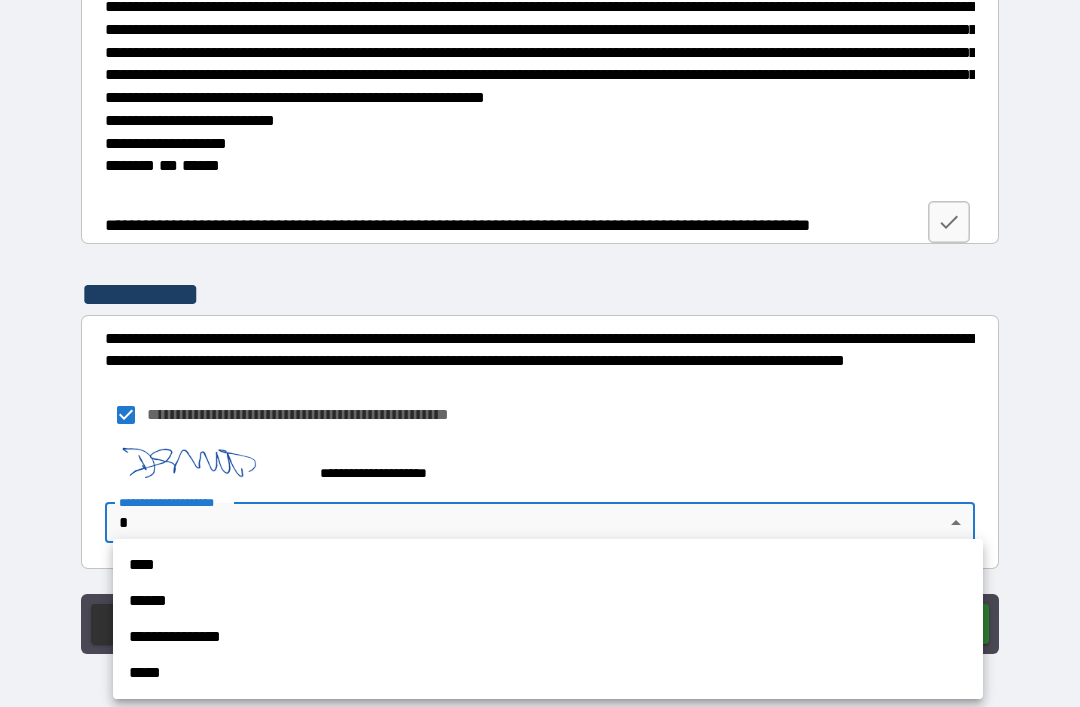 click on "****" at bounding box center (548, 565) 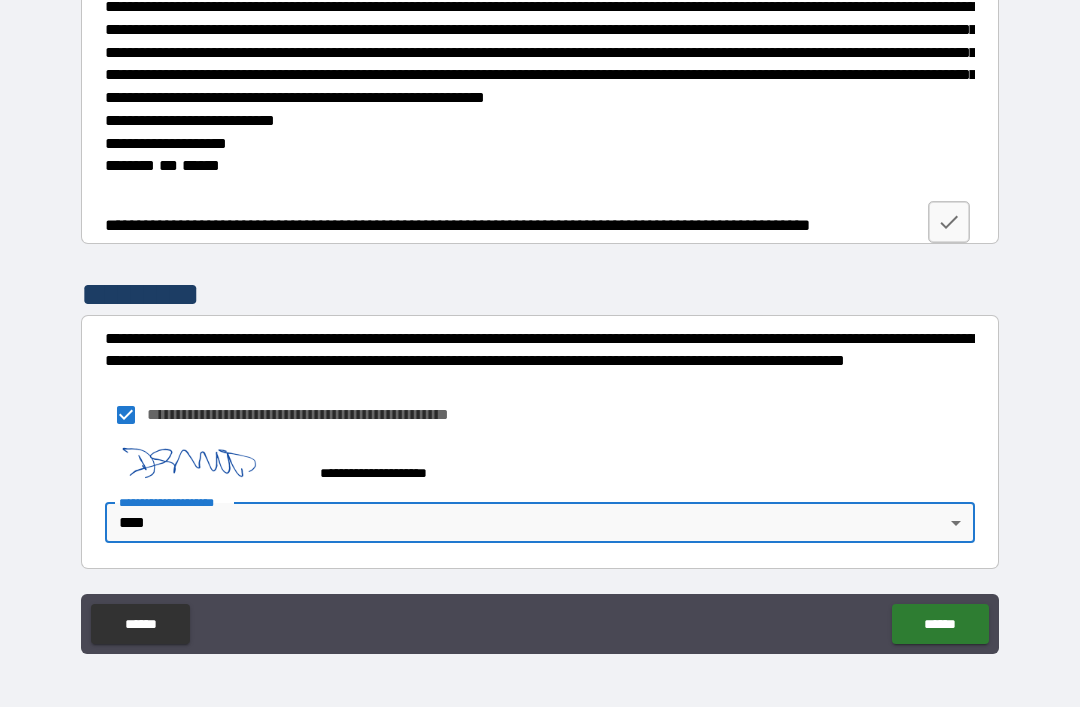 type on "****" 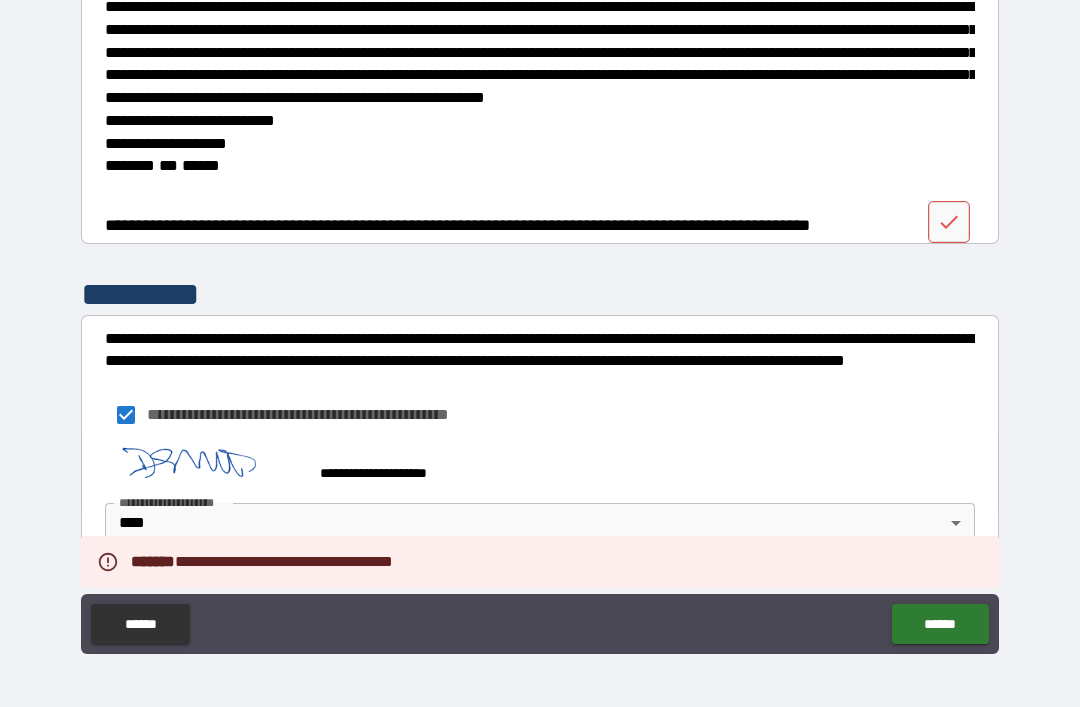 click on "**********" at bounding box center [540, 321] 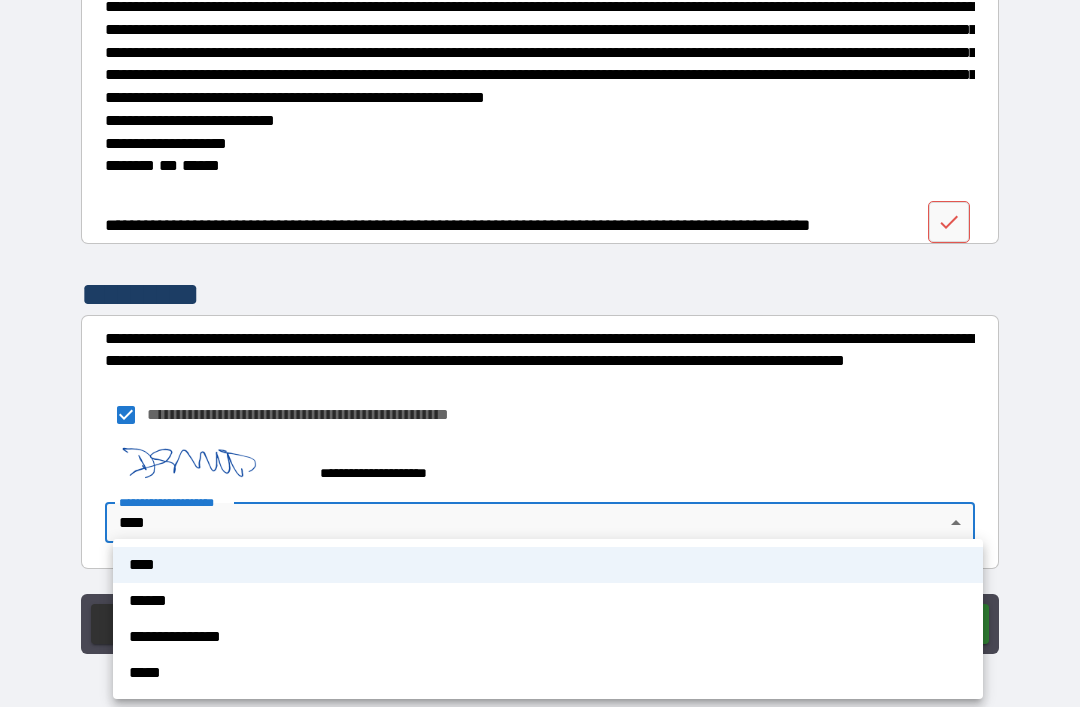 click on "****" at bounding box center (548, 565) 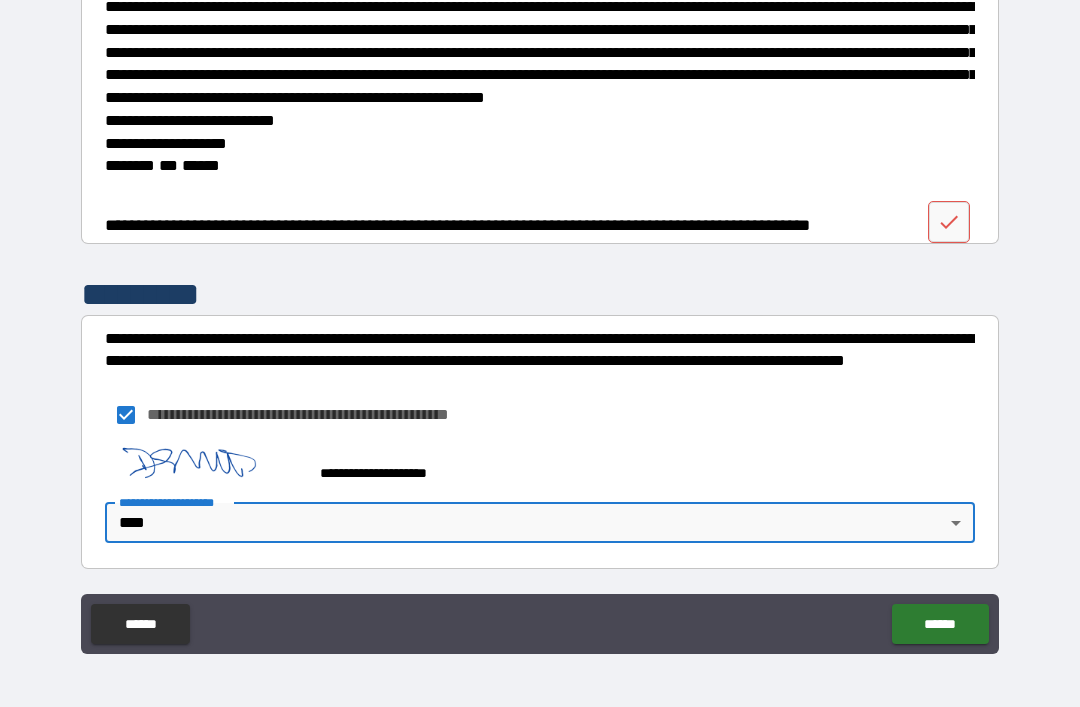 click on "******" at bounding box center (940, 624) 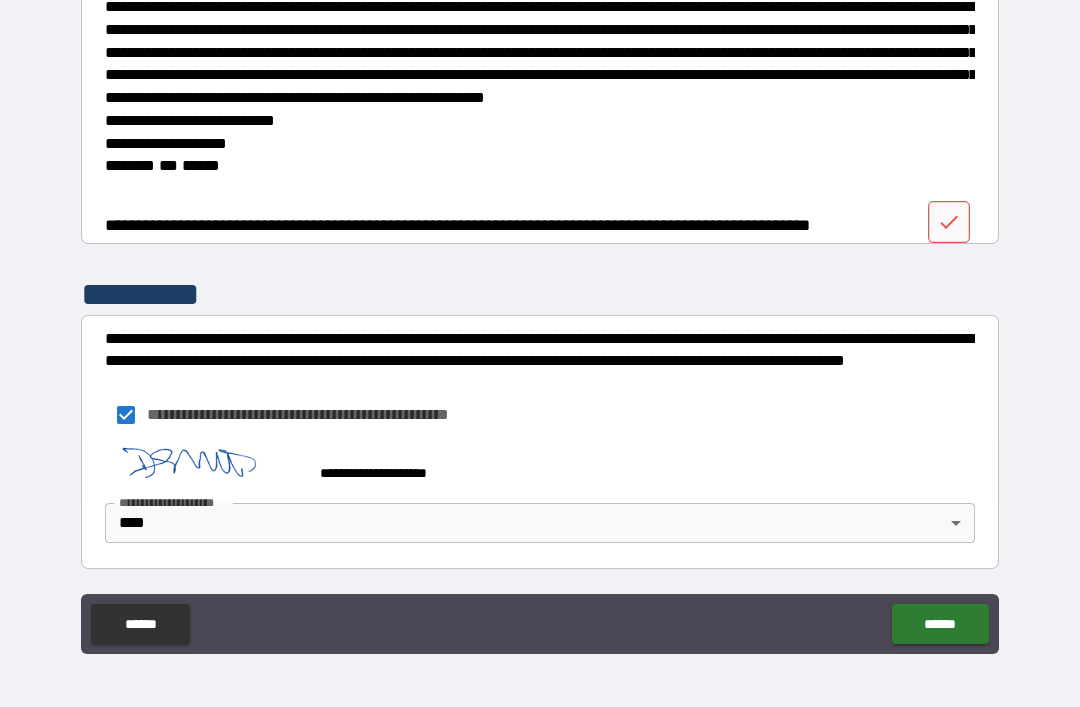 click 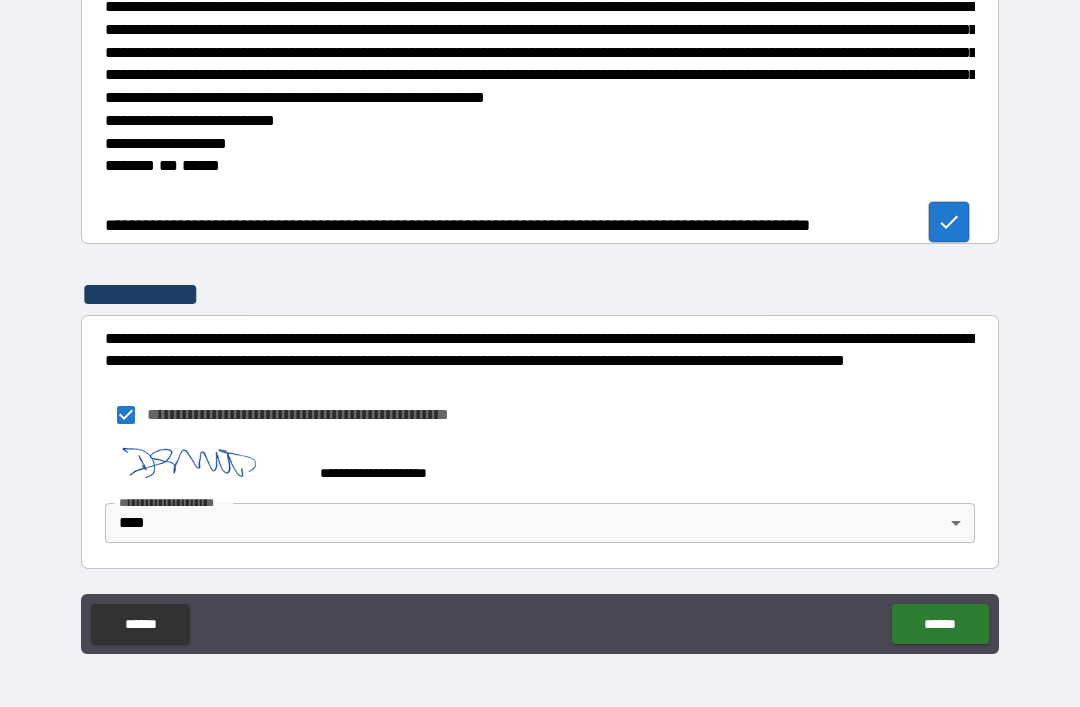 click on "******" at bounding box center [940, 624] 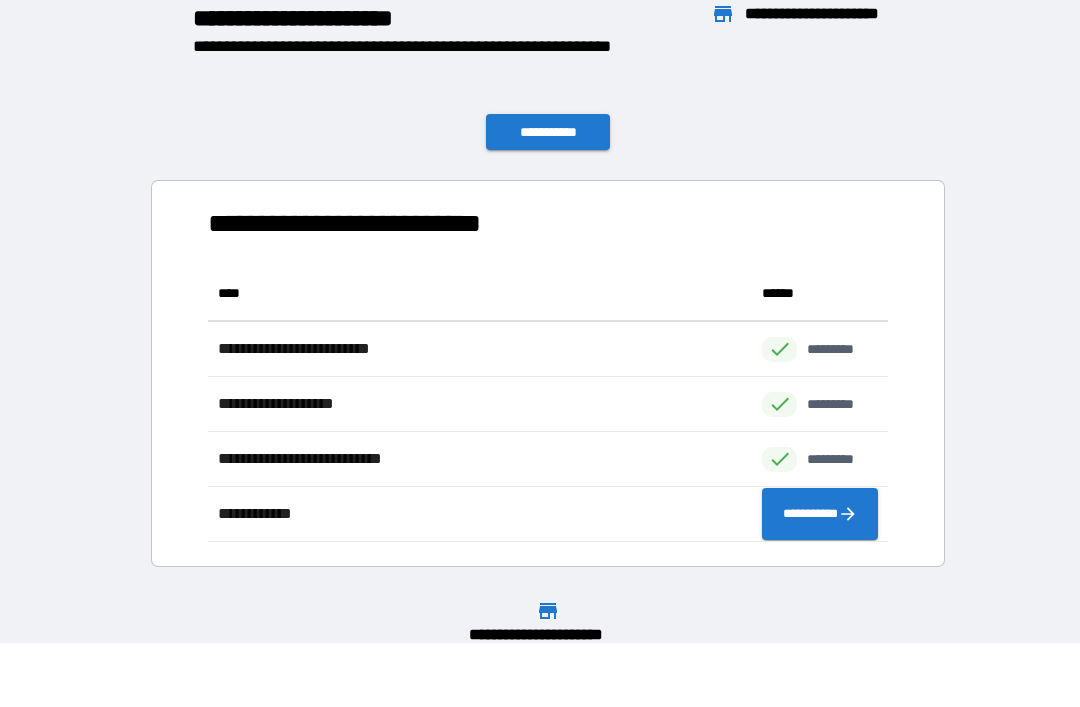 scroll, scrollTop: 1, scrollLeft: 1, axis: both 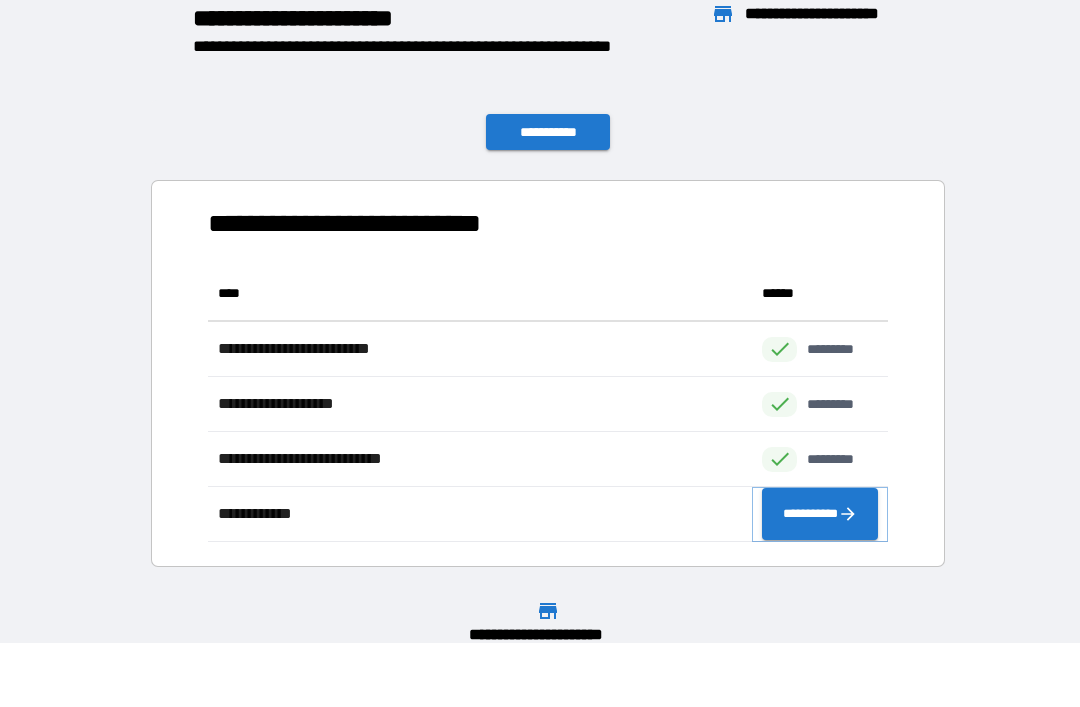 click 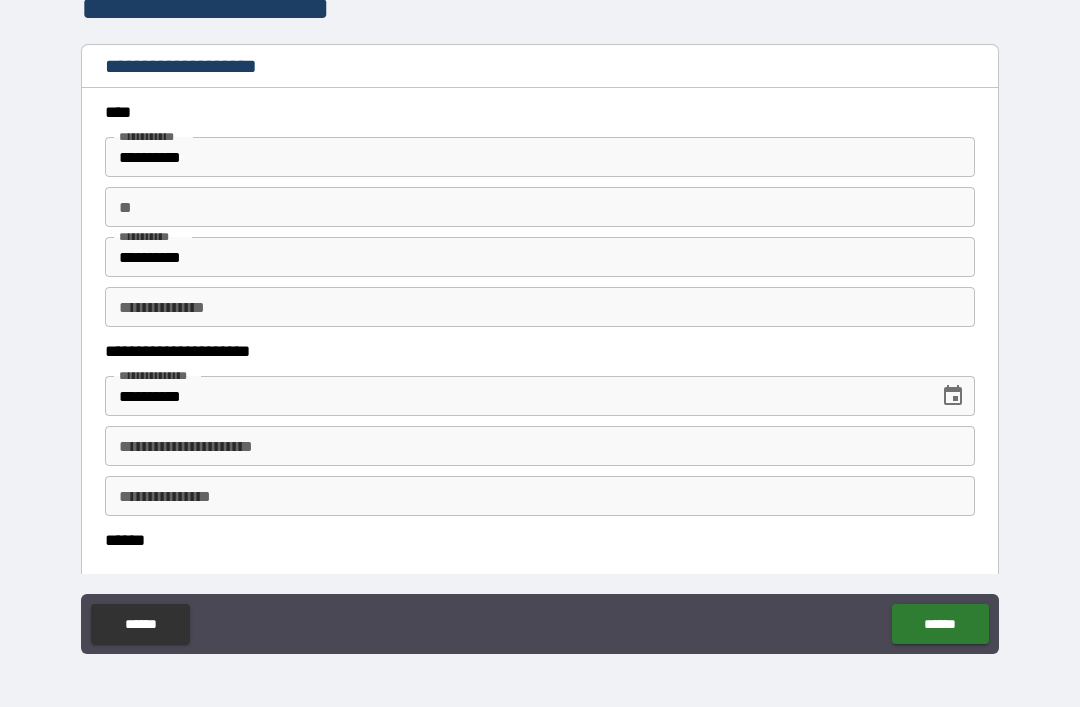 click on "**********" at bounding box center [540, 496] 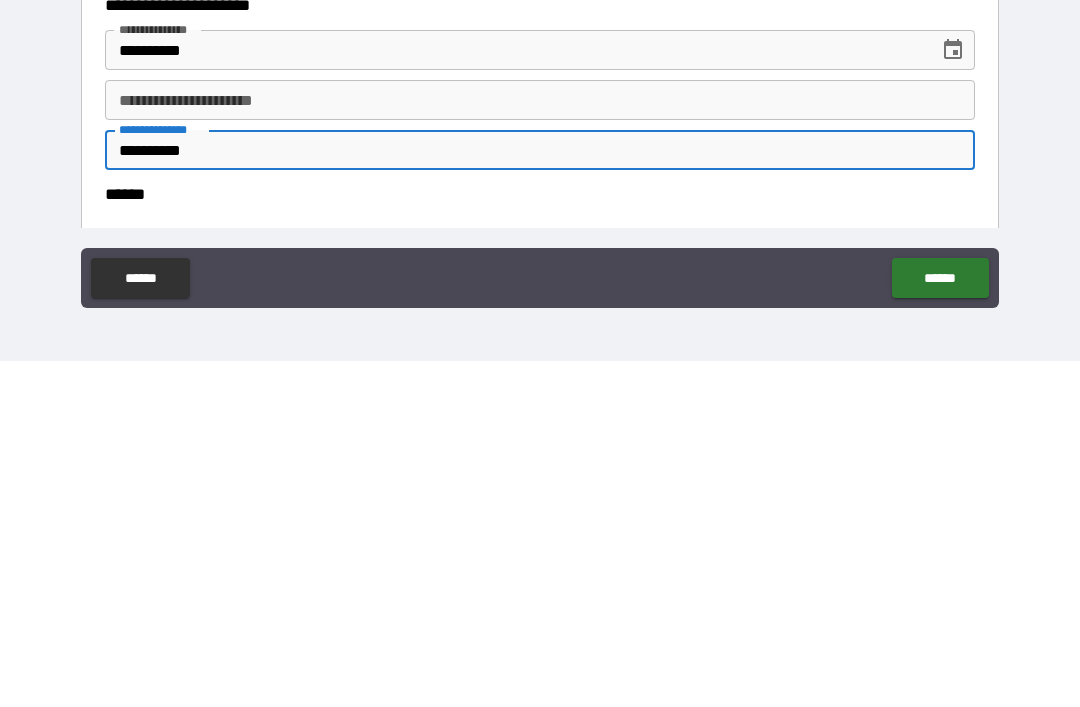 type on "**********" 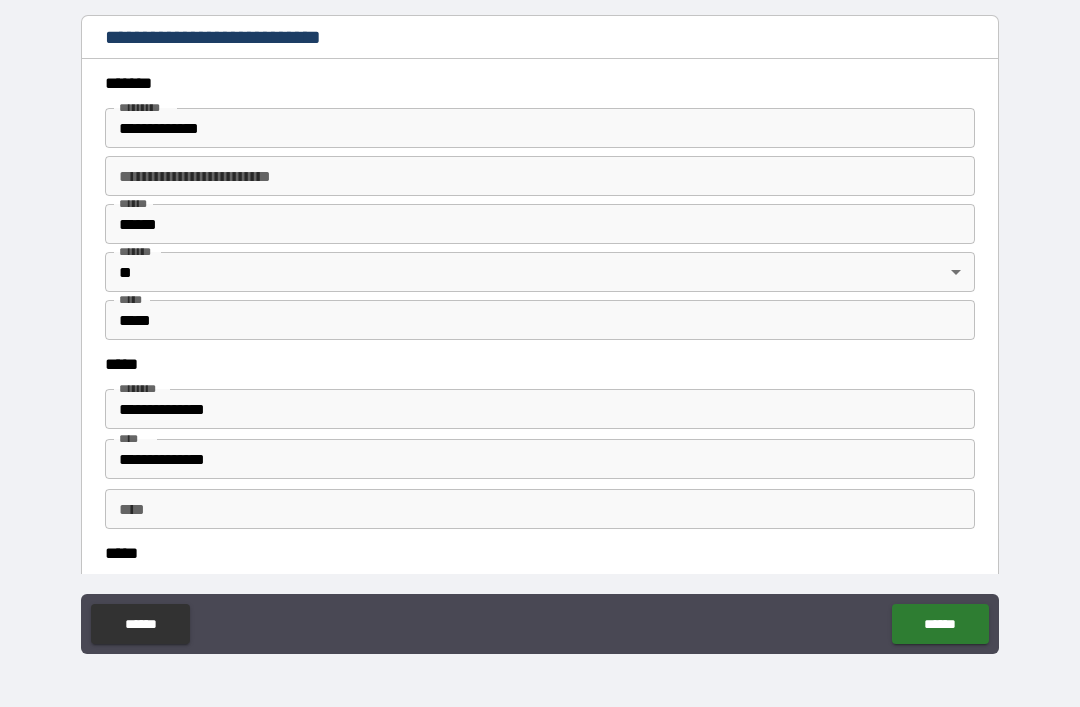 scroll, scrollTop: 703, scrollLeft: 0, axis: vertical 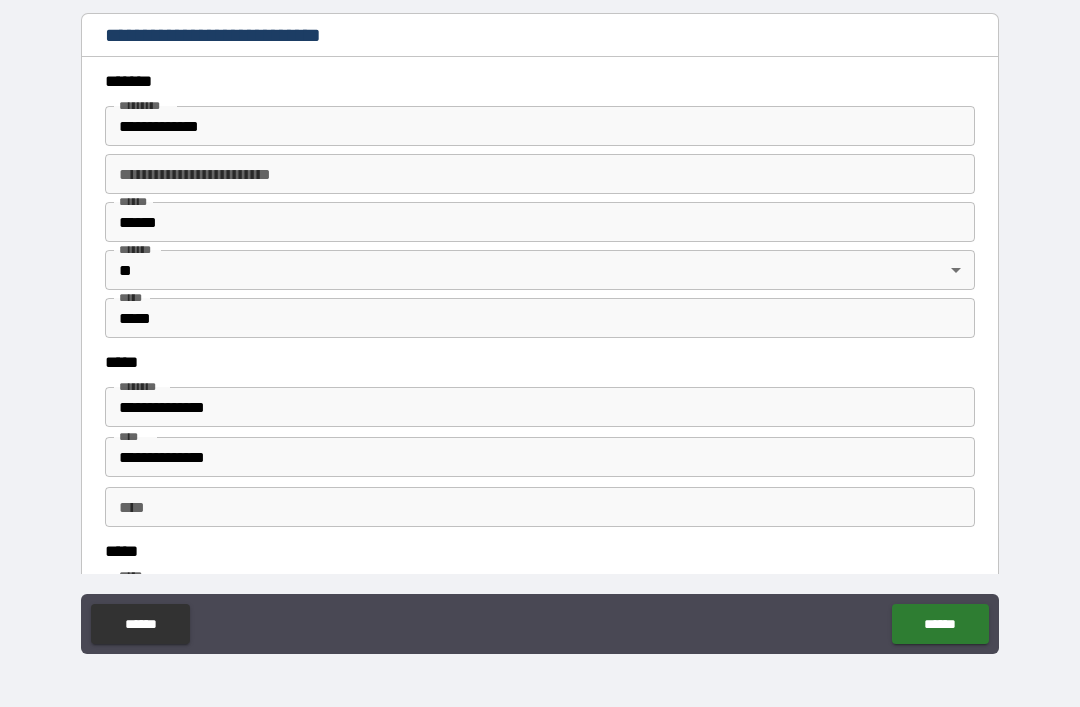 click on "**********" at bounding box center (540, 457) 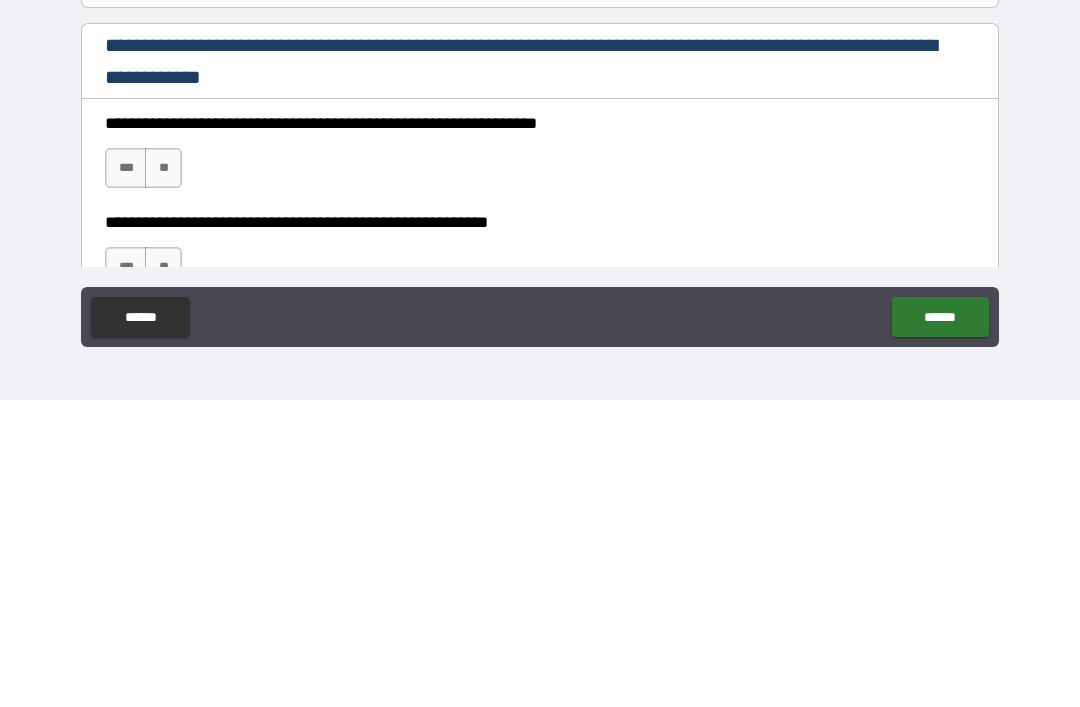 scroll, scrollTop: 1017, scrollLeft: 0, axis: vertical 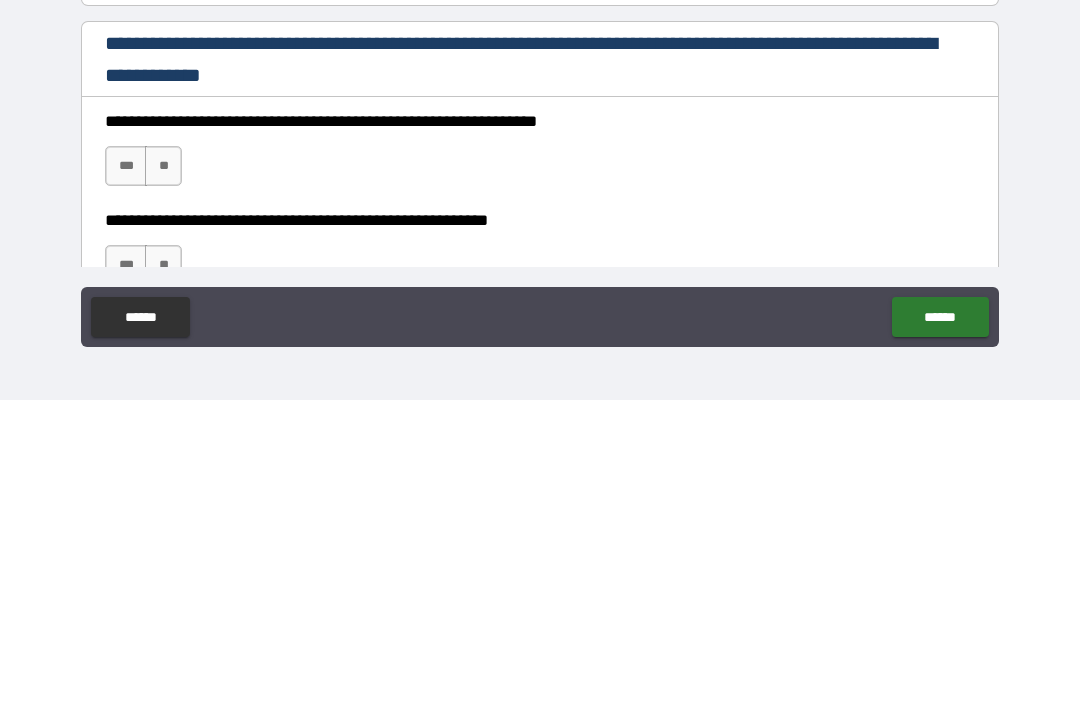 type on "**********" 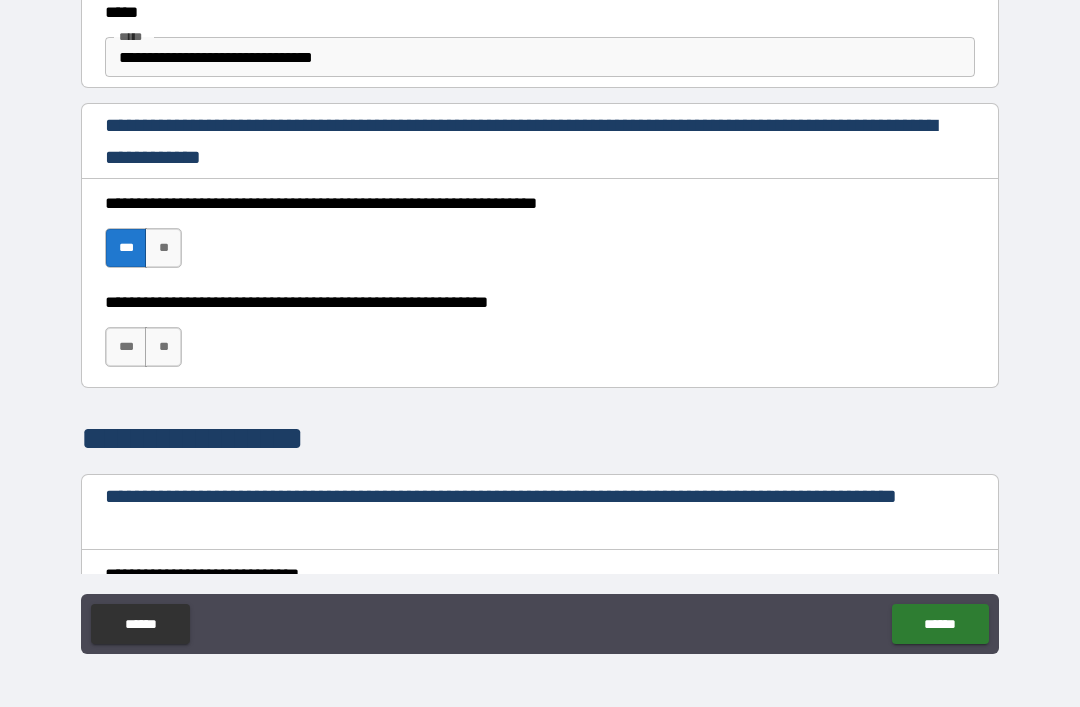 scroll, scrollTop: 1249, scrollLeft: 0, axis: vertical 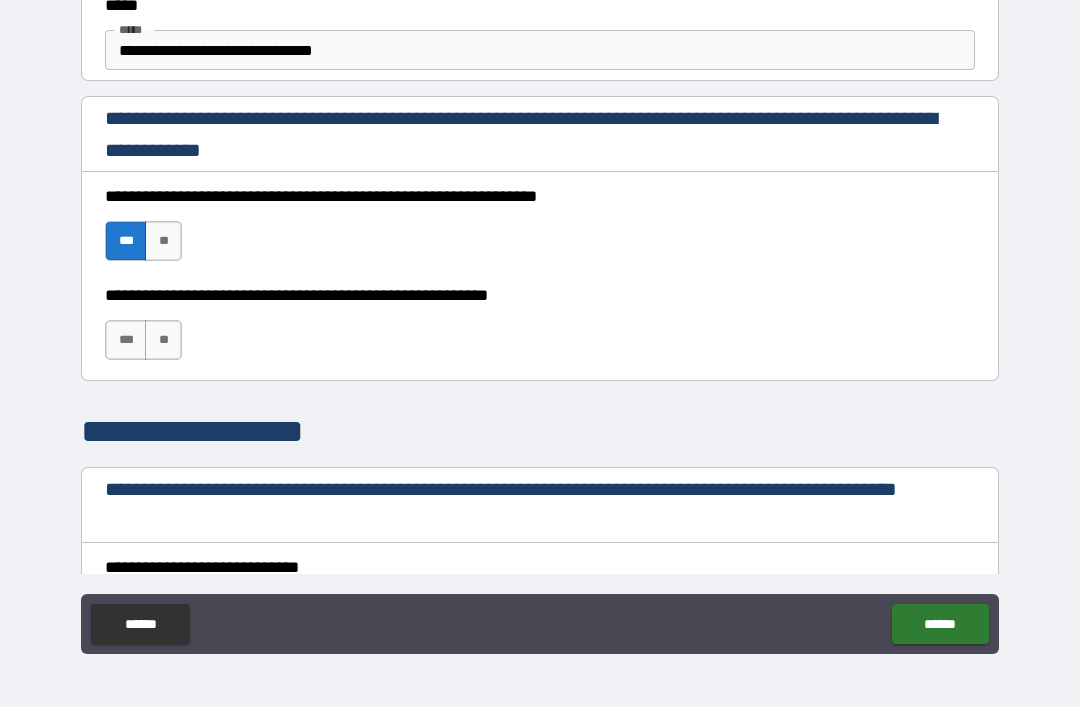 click on "***" at bounding box center [126, 340] 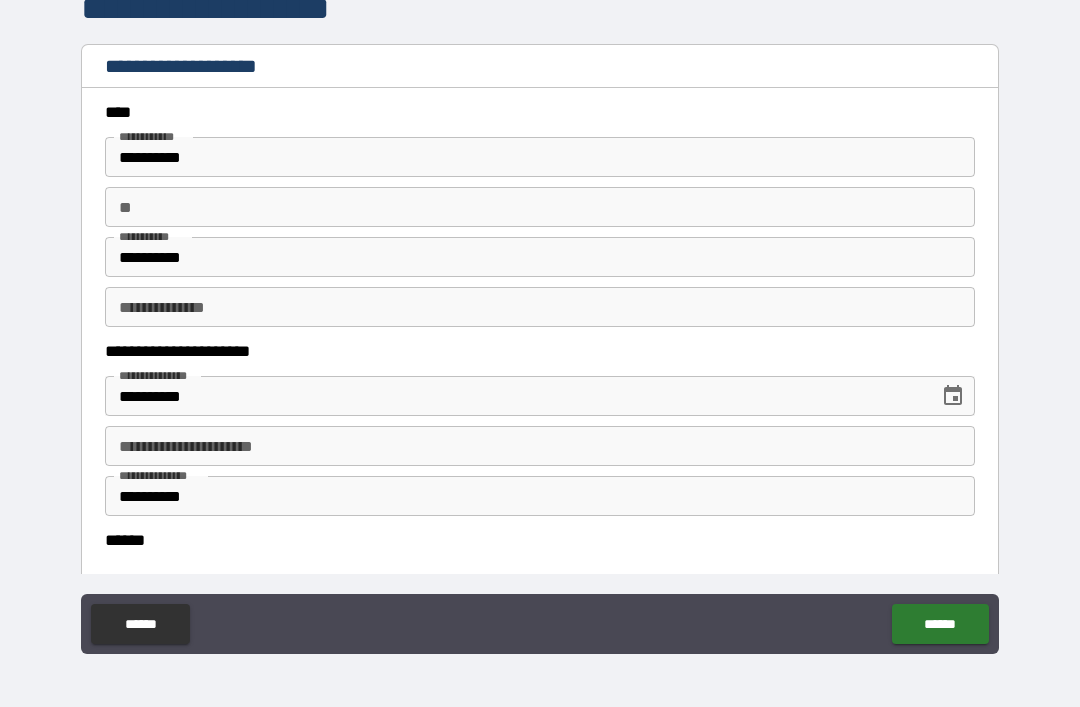 scroll, scrollTop: 0, scrollLeft: 0, axis: both 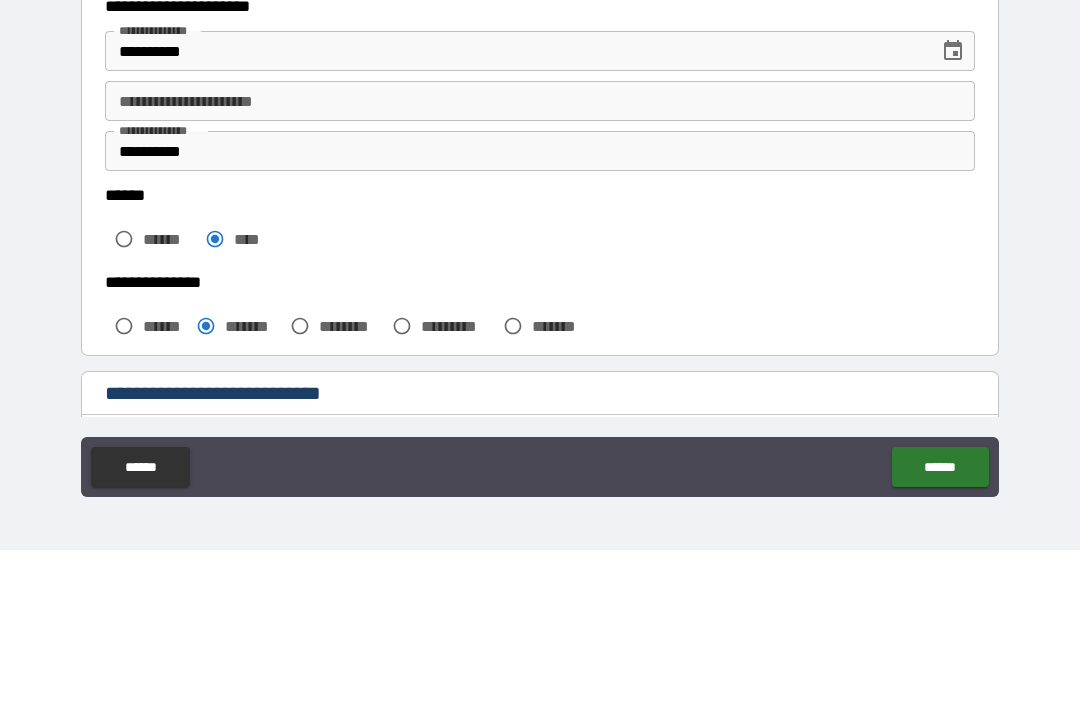 type on "*****" 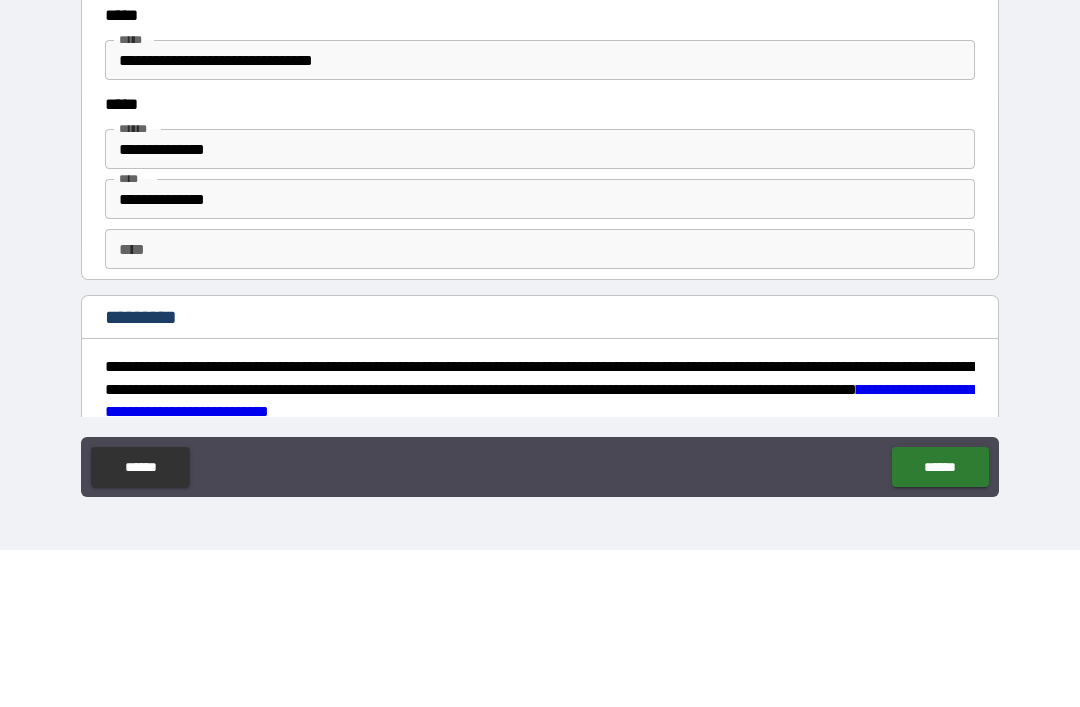 scroll, scrollTop: 2250, scrollLeft: 0, axis: vertical 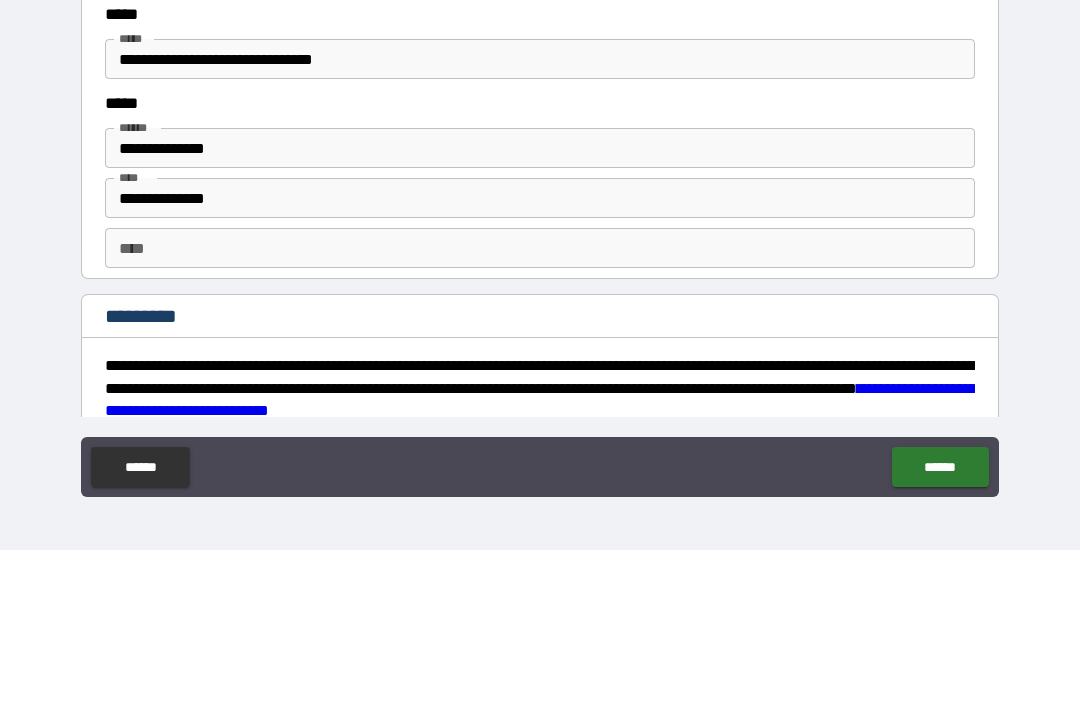 type on "**********" 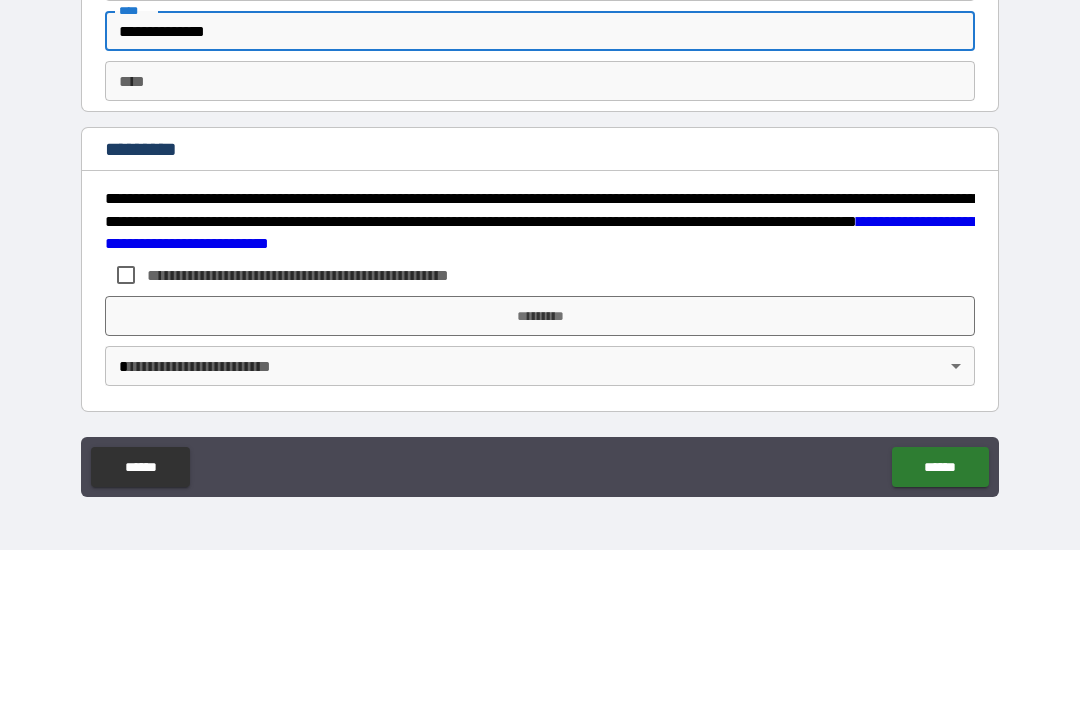 scroll, scrollTop: 2417, scrollLeft: 0, axis: vertical 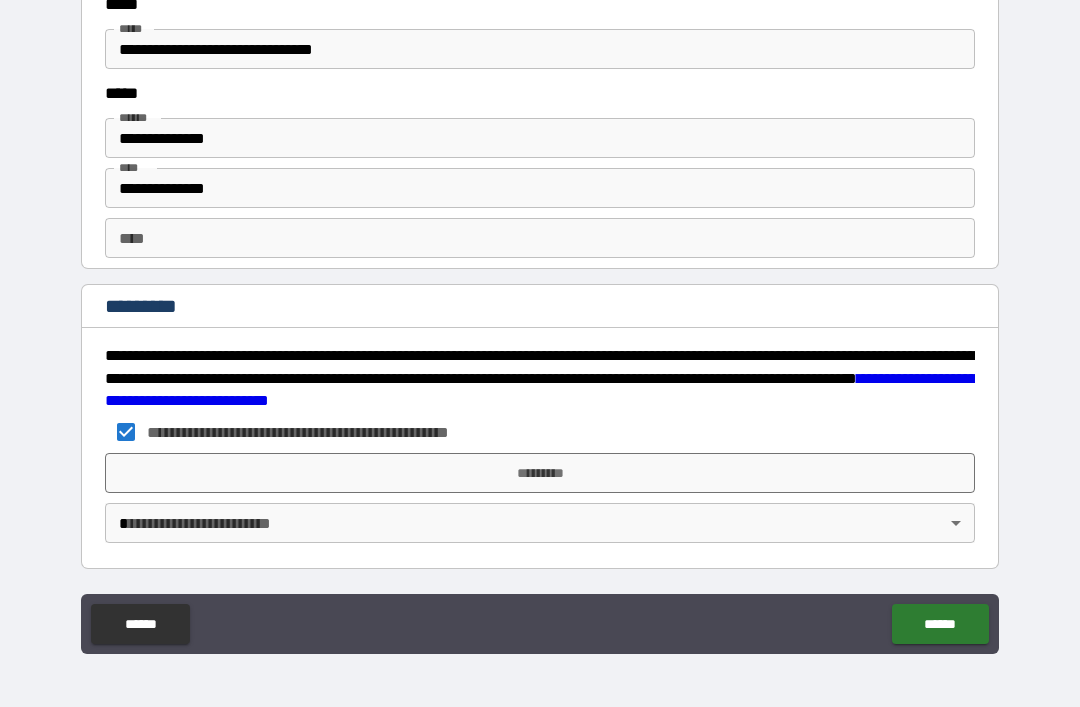 click on "*********" at bounding box center [540, 473] 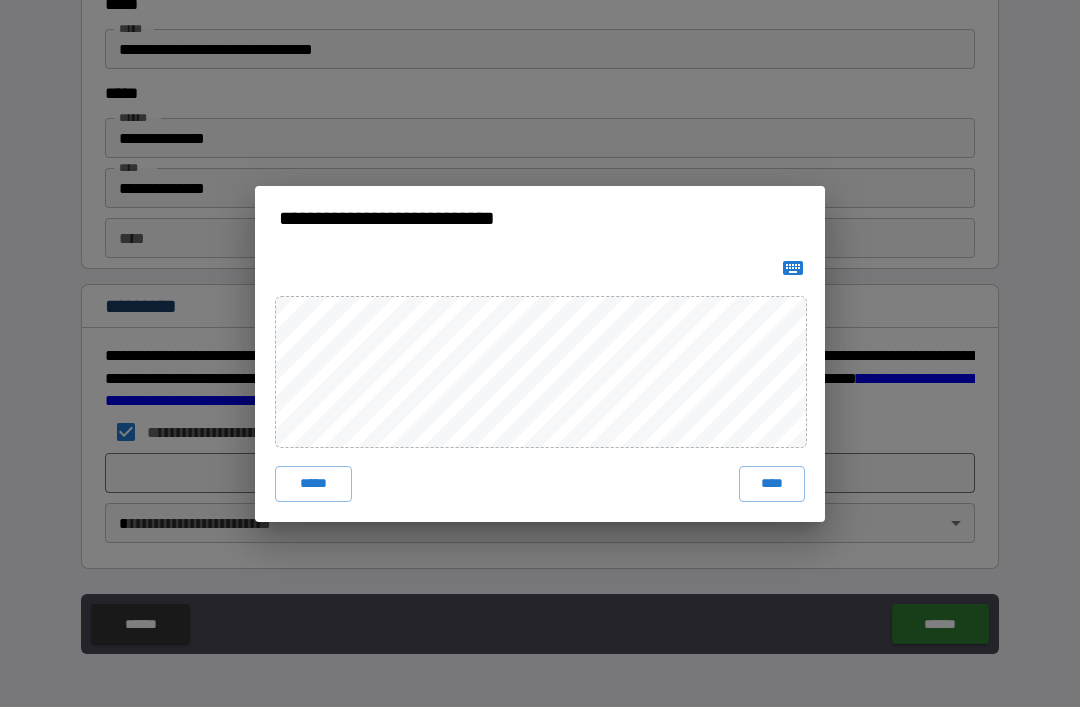 click on "****" at bounding box center (772, 484) 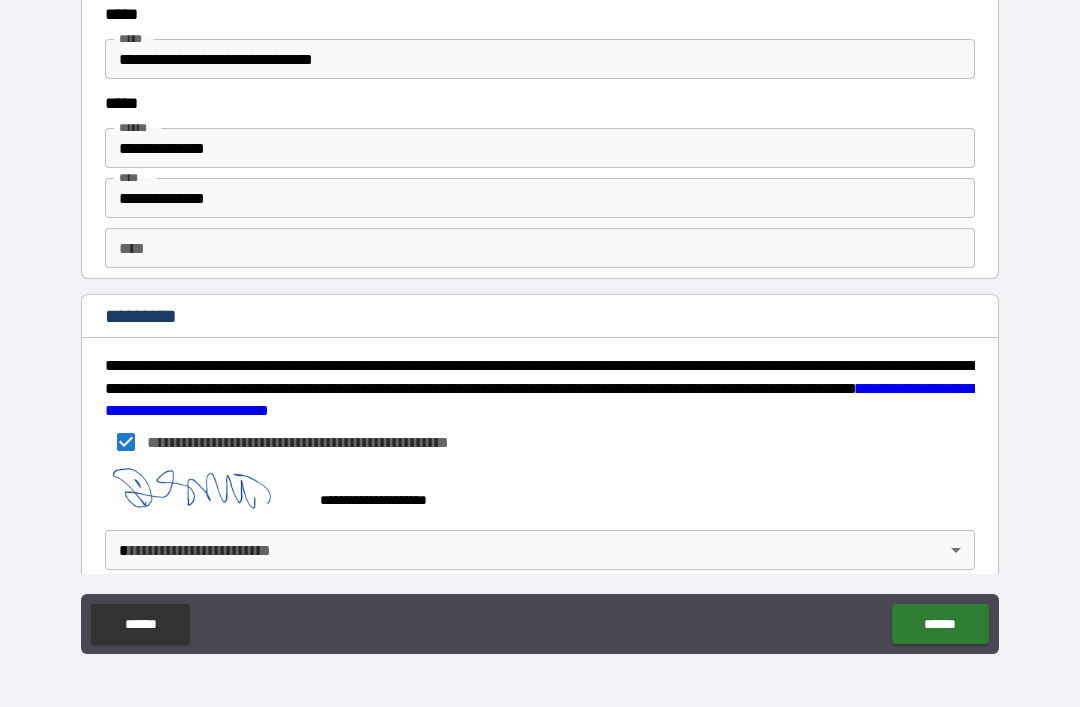 click on "**********" at bounding box center [540, 321] 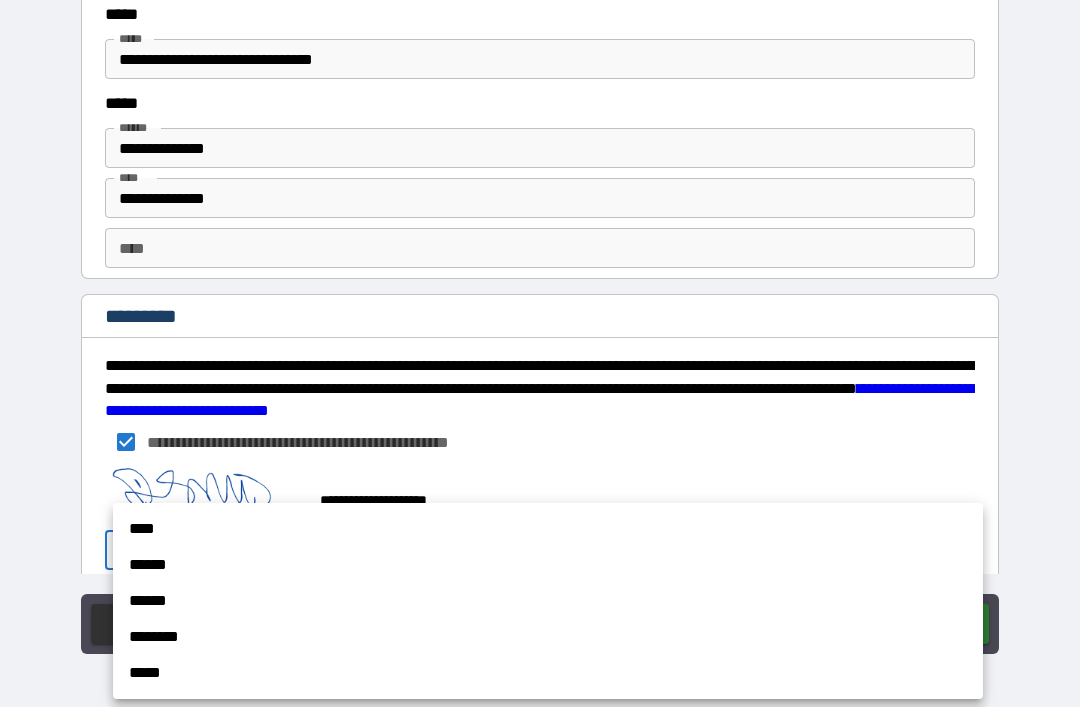 click on "****" at bounding box center [548, 529] 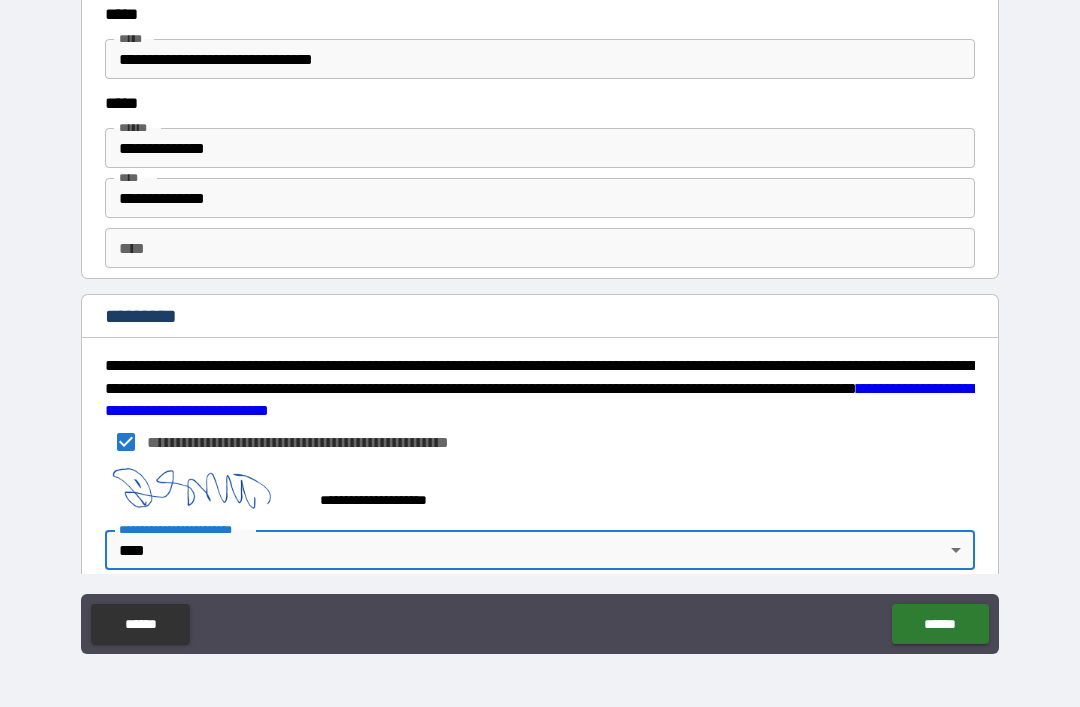 type on "*" 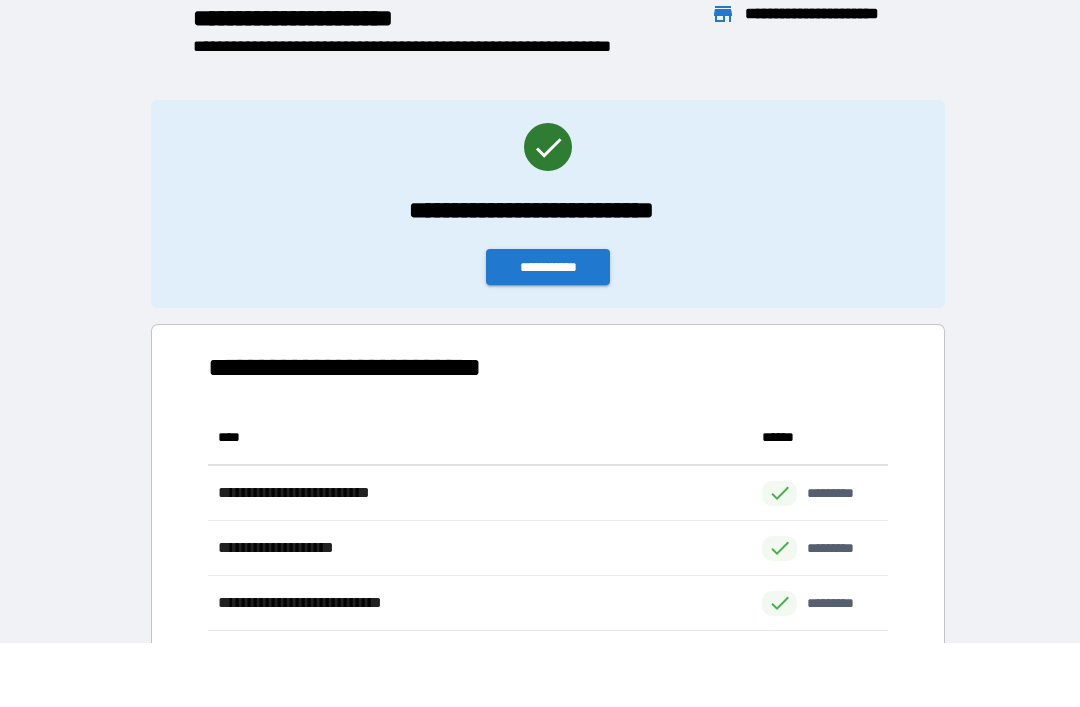 scroll, scrollTop: 1, scrollLeft: 1, axis: both 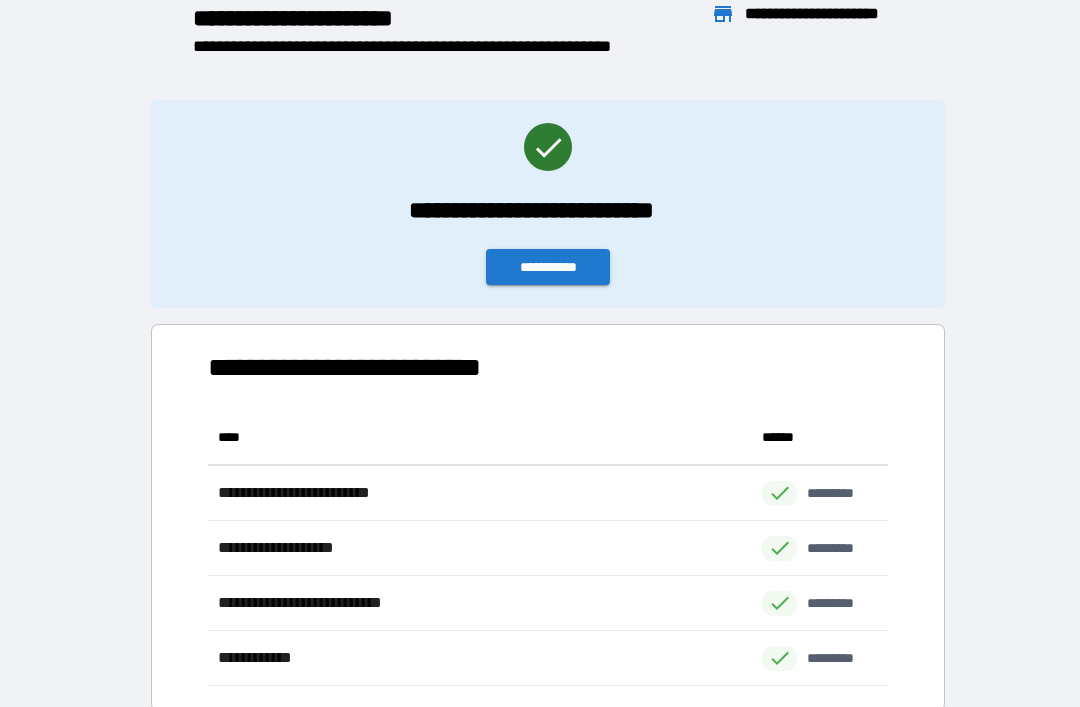 click on "**********" at bounding box center [548, 267] 